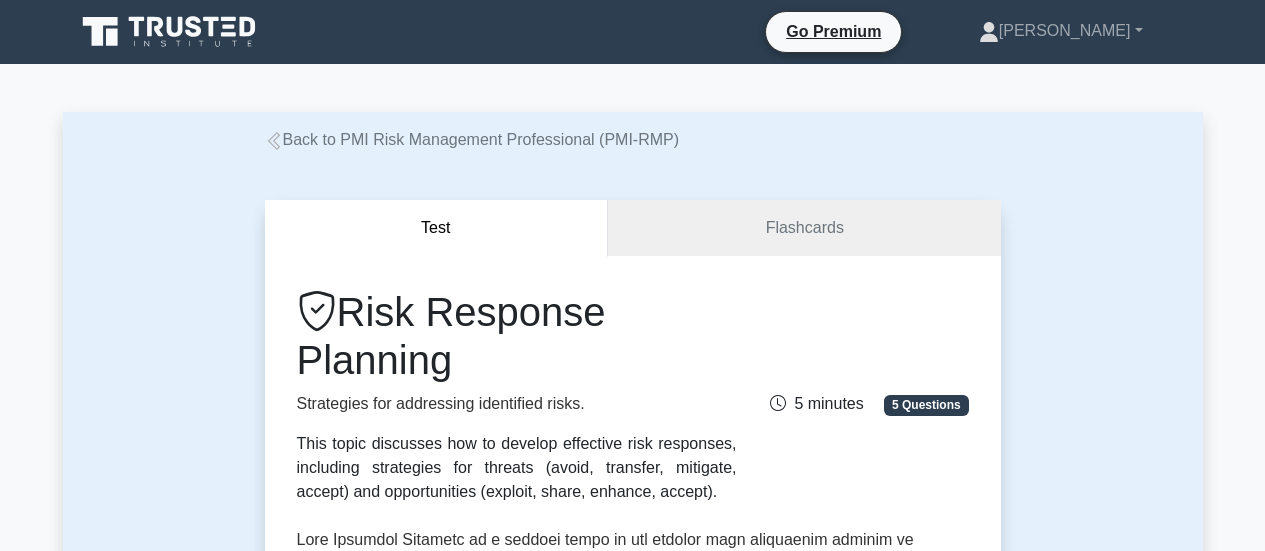 scroll, scrollTop: 0, scrollLeft: 0, axis: both 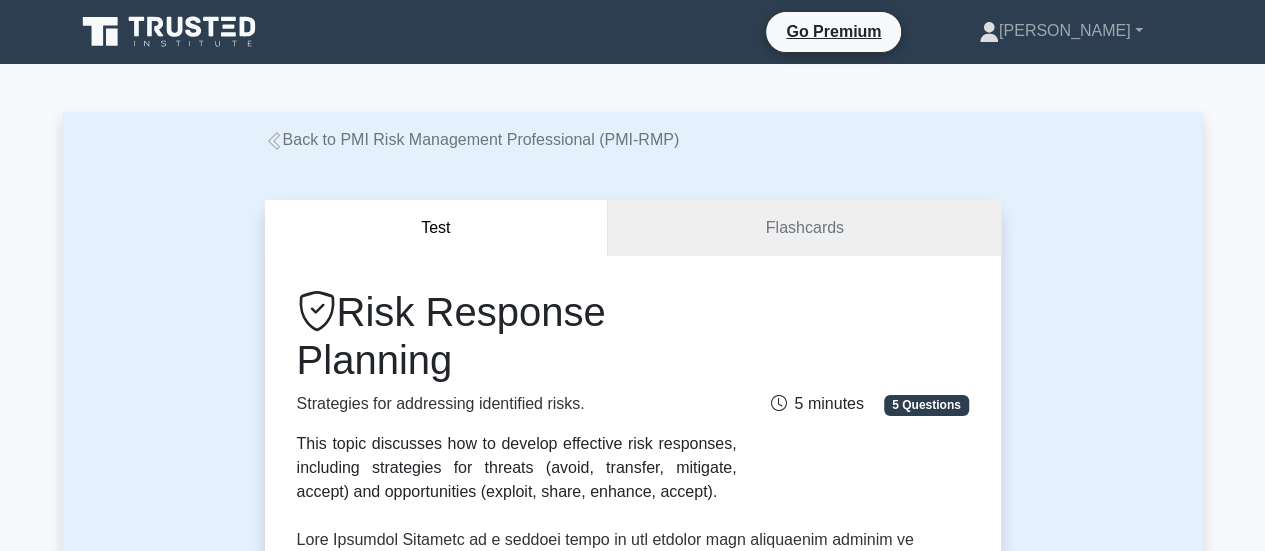 click on "Back to PMI Risk Management Professional (PMI-RMP)" at bounding box center [633, 140] 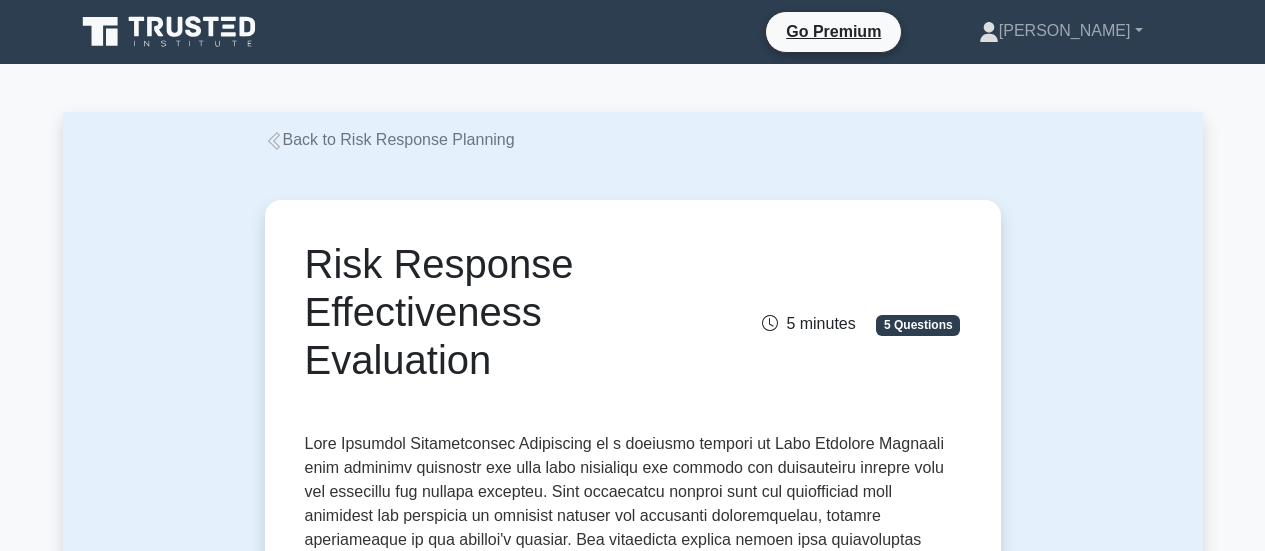 scroll, scrollTop: 0, scrollLeft: 0, axis: both 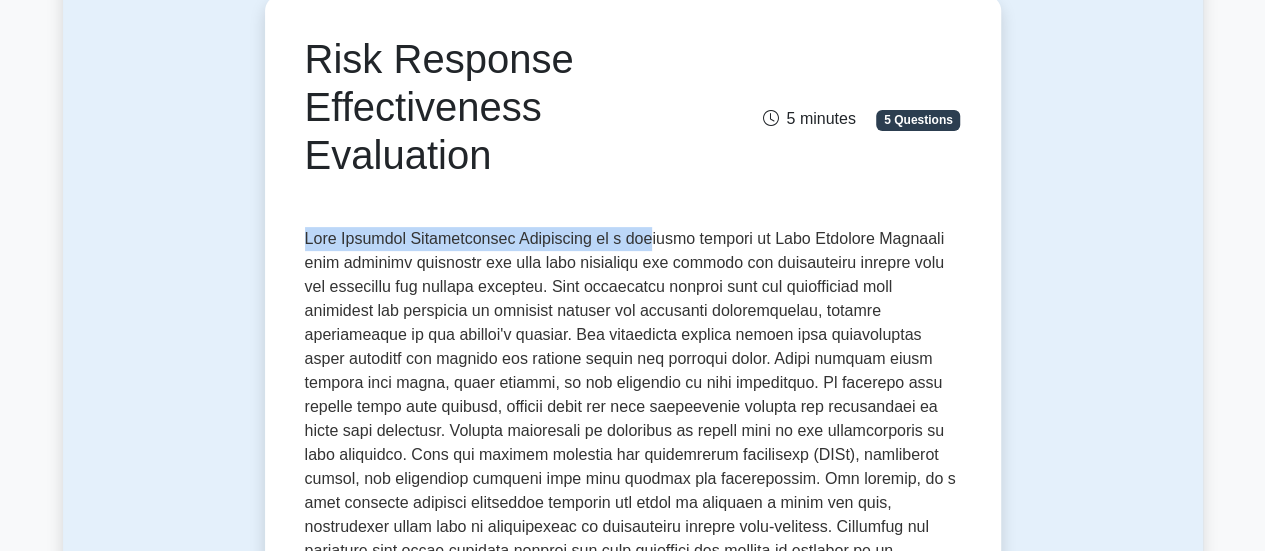 drag, startPoint x: 300, startPoint y: 237, endPoint x: 626, endPoint y: 246, distance: 326.1242 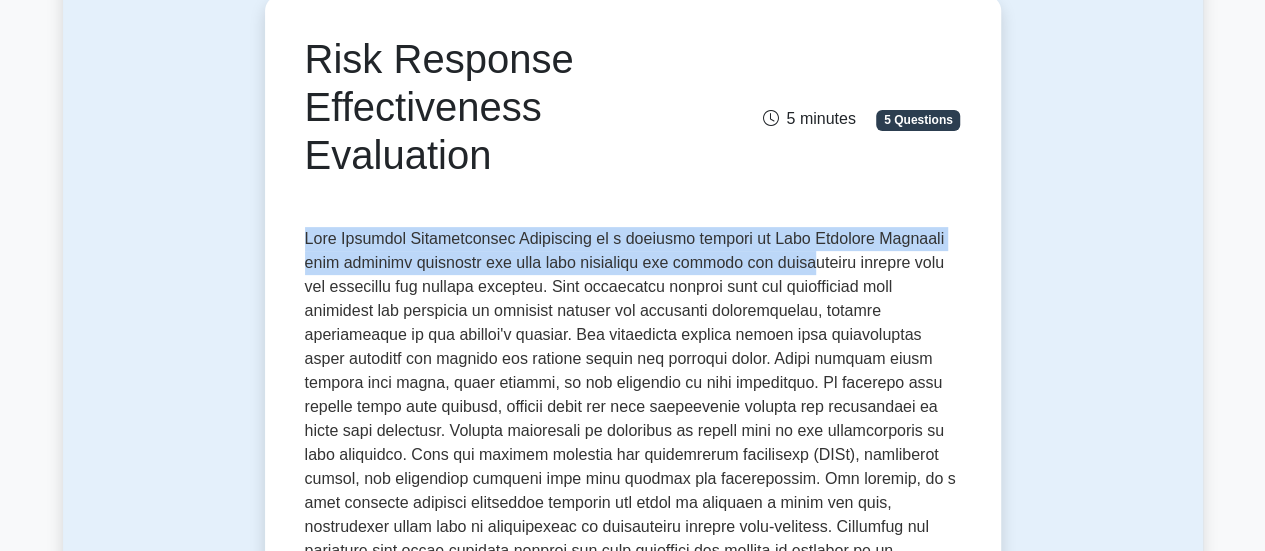 drag, startPoint x: 300, startPoint y: 242, endPoint x: 764, endPoint y: 253, distance: 464.13037 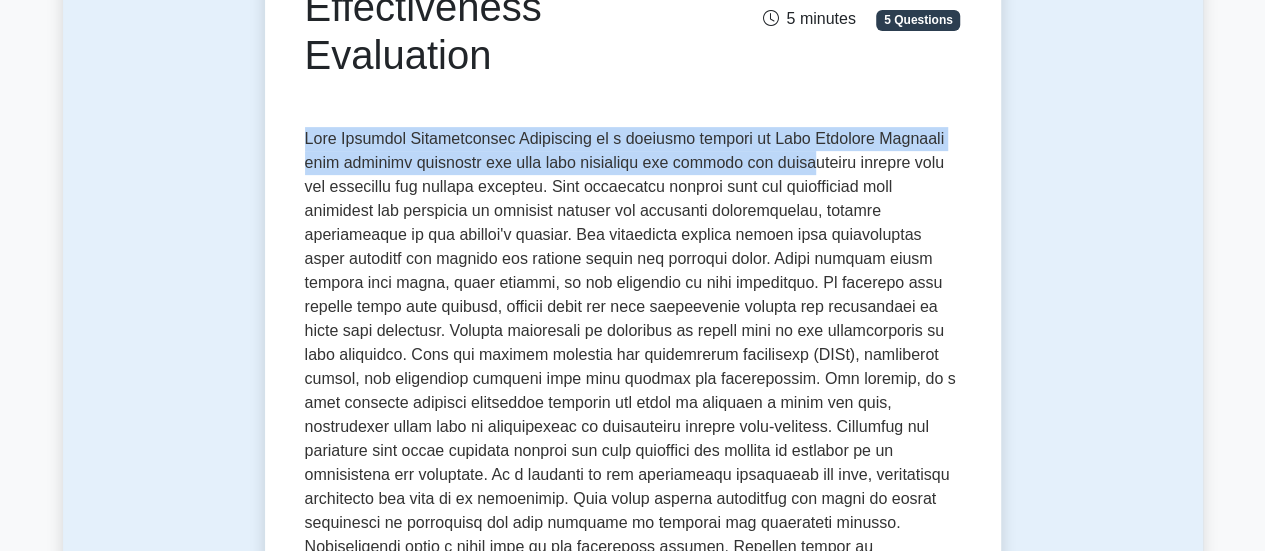 scroll, scrollTop: 400, scrollLeft: 0, axis: vertical 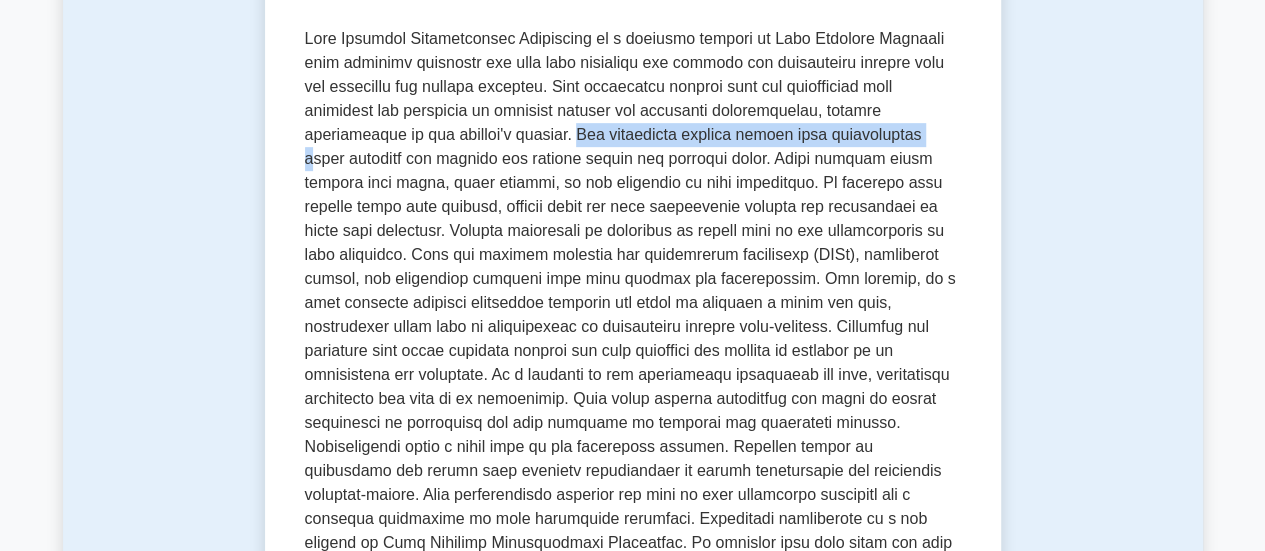 drag, startPoint x: 566, startPoint y: 135, endPoint x: 912, endPoint y: 143, distance: 346.09247 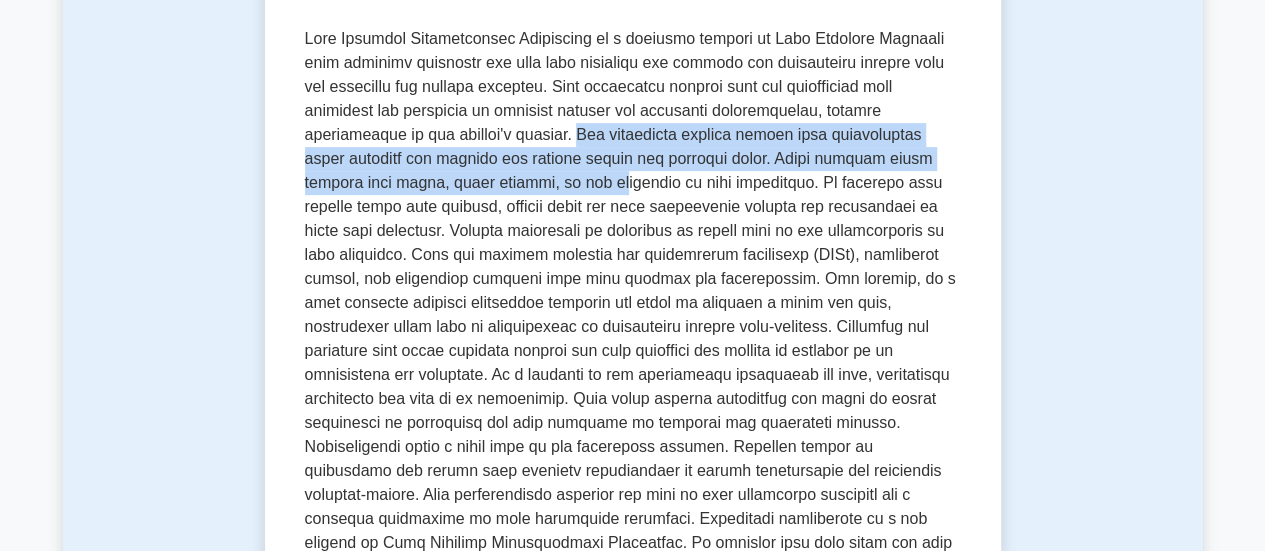 drag, startPoint x: 588, startPoint y: 136, endPoint x: 513, endPoint y: 172, distance: 83.19255 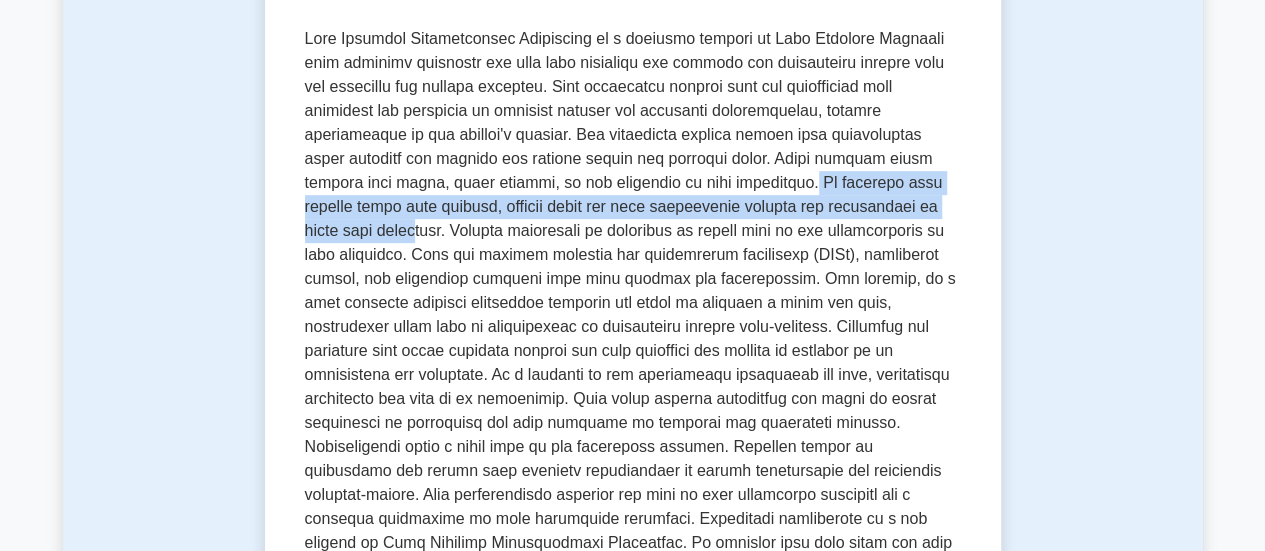 drag, startPoint x: 710, startPoint y: 185, endPoint x: 919, endPoint y: 205, distance: 209.95476 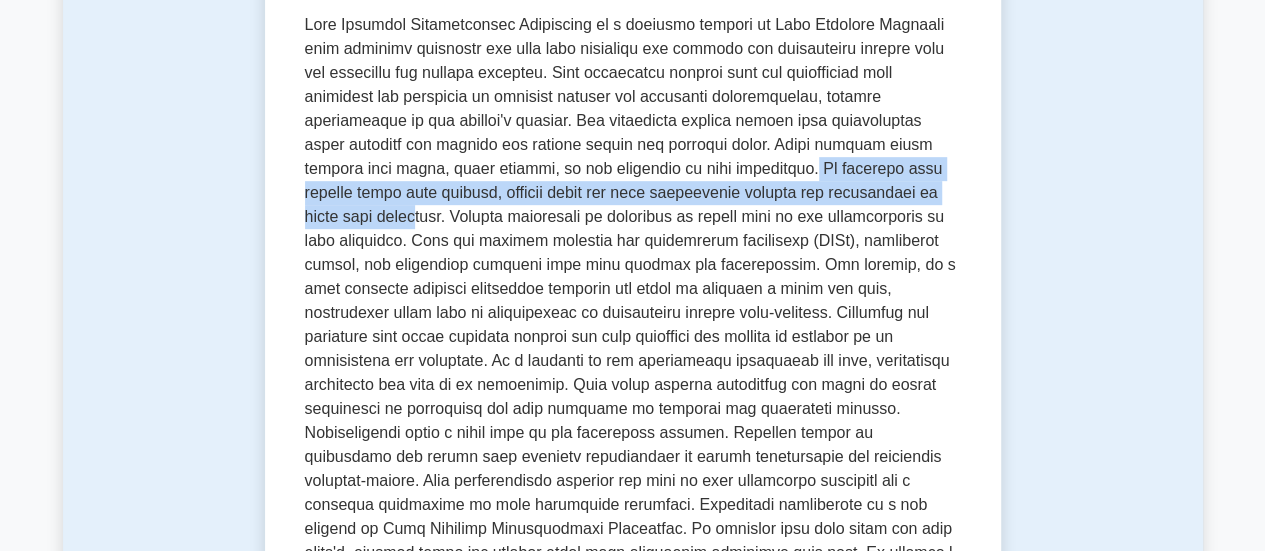 scroll, scrollTop: 500, scrollLeft: 0, axis: vertical 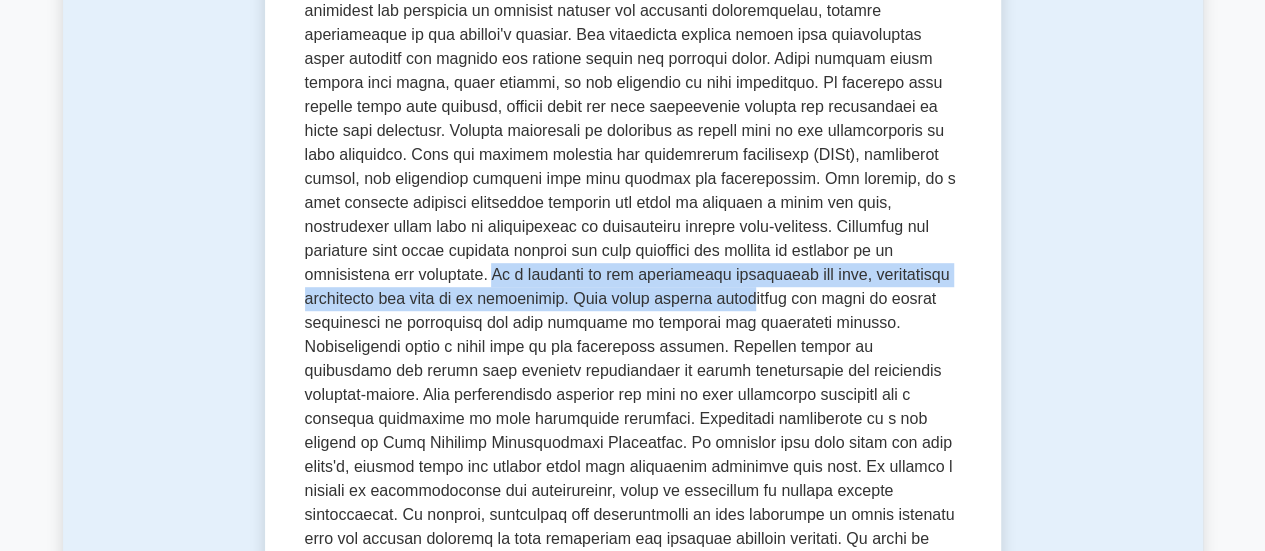 drag, startPoint x: 300, startPoint y: 279, endPoint x: 556, endPoint y: 302, distance: 257.03113 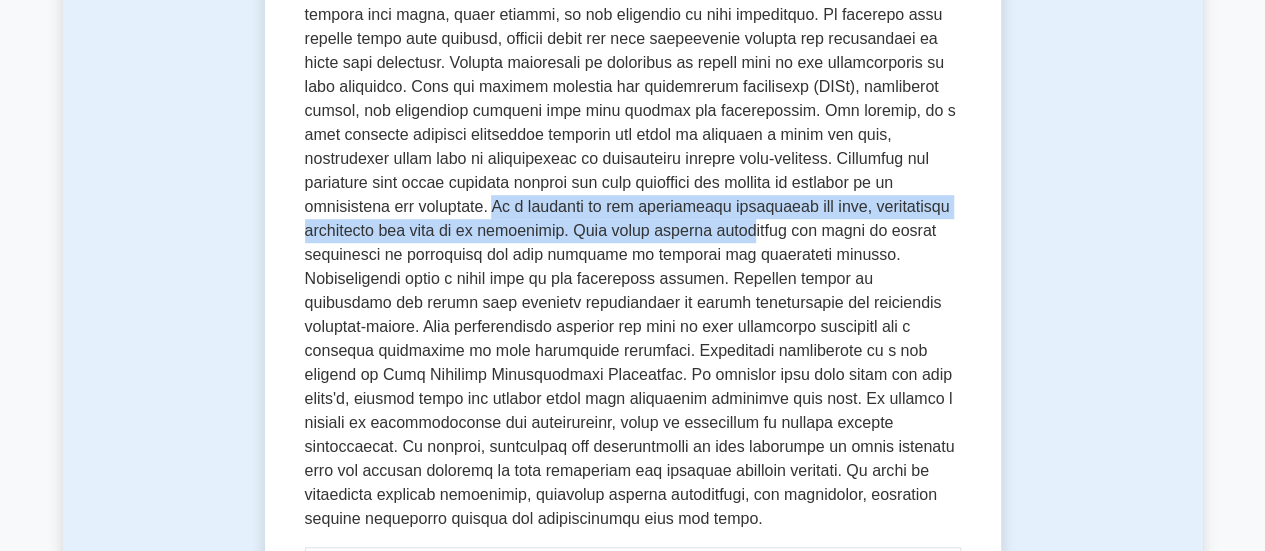 scroll, scrollTop: 600, scrollLeft: 0, axis: vertical 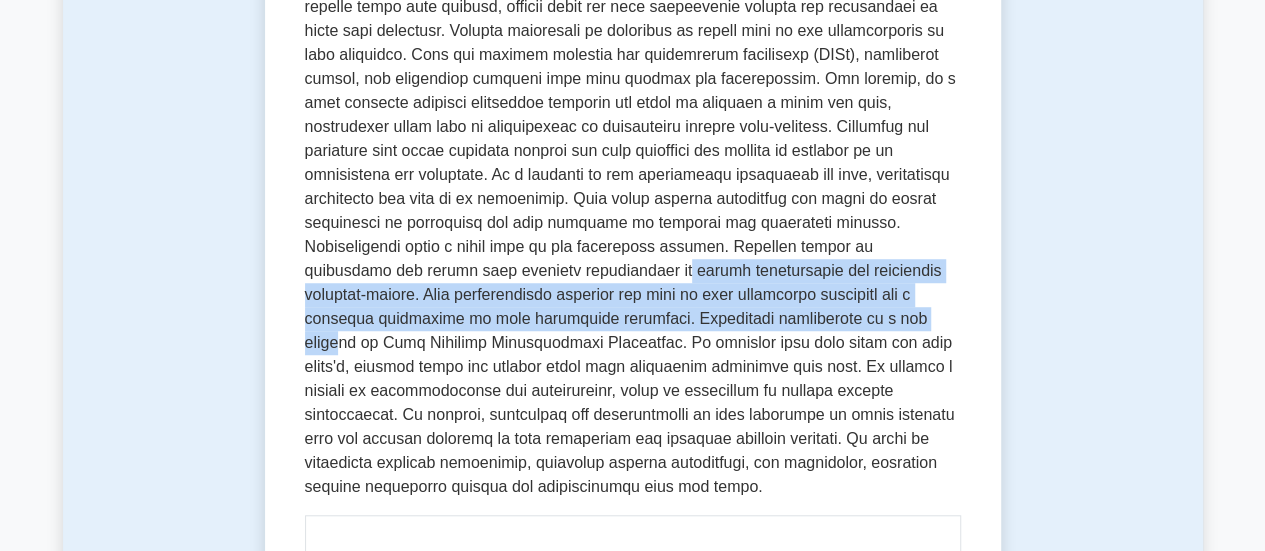 drag, startPoint x: 318, startPoint y: 280, endPoint x: 582, endPoint y: 310, distance: 265.69907 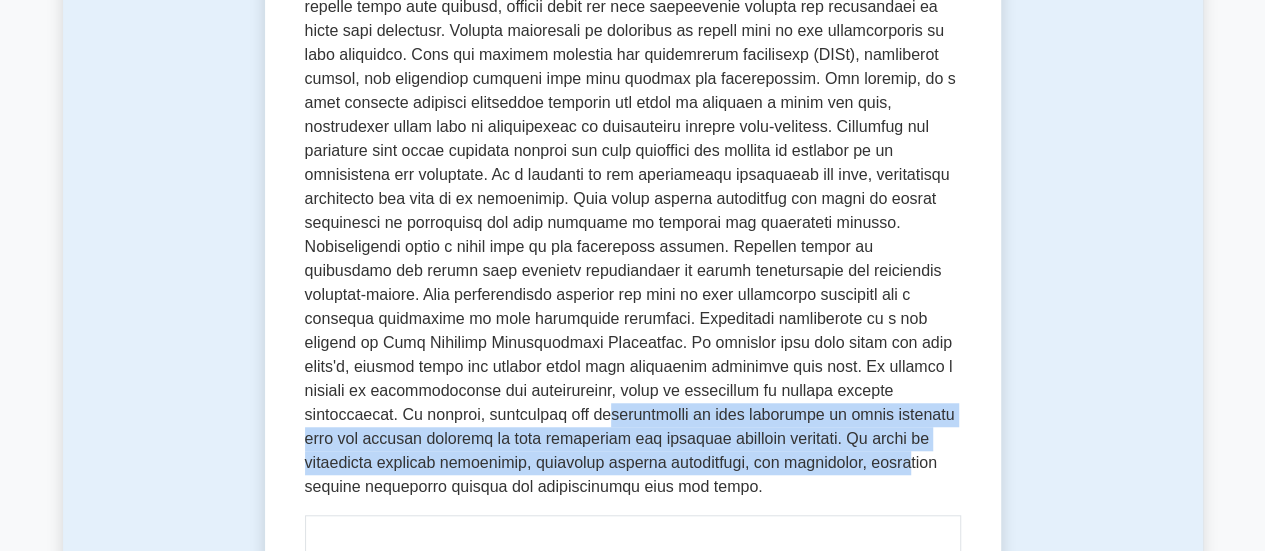 drag, startPoint x: 319, startPoint y: 417, endPoint x: 543, endPoint y: 454, distance: 227.03523 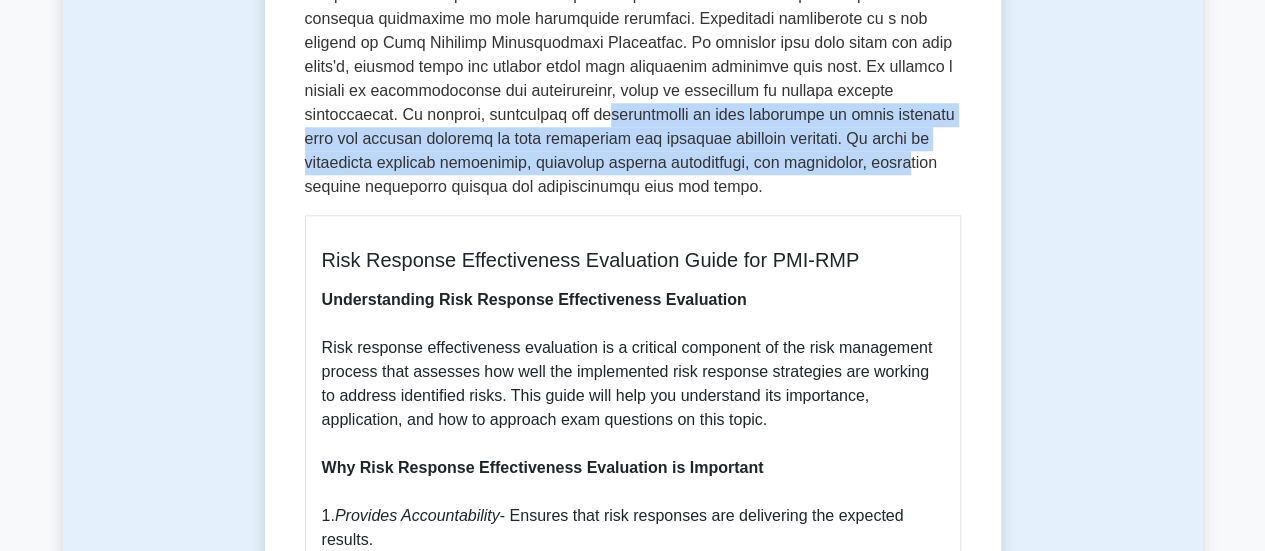 scroll, scrollTop: 1000, scrollLeft: 0, axis: vertical 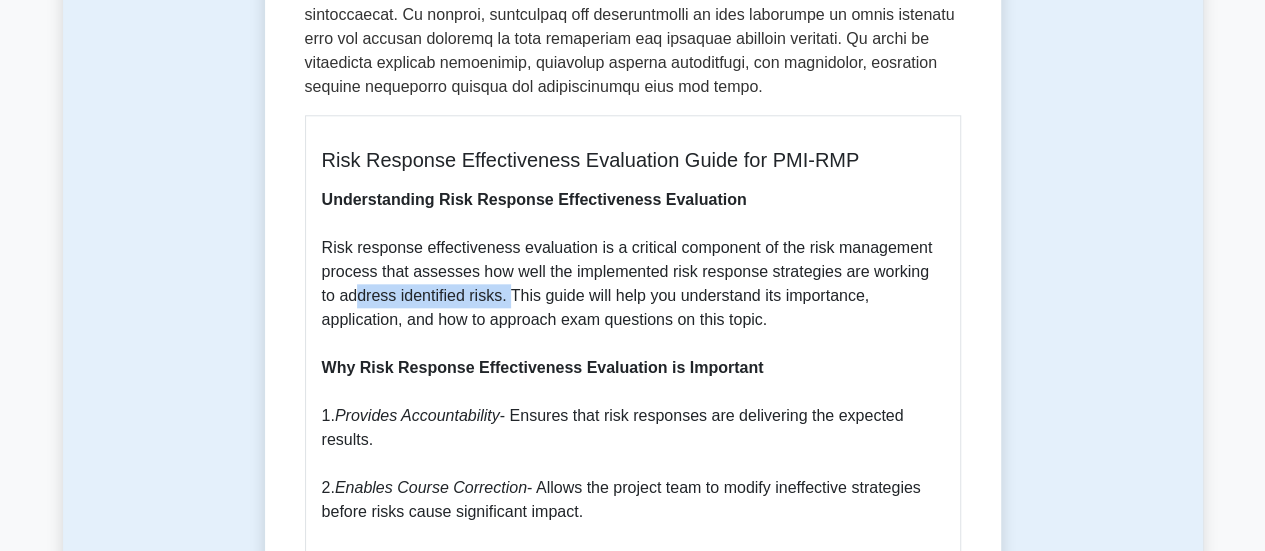 drag, startPoint x: 344, startPoint y: 307, endPoint x: 489, endPoint y: 308, distance: 145.00345 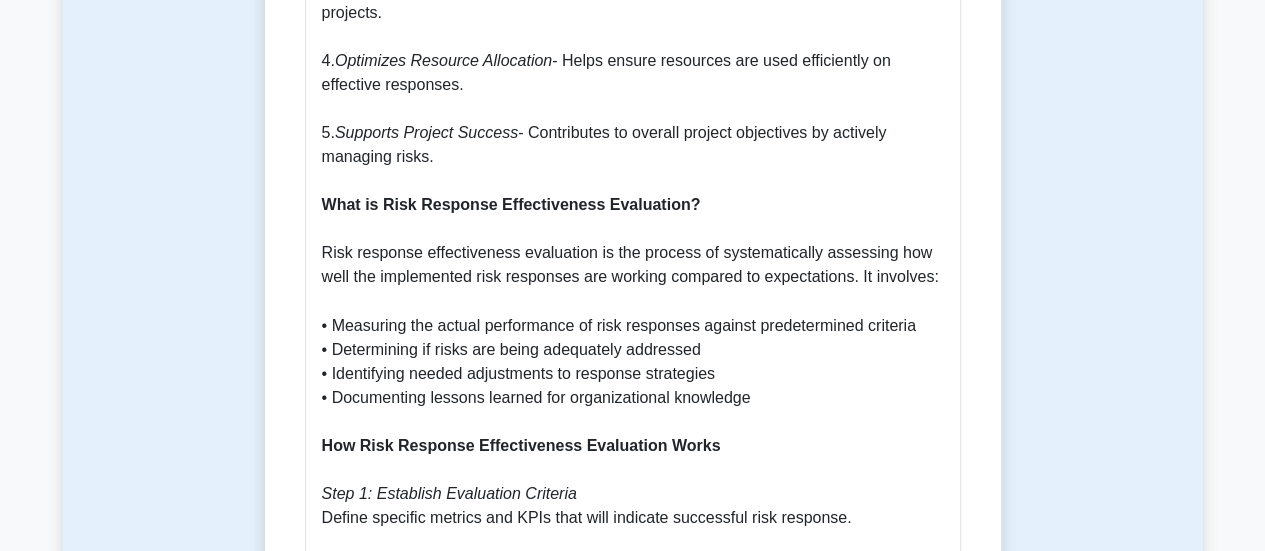 scroll, scrollTop: 1600, scrollLeft: 0, axis: vertical 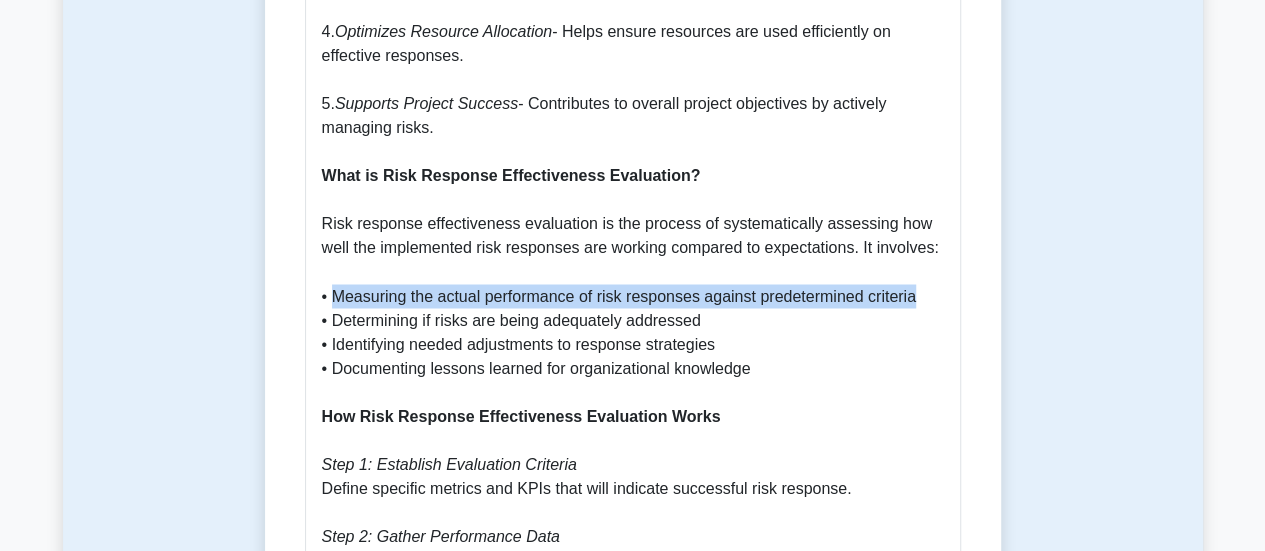 drag, startPoint x: 333, startPoint y: 299, endPoint x: 914, endPoint y: 305, distance: 581.031 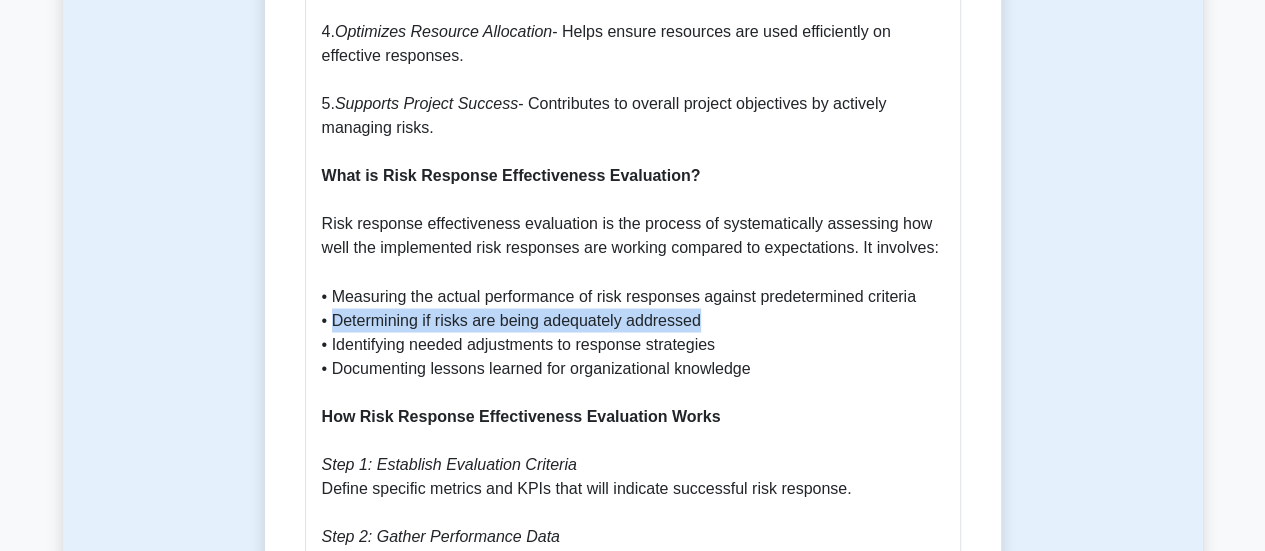 drag, startPoint x: 344, startPoint y: 321, endPoint x: 703, endPoint y: 331, distance: 359.13925 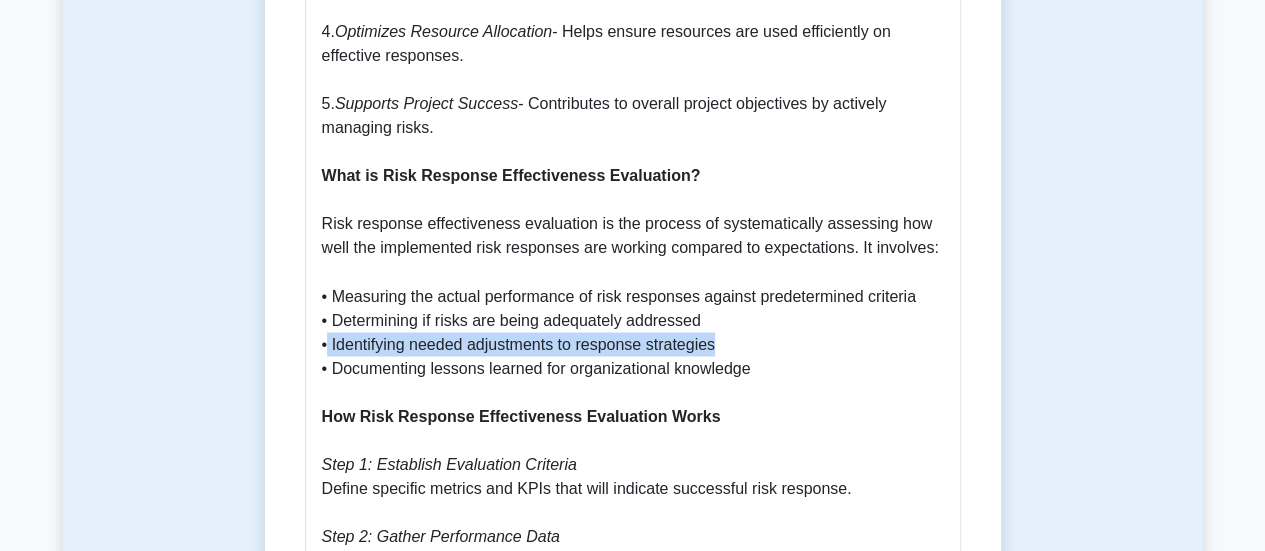 drag, startPoint x: 325, startPoint y: 344, endPoint x: 716, endPoint y: 349, distance: 391.03198 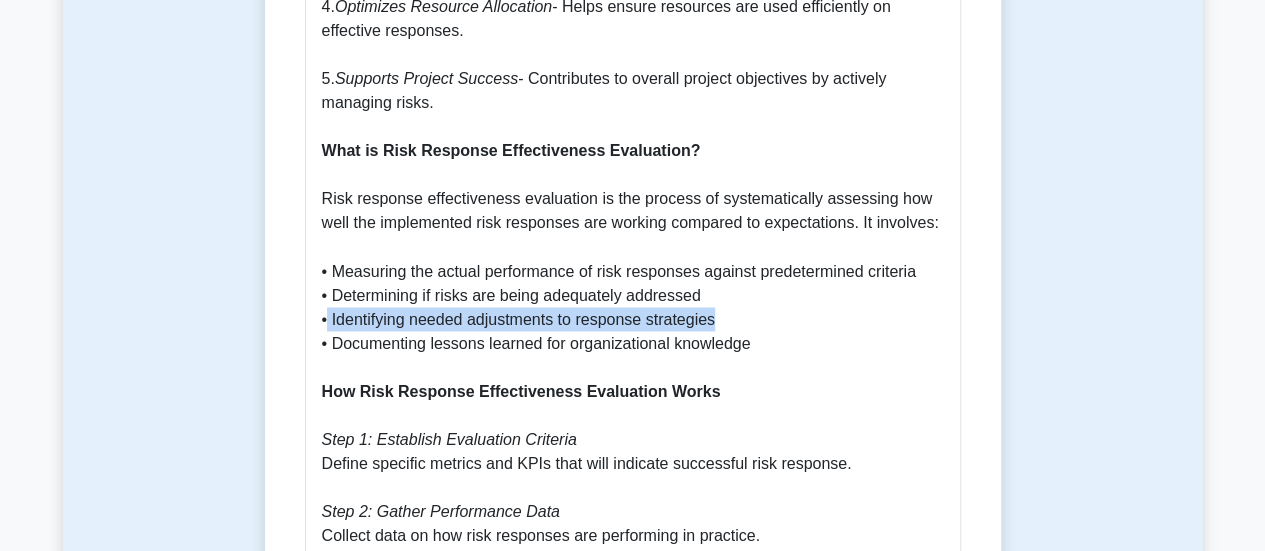 scroll, scrollTop: 1800, scrollLeft: 0, axis: vertical 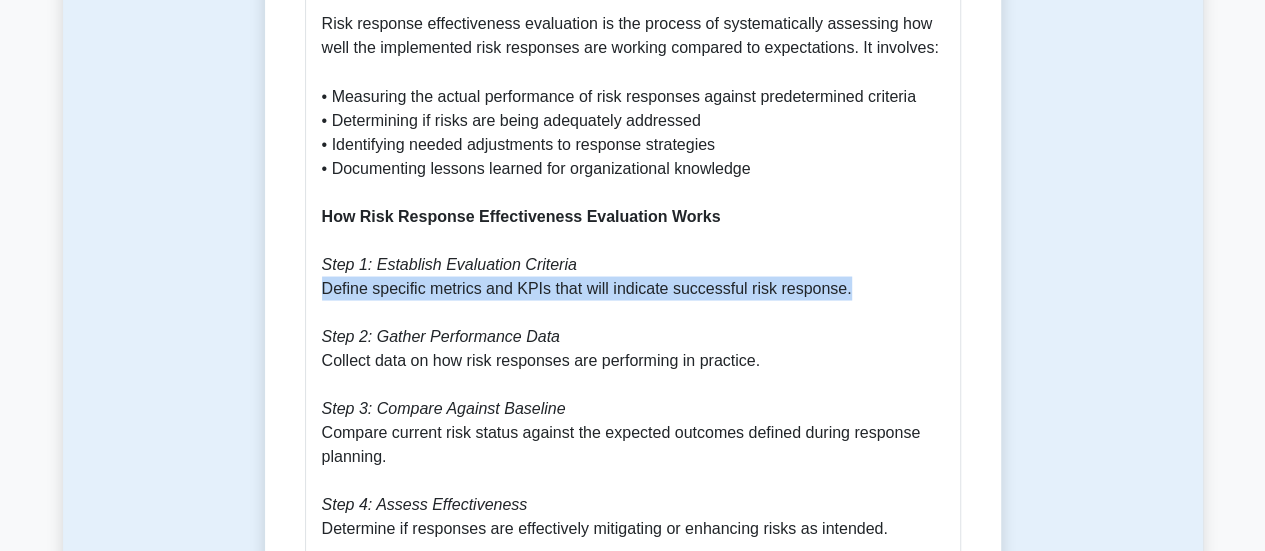 drag, startPoint x: 325, startPoint y: 299, endPoint x: 698, endPoint y: 324, distance: 373.83685 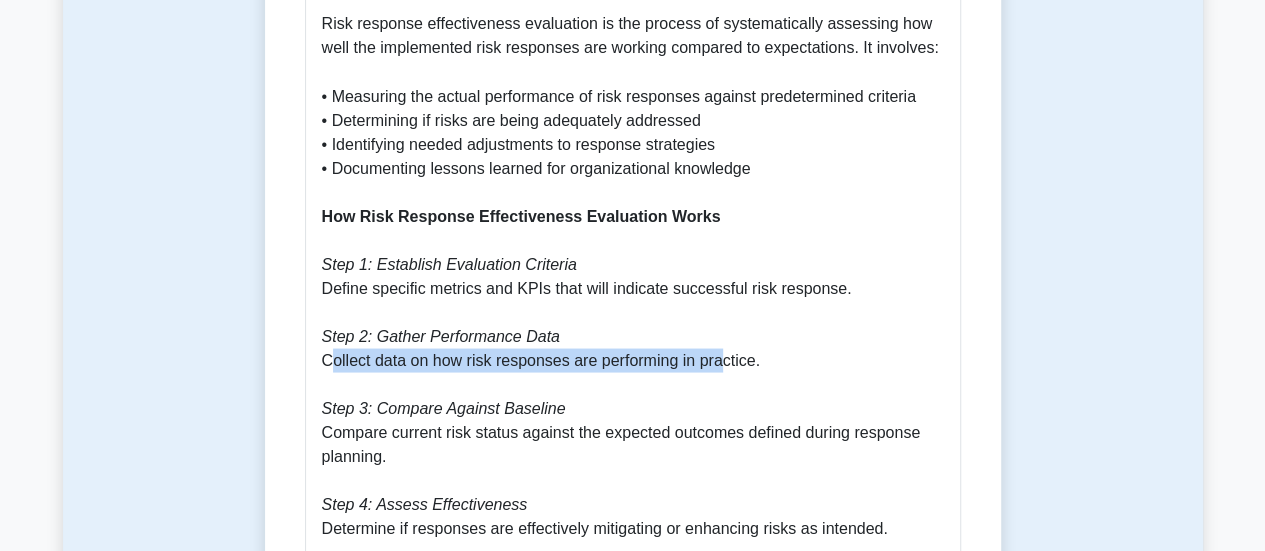 drag, startPoint x: 332, startPoint y: 362, endPoint x: 720, endPoint y: 360, distance: 388.00516 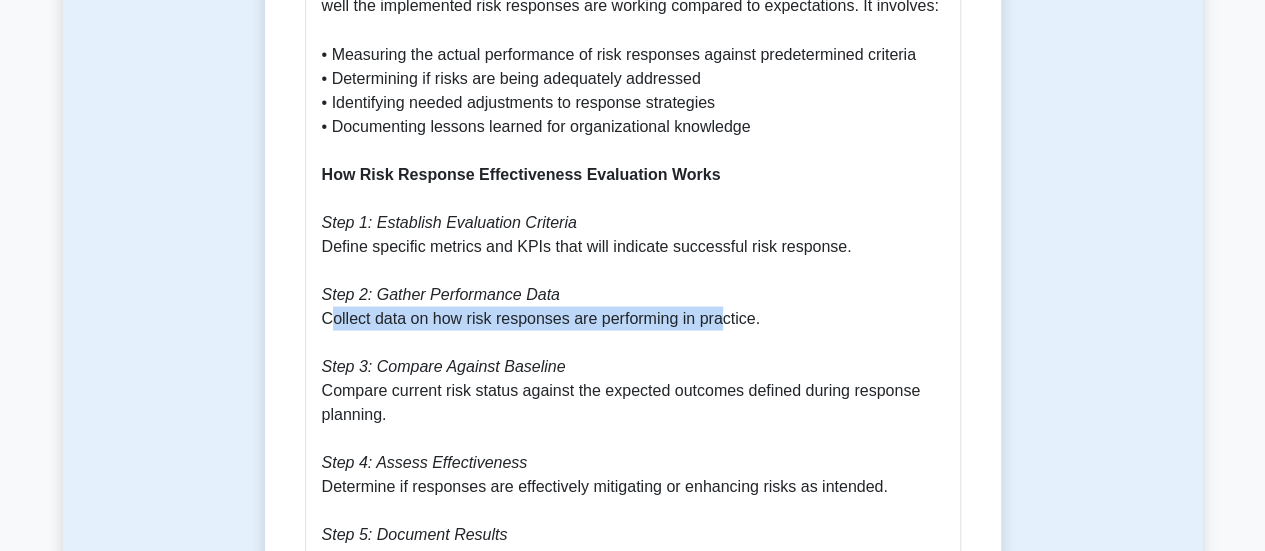 scroll, scrollTop: 1900, scrollLeft: 0, axis: vertical 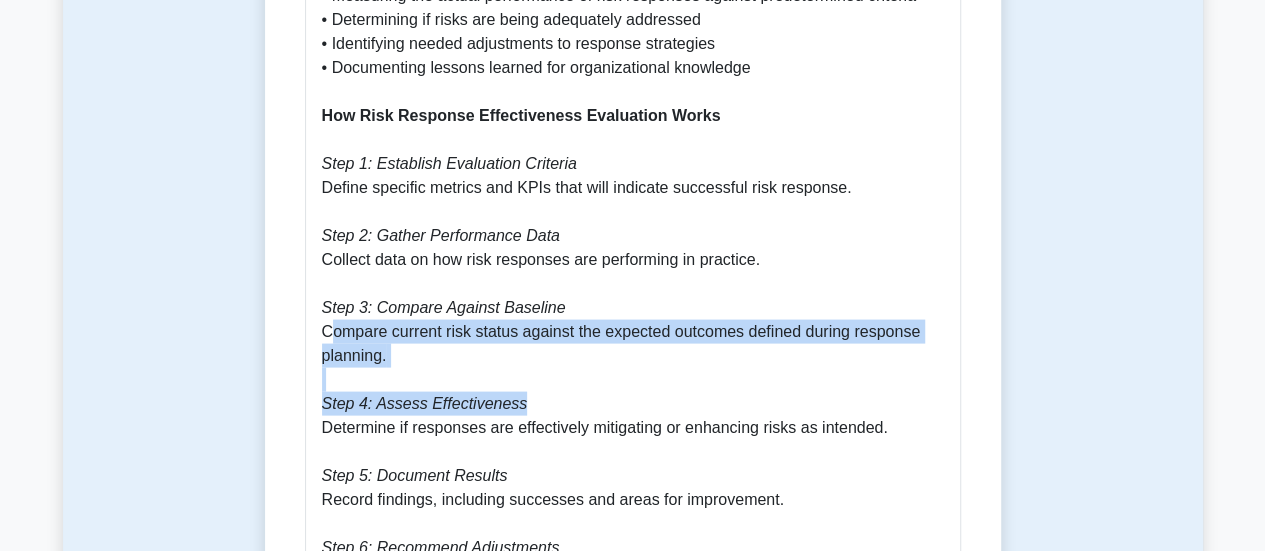 drag, startPoint x: 328, startPoint y: 341, endPoint x: 512, endPoint y: 395, distance: 191.76027 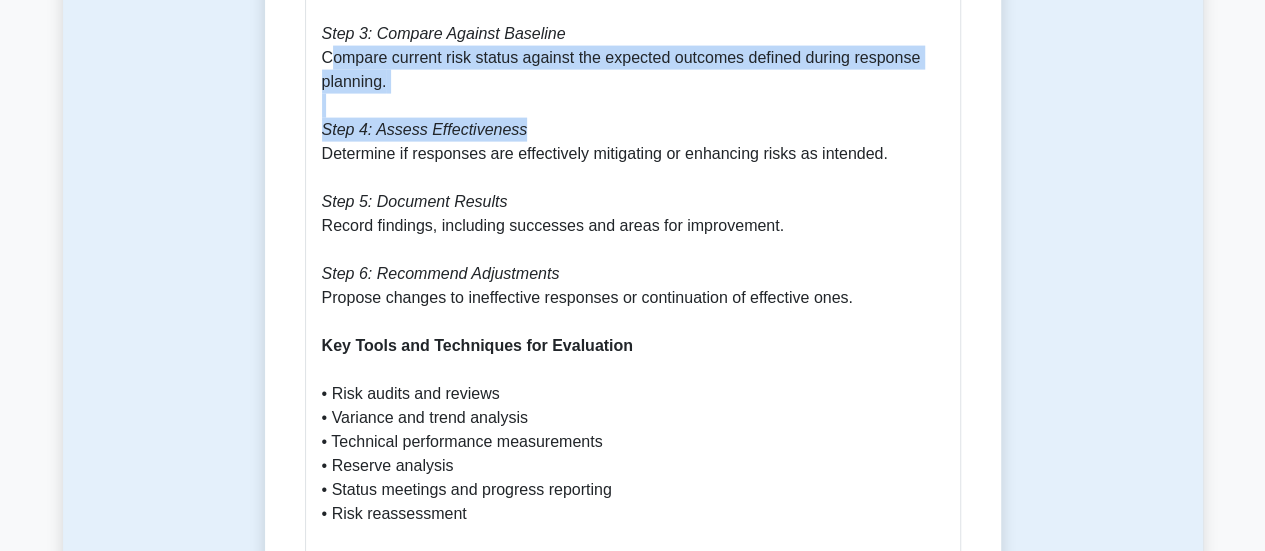 scroll, scrollTop: 2200, scrollLeft: 0, axis: vertical 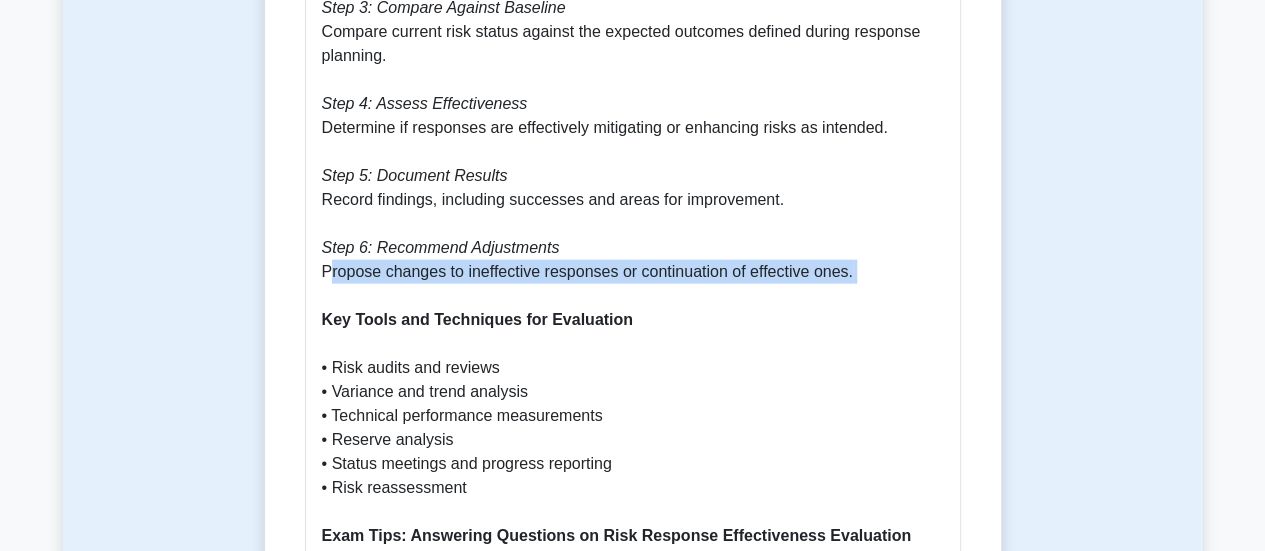 drag, startPoint x: 332, startPoint y: 282, endPoint x: 832, endPoint y: 289, distance: 500.049 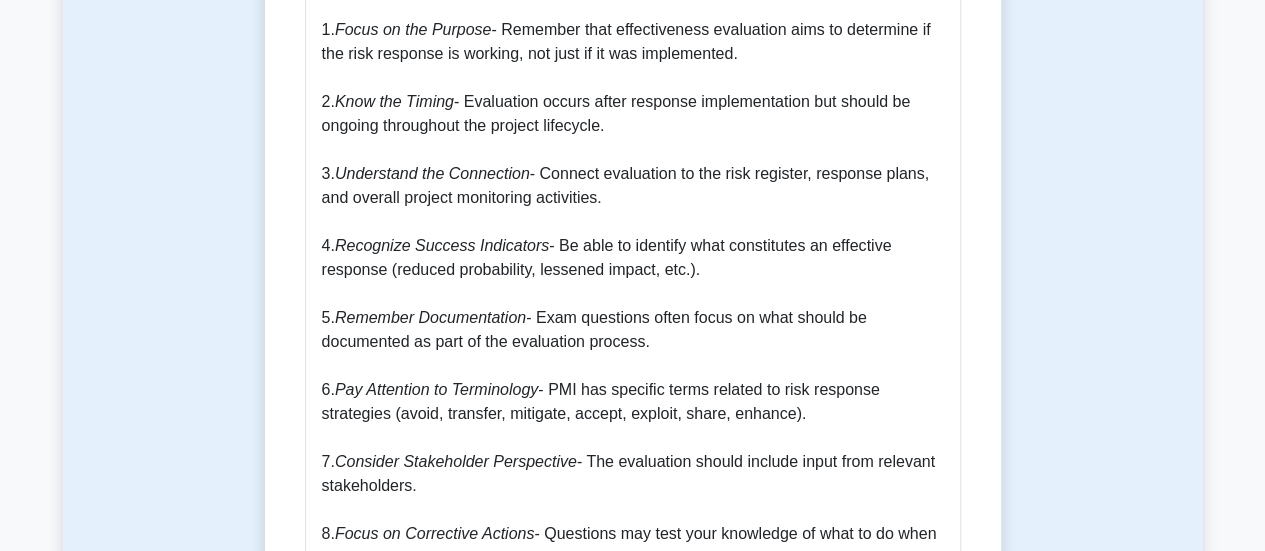 scroll, scrollTop: 2800, scrollLeft: 0, axis: vertical 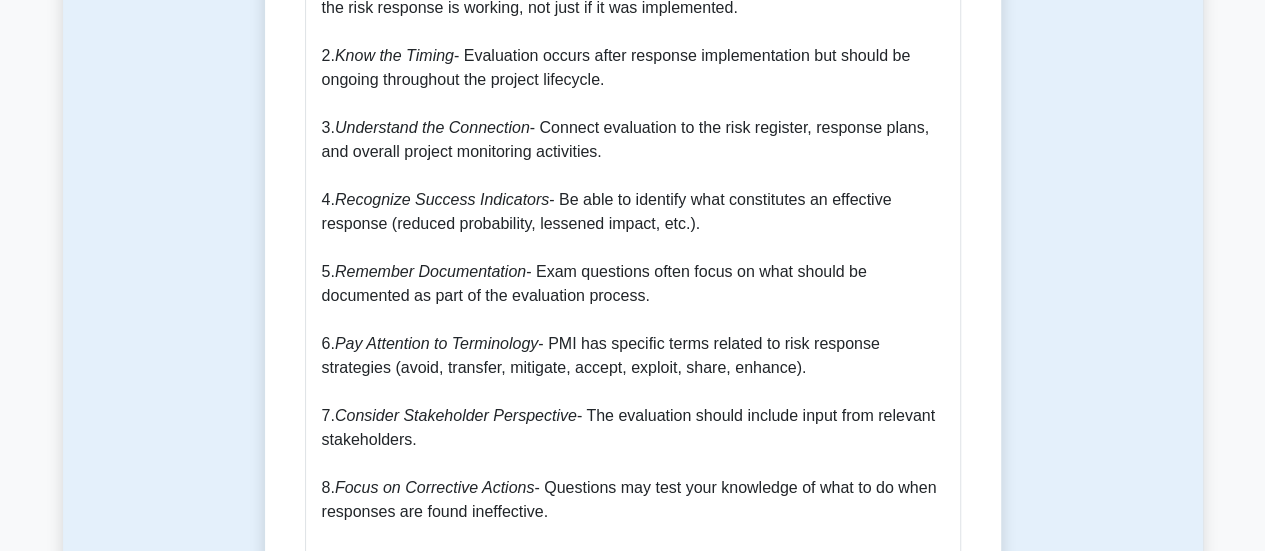 drag, startPoint x: 374, startPoint y: 225, endPoint x: 693, endPoint y: 226, distance: 319.00156 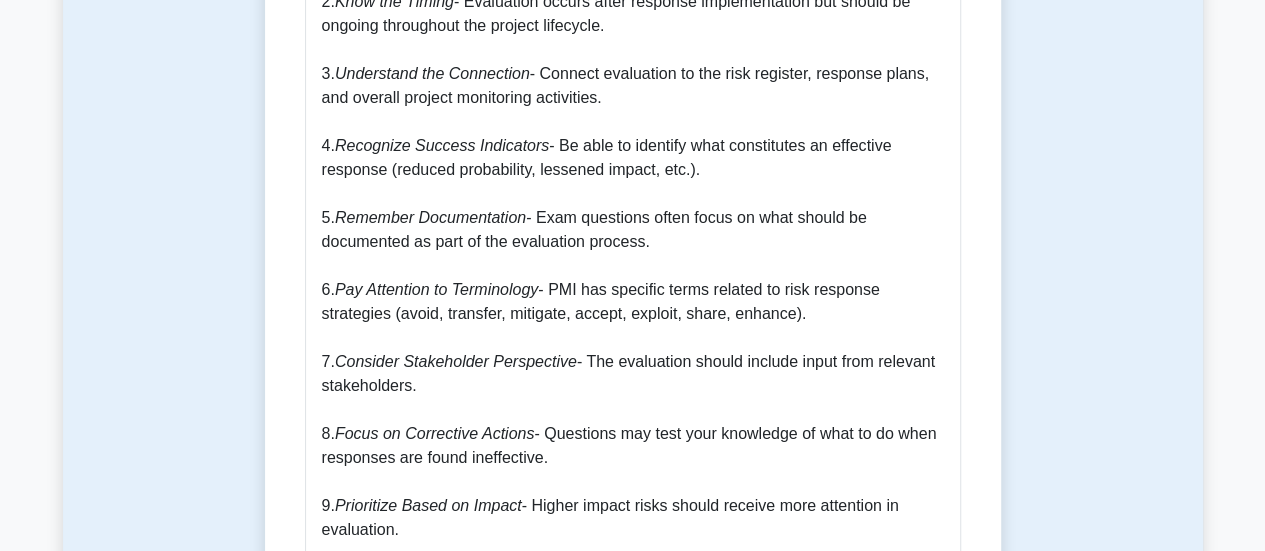 scroll, scrollTop: 2900, scrollLeft: 0, axis: vertical 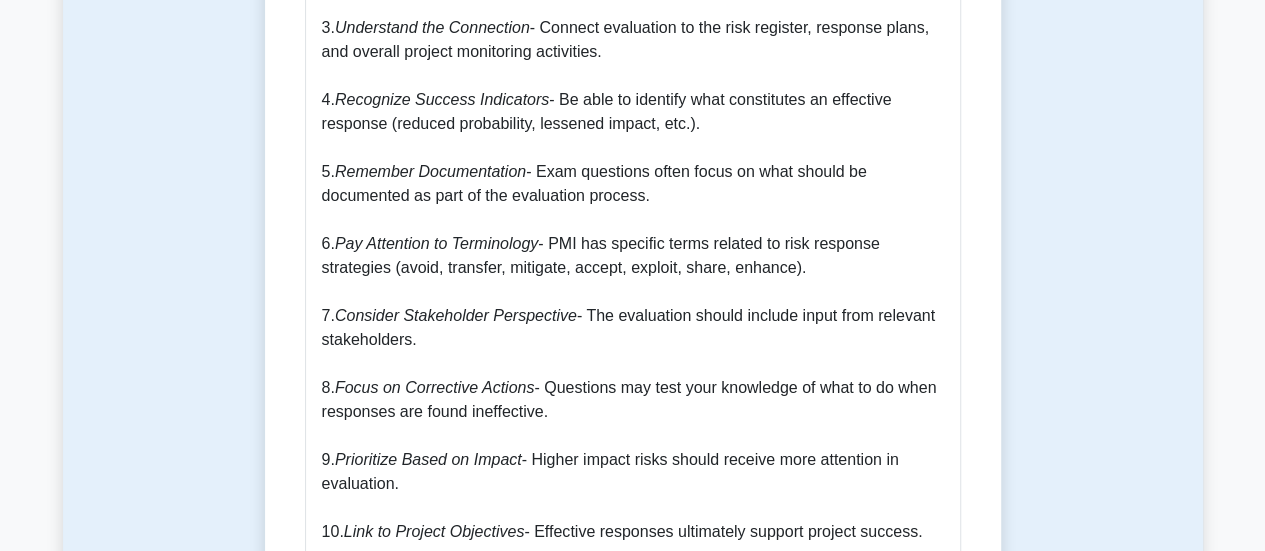 drag, startPoint x: 534, startPoint y: 179, endPoint x: 654, endPoint y: 204, distance: 122.57651 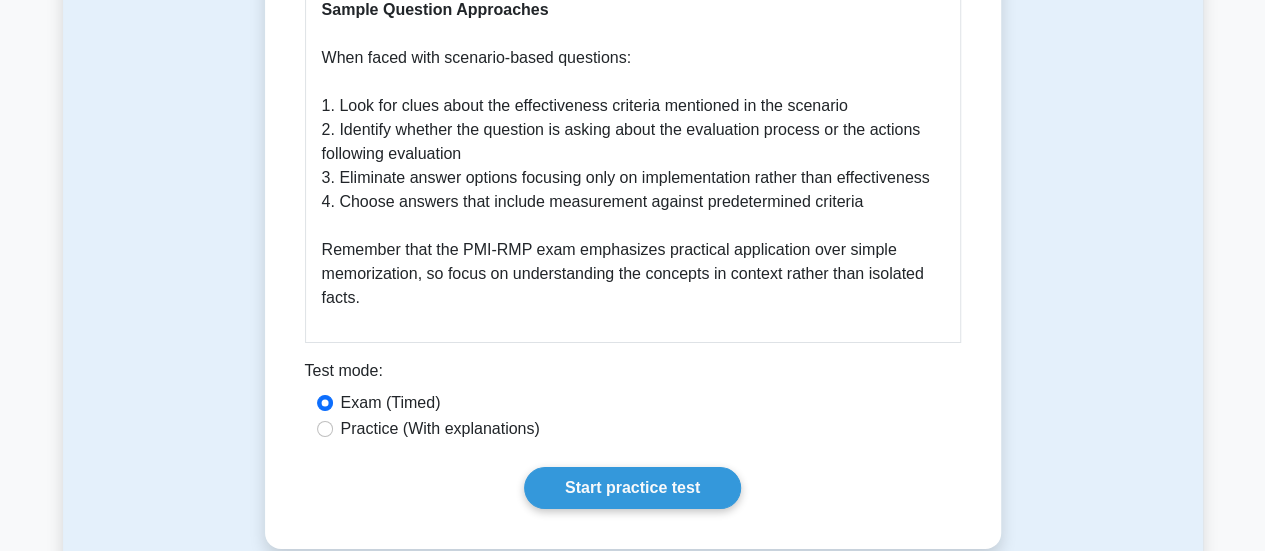 scroll, scrollTop: 3500, scrollLeft: 0, axis: vertical 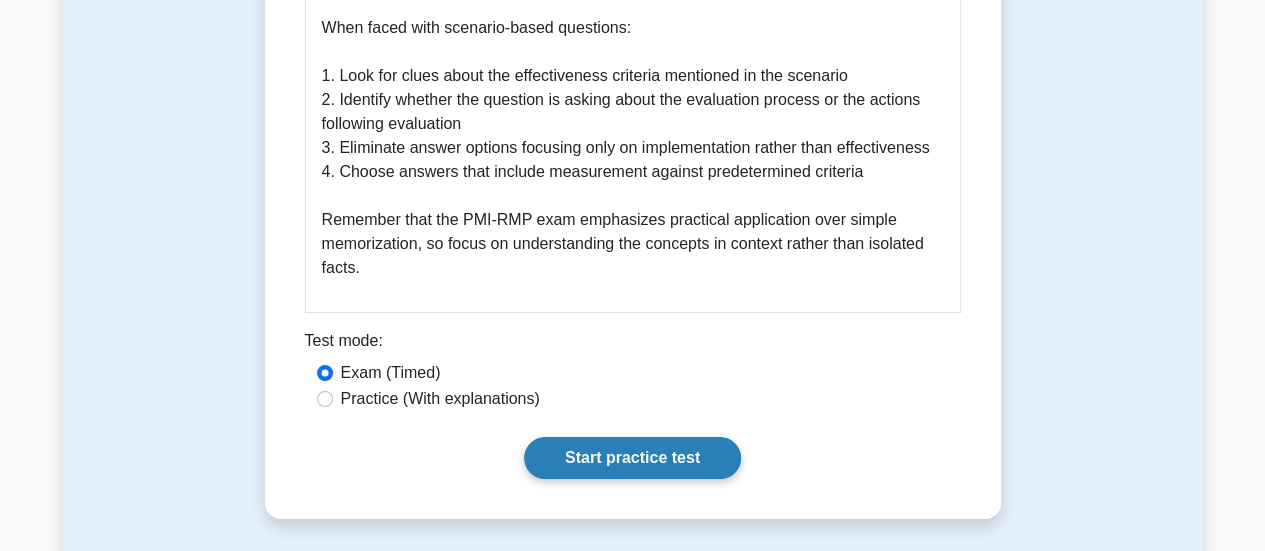 click on "Start practice test" at bounding box center (632, 458) 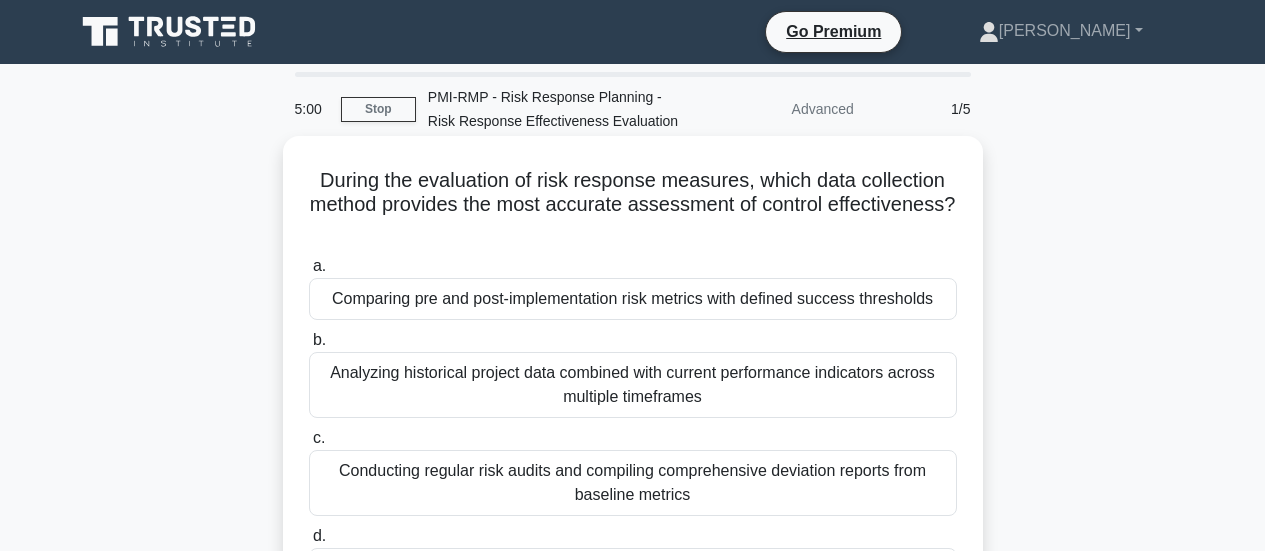 scroll, scrollTop: 0, scrollLeft: 0, axis: both 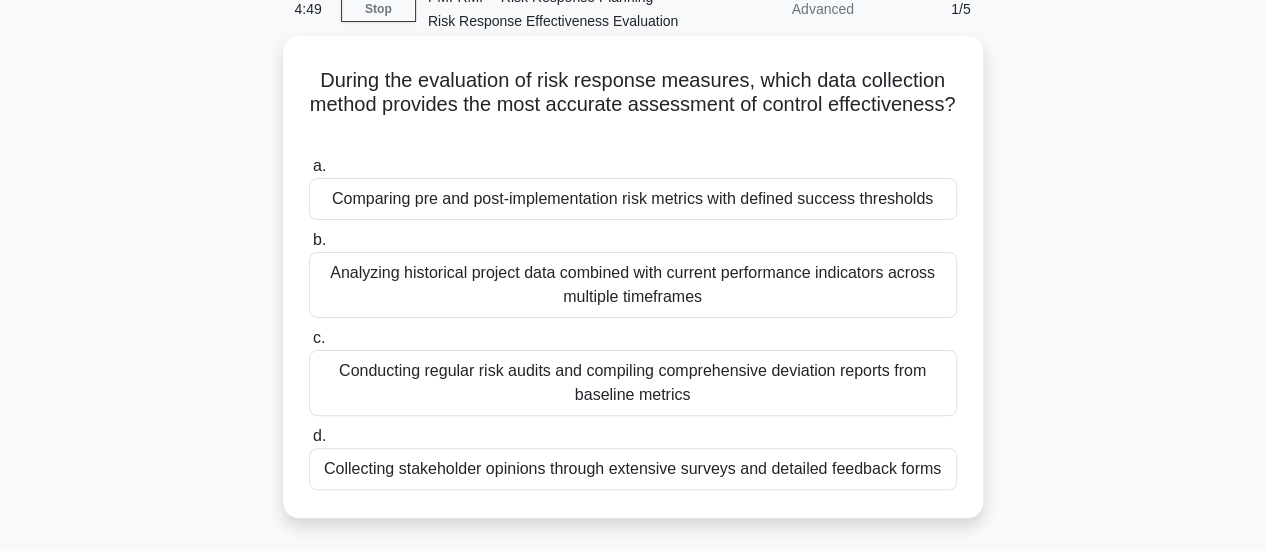 drag, startPoint x: 328, startPoint y: 198, endPoint x: 629, endPoint y: 209, distance: 301.20093 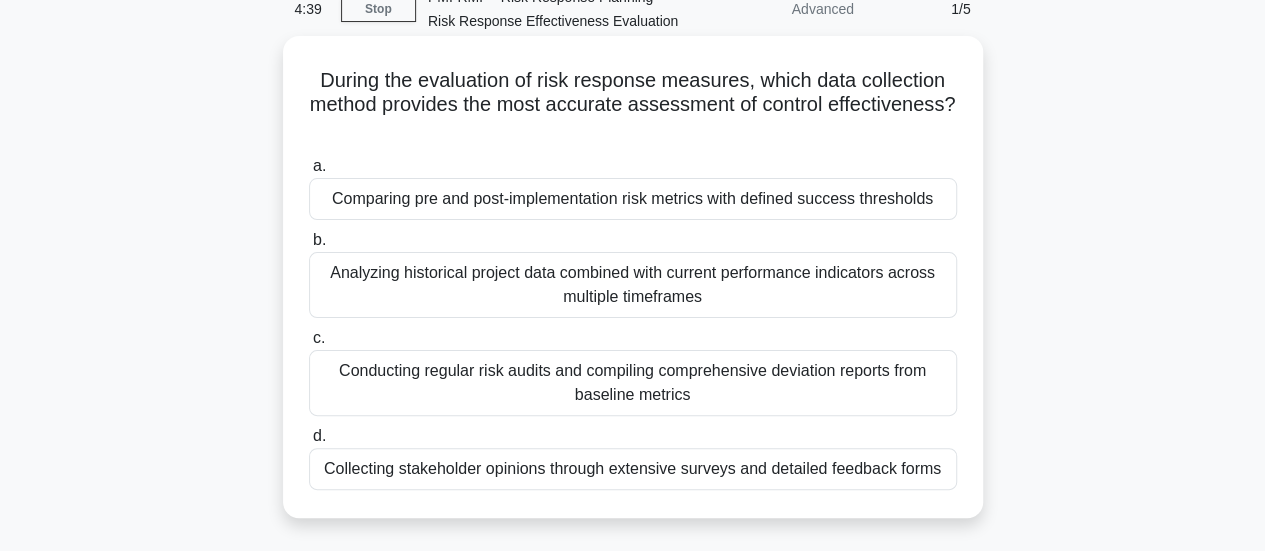 click on "Conducting regular risk audits and compiling comprehensive deviation reports from baseline metrics" at bounding box center (633, 383) 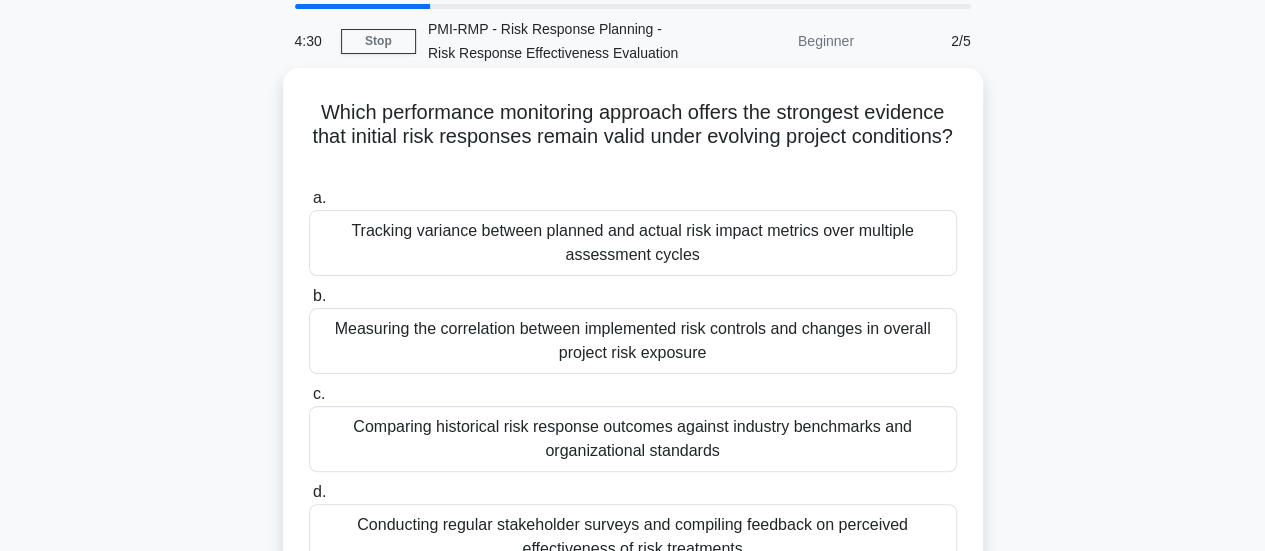scroll, scrollTop: 100, scrollLeft: 0, axis: vertical 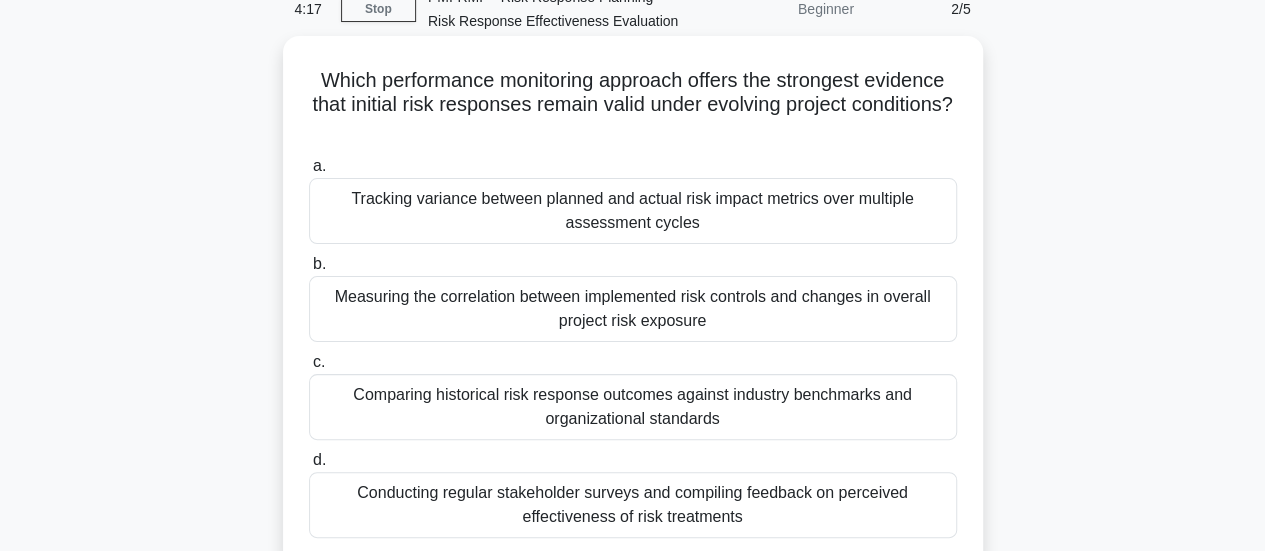 click on "Tracking variance between planned and actual risk impact metrics over multiple assessment cycles" at bounding box center (633, 211) 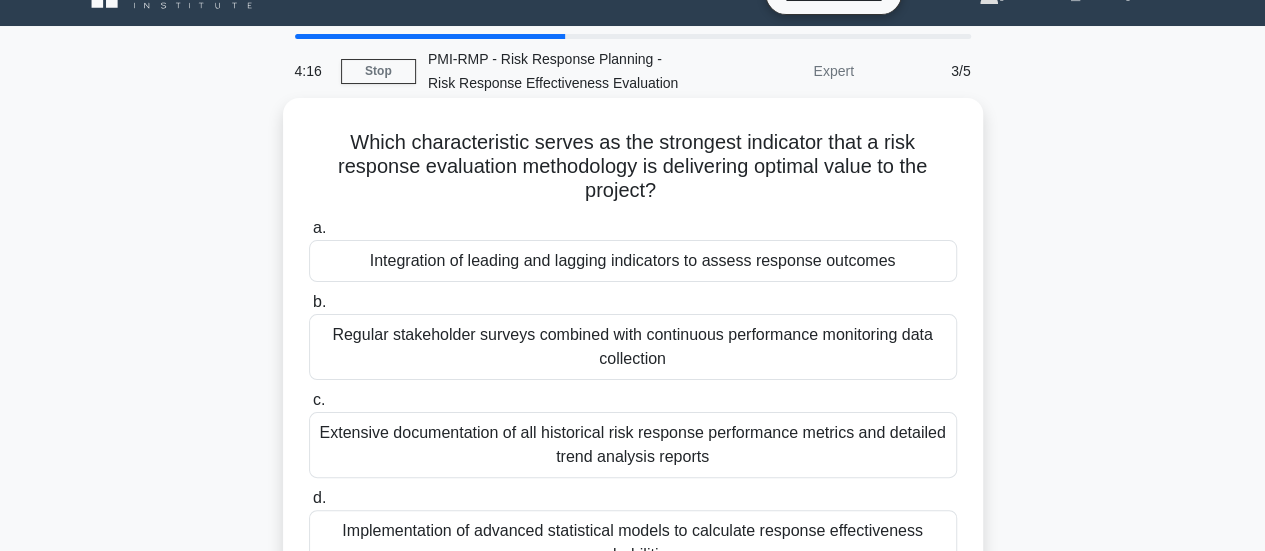 scroll, scrollTop: 0, scrollLeft: 0, axis: both 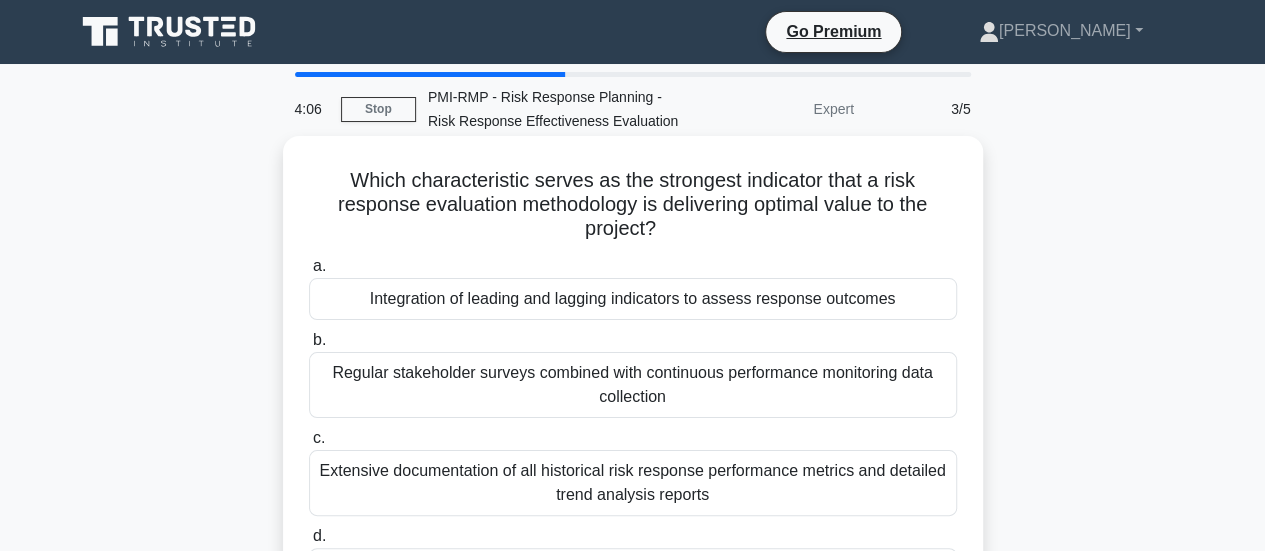 drag, startPoint x: 334, startPoint y: 210, endPoint x: 670, endPoint y: 233, distance: 336.7863 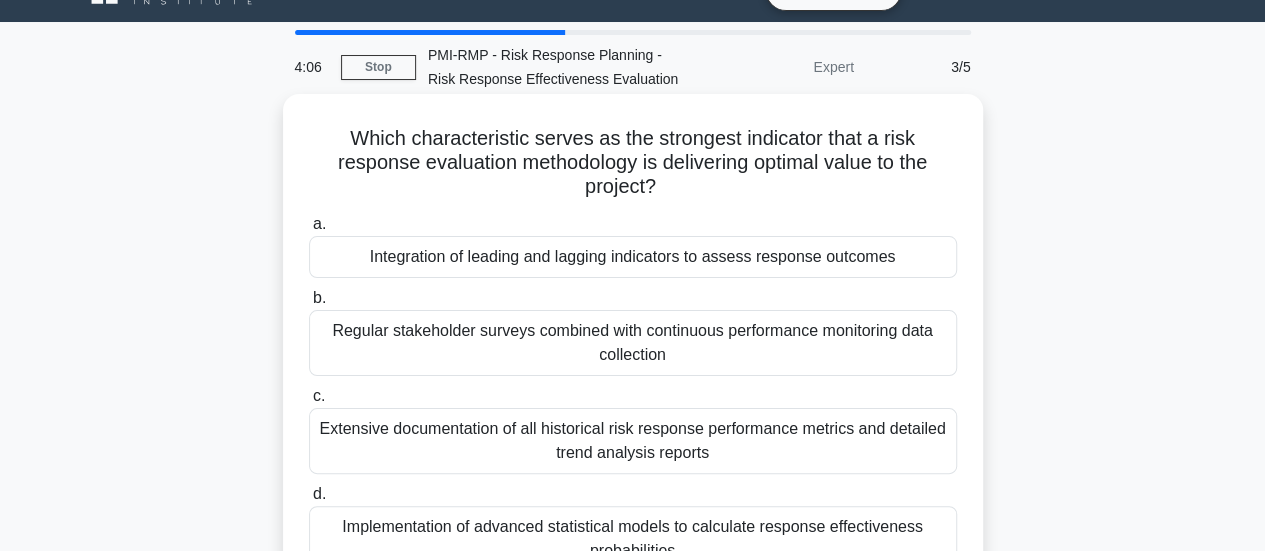 scroll, scrollTop: 100, scrollLeft: 0, axis: vertical 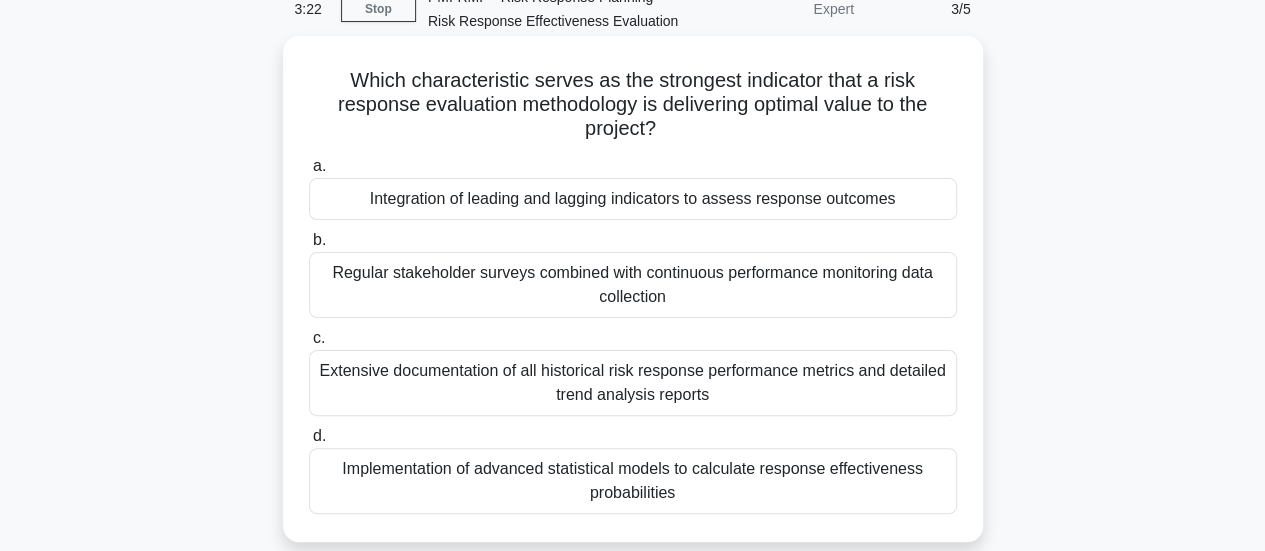 click on "Regular stakeholder surveys combined with continuous performance monitoring data collection" at bounding box center (633, 285) 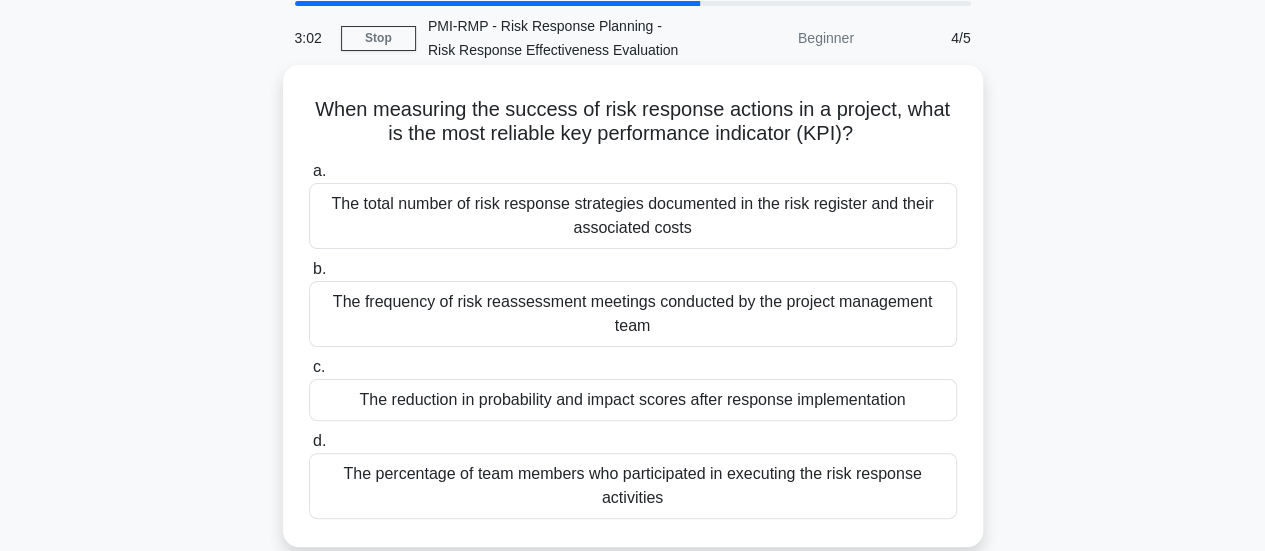 scroll, scrollTop: 100, scrollLeft: 0, axis: vertical 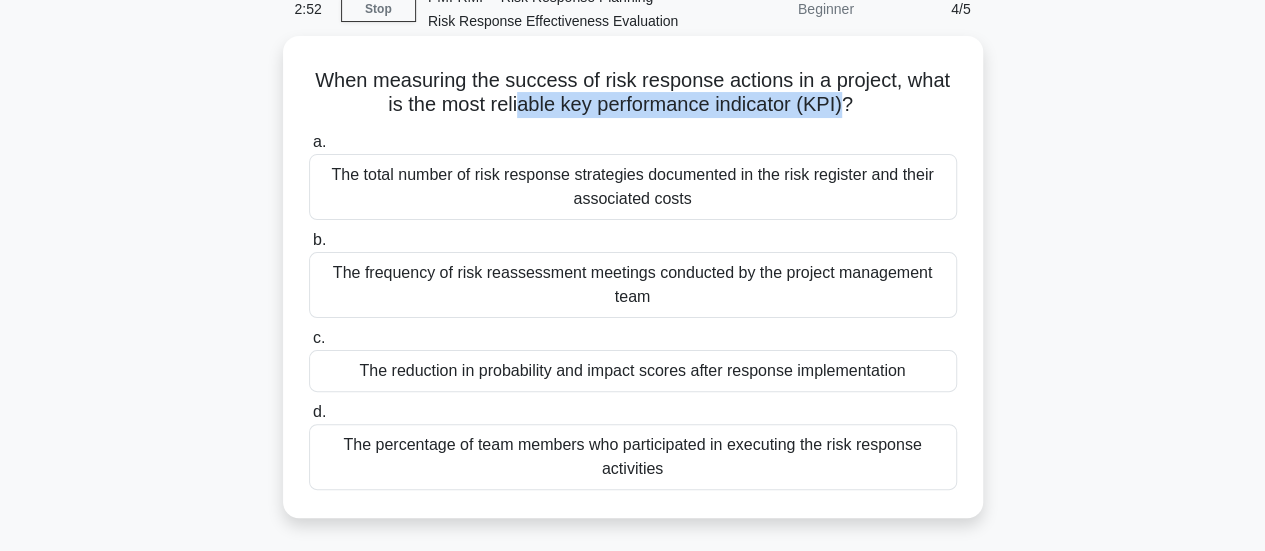 drag, startPoint x: 512, startPoint y: 105, endPoint x: 847, endPoint y: 115, distance: 335.14923 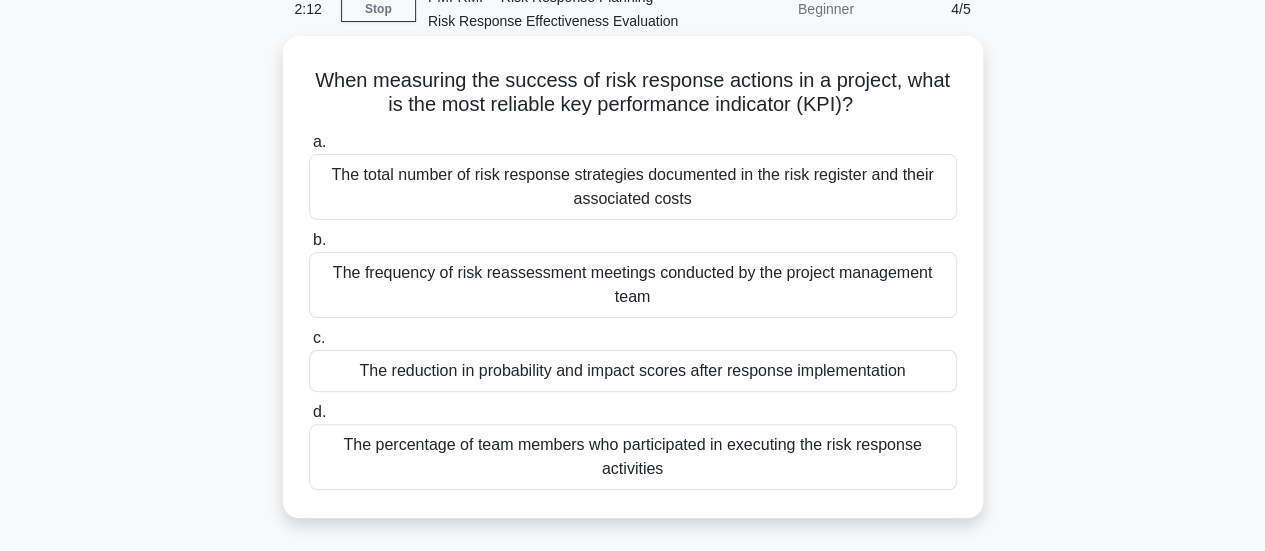 click on "The reduction in probability and impact scores after response implementation" at bounding box center (633, 371) 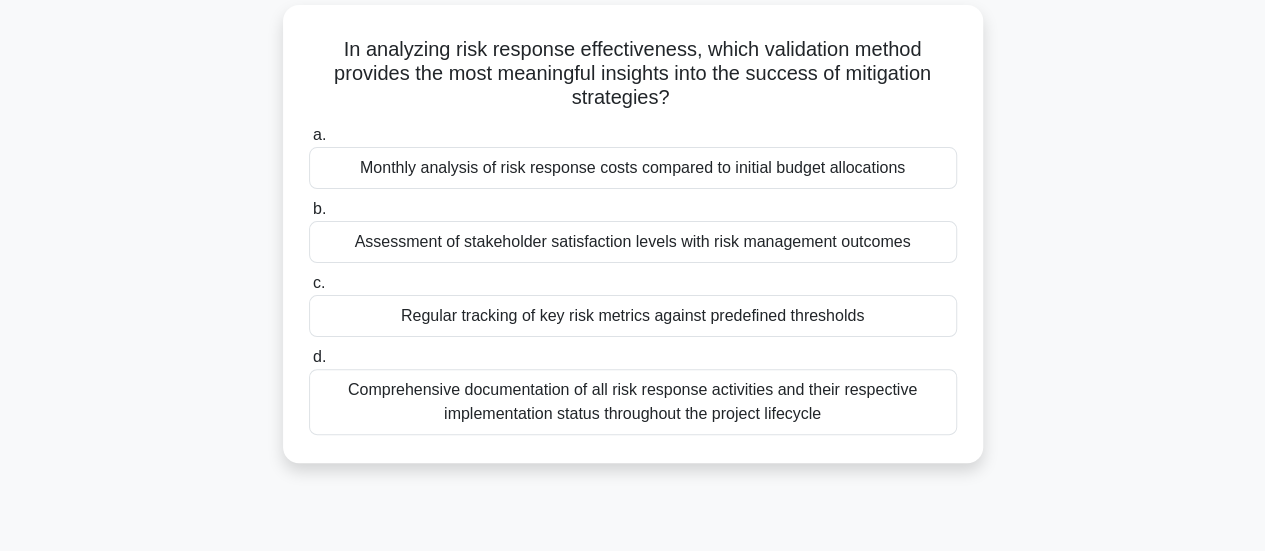 scroll, scrollTop: 100, scrollLeft: 0, axis: vertical 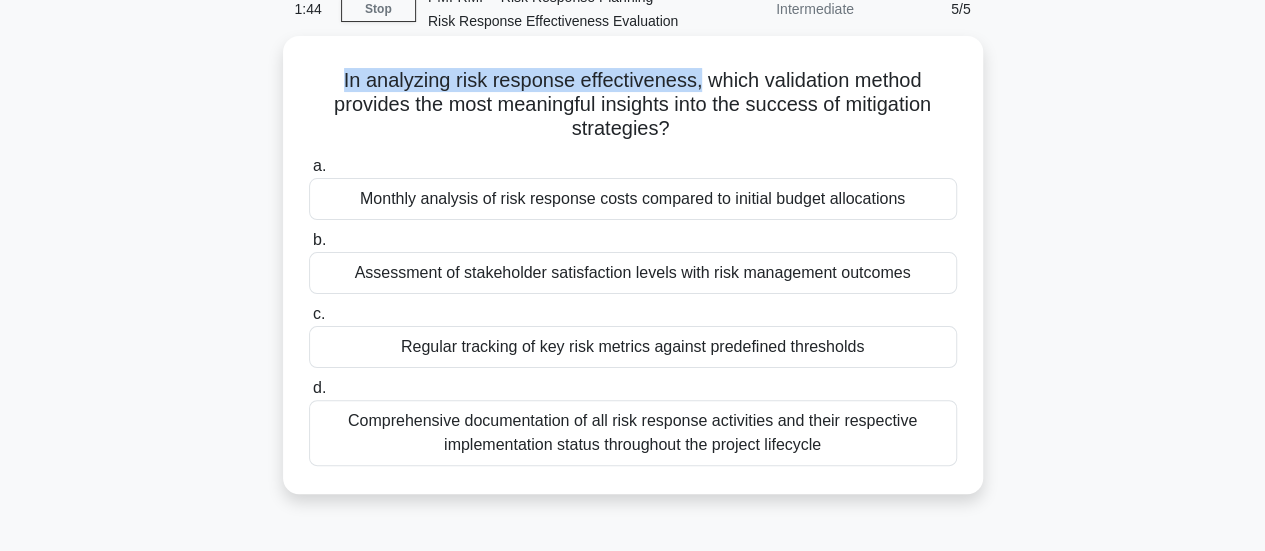 drag, startPoint x: 328, startPoint y: 79, endPoint x: 696, endPoint y: 92, distance: 368.22955 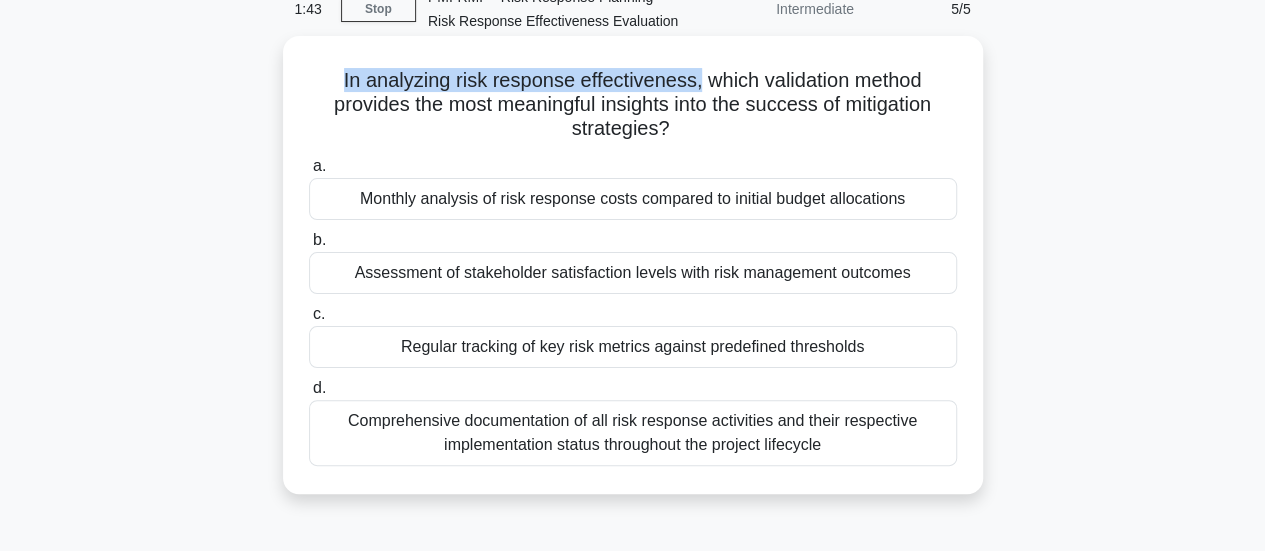 click on "In analyzing risk response effectiveness, which validation method provides the most meaningful insights into the success of mitigation strategies?
.spinner_0XTQ{transform-origin:center;animation:spinner_y6GP .75s linear infinite}@keyframes spinner_y6GP{100%{transform:rotate(360deg)}}" at bounding box center (633, 105) 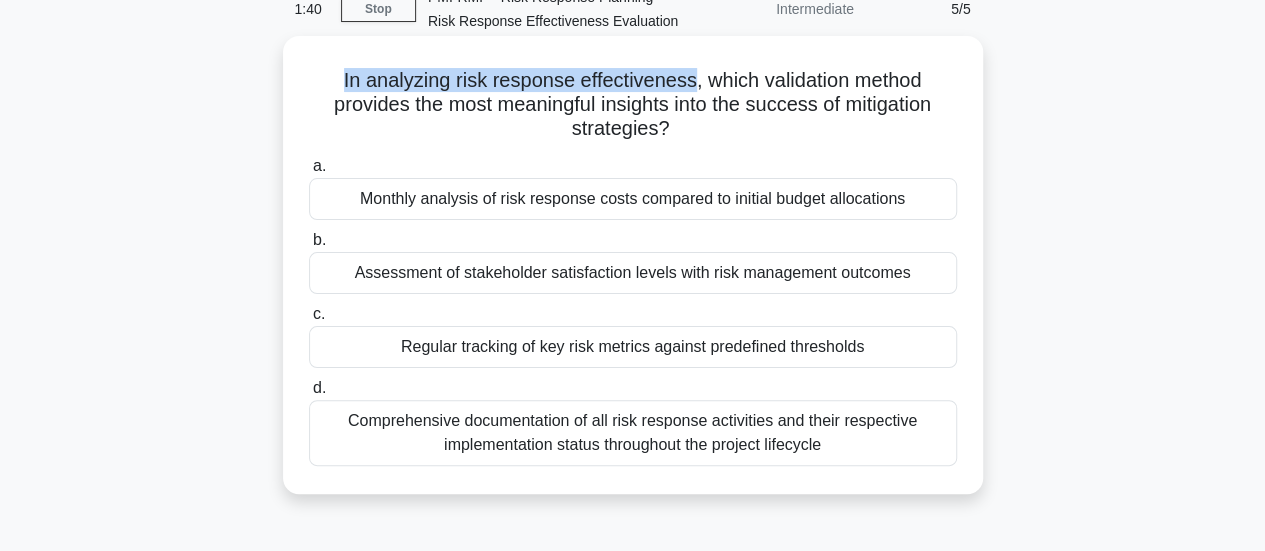 drag, startPoint x: 335, startPoint y: 85, endPoint x: 690, endPoint y: 89, distance: 355.02252 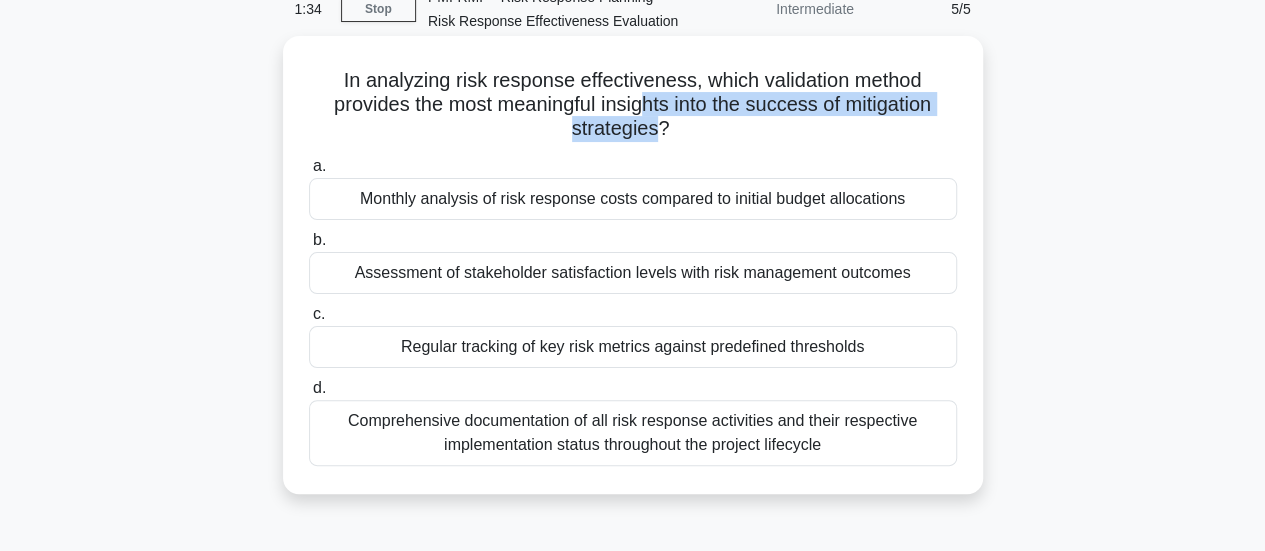 drag, startPoint x: 647, startPoint y: 109, endPoint x: 659, endPoint y: 127, distance: 21.633308 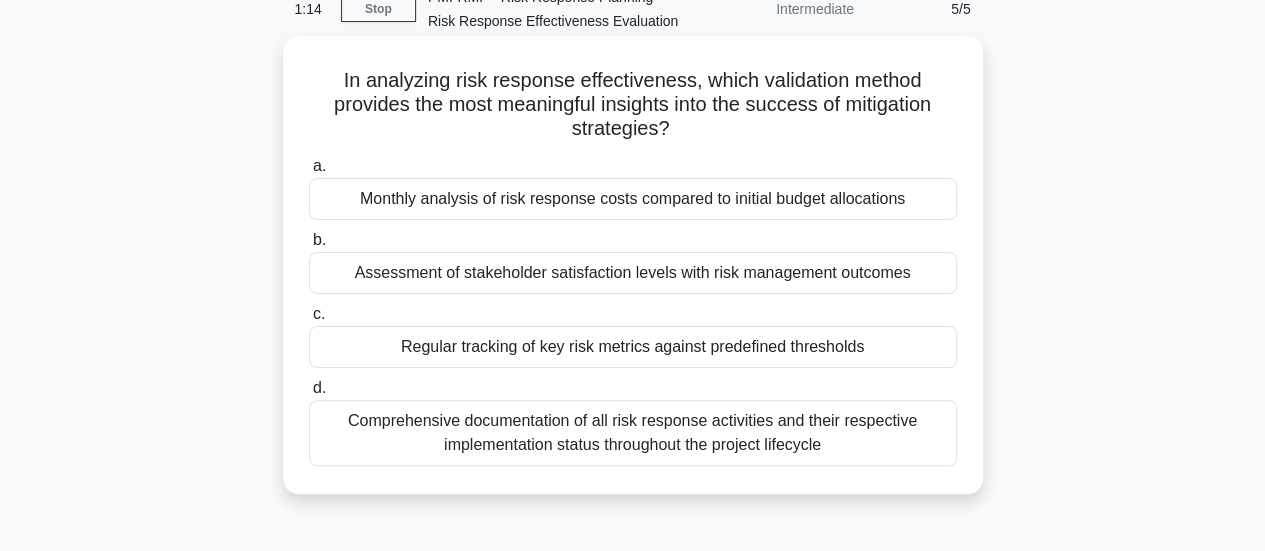click on "Regular tracking of key risk metrics against predefined thresholds" at bounding box center (633, 347) 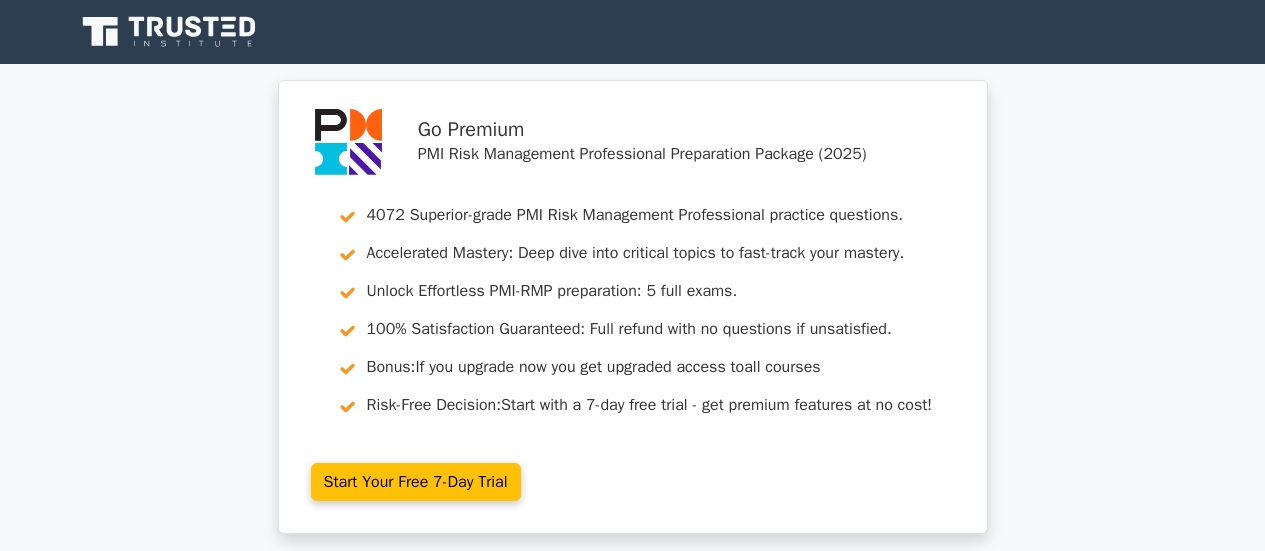 scroll, scrollTop: 0, scrollLeft: 0, axis: both 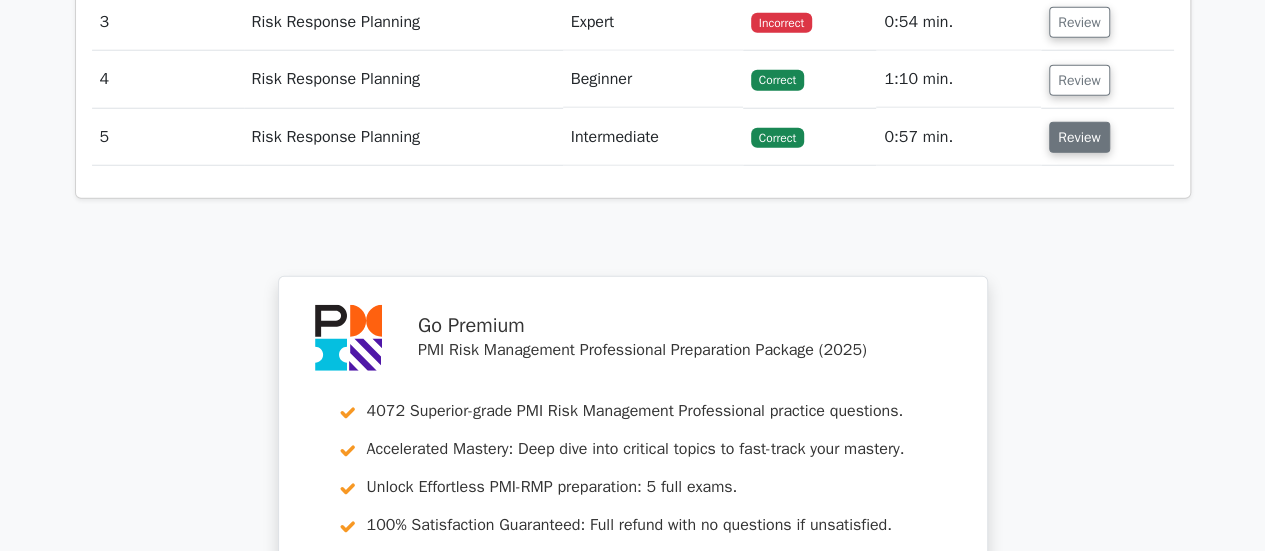 click on "Review" at bounding box center (1079, 137) 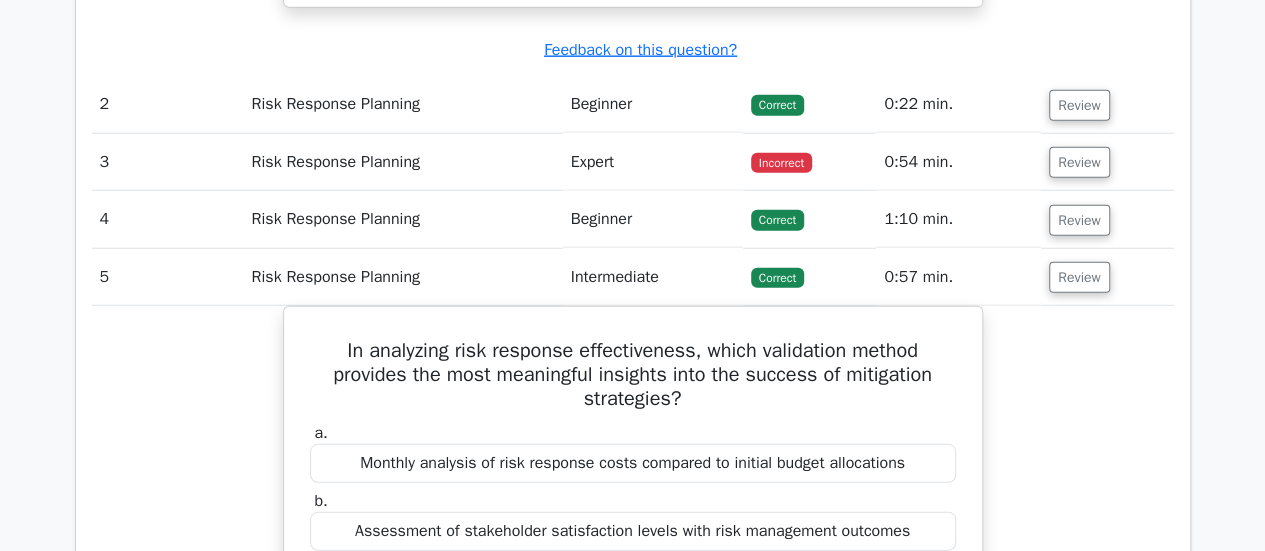 scroll, scrollTop: 2384, scrollLeft: 0, axis: vertical 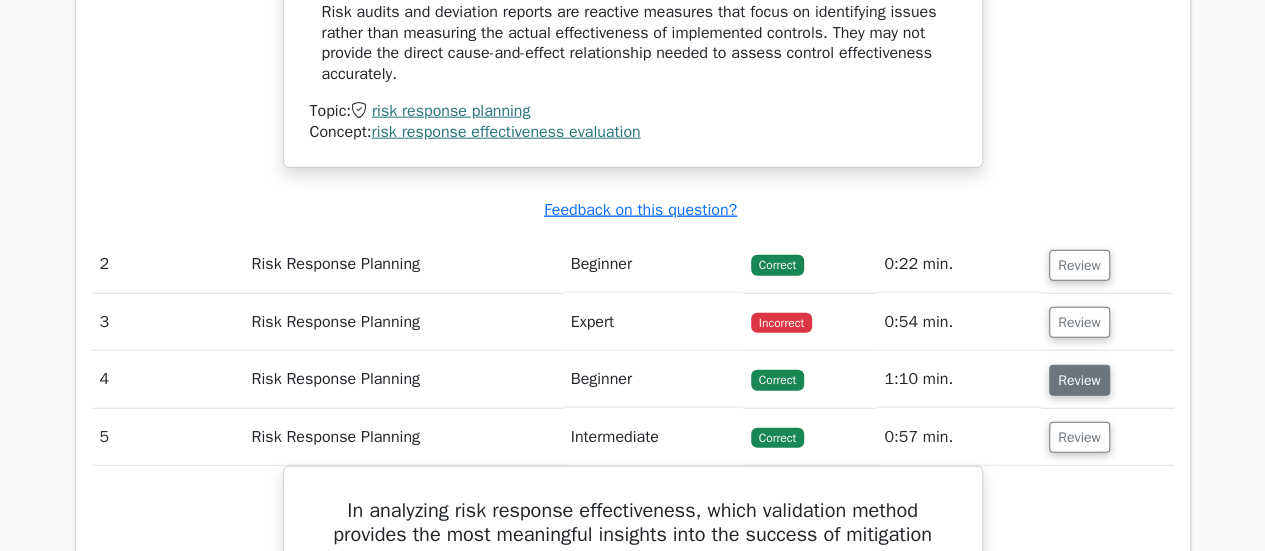 click on "Review" at bounding box center [1079, 380] 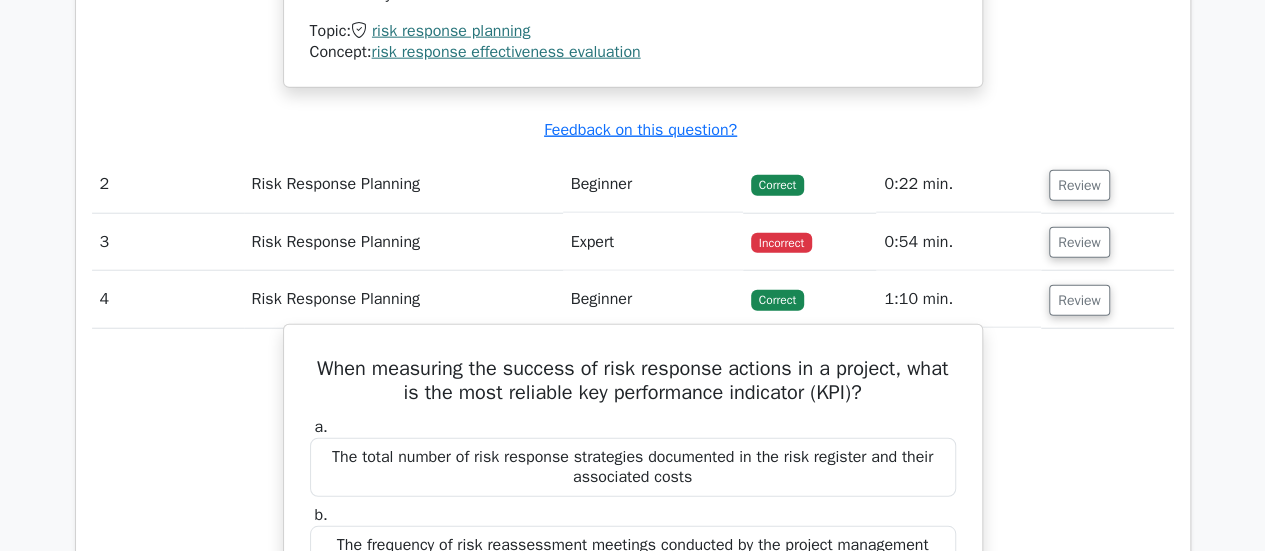 scroll, scrollTop: 2284, scrollLeft: 0, axis: vertical 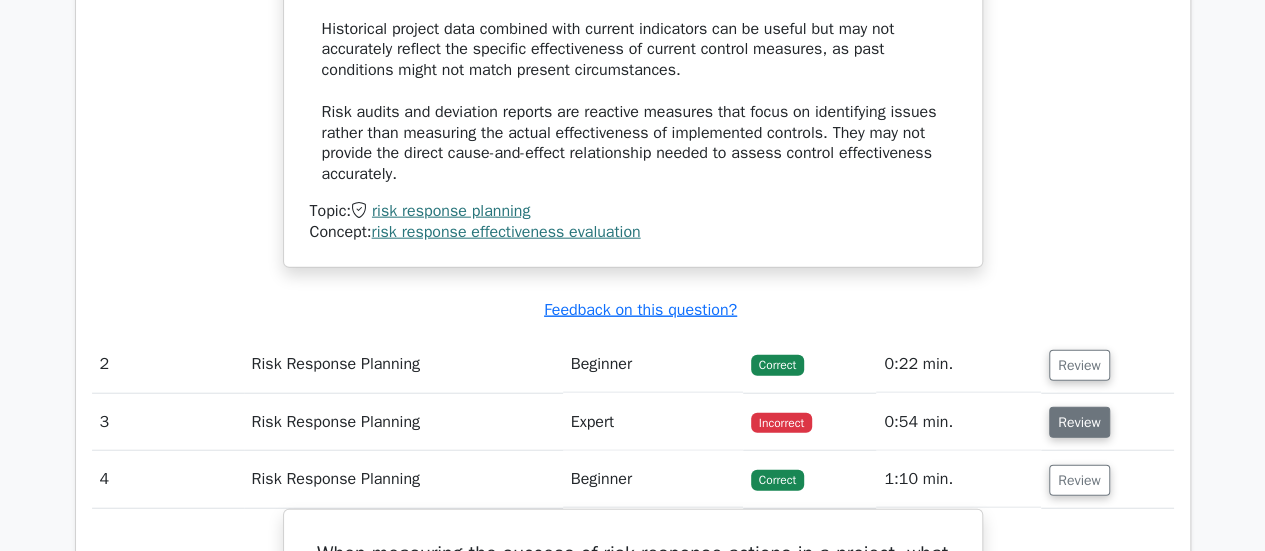 click on "Review" at bounding box center [1079, 422] 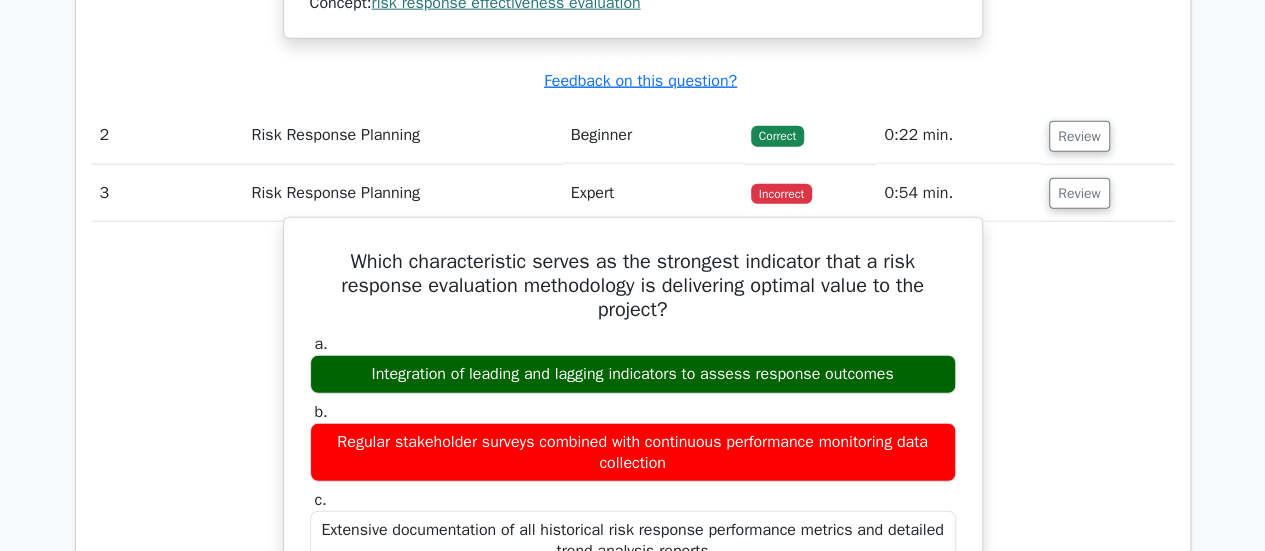 scroll, scrollTop: 2484, scrollLeft: 0, axis: vertical 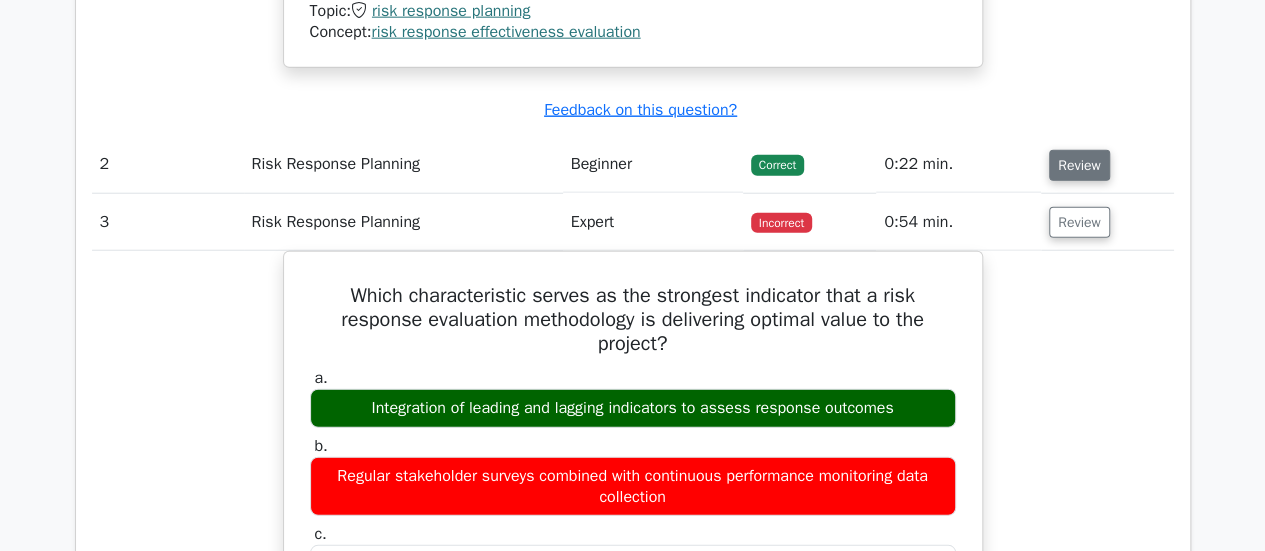 click on "Review" at bounding box center (1079, 165) 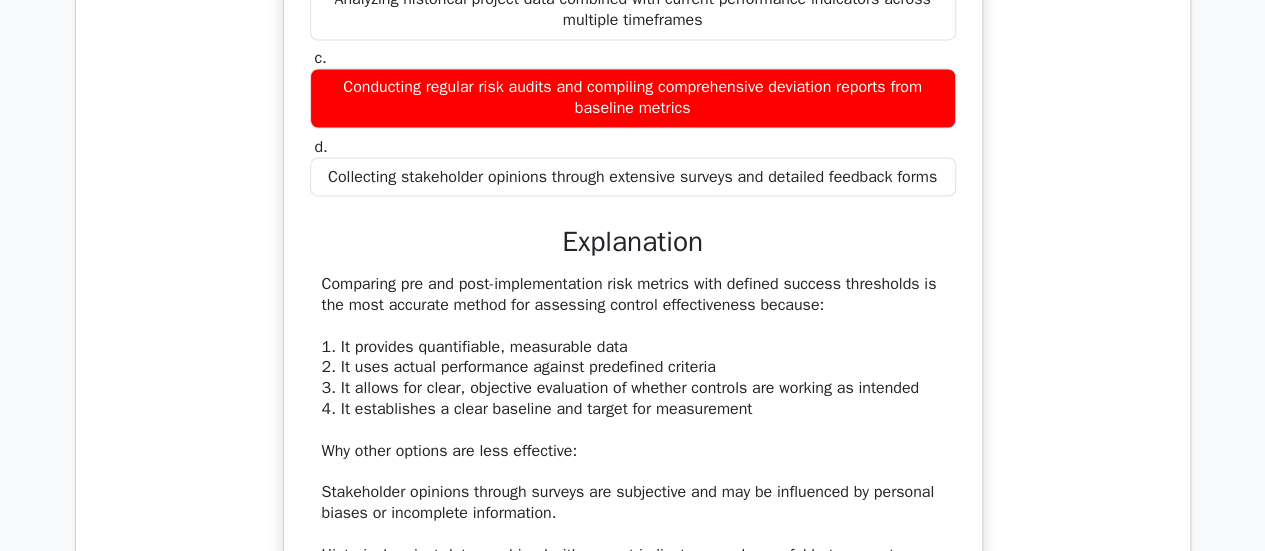 scroll, scrollTop: 1784, scrollLeft: 0, axis: vertical 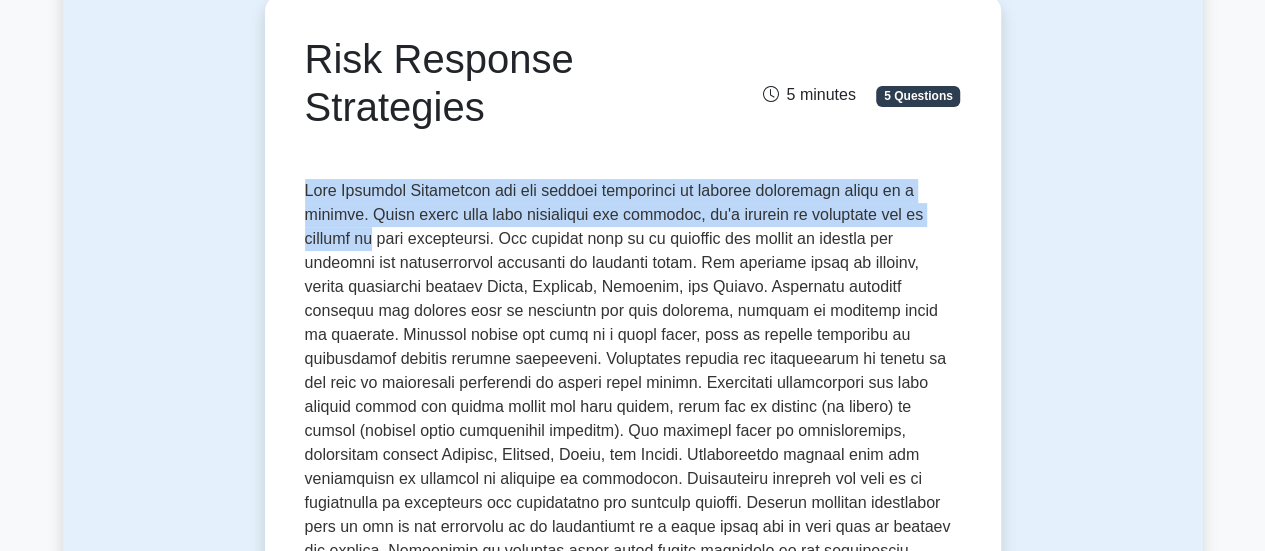 drag, startPoint x: 305, startPoint y: 194, endPoint x: 945, endPoint y: 206, distance: 640.1125 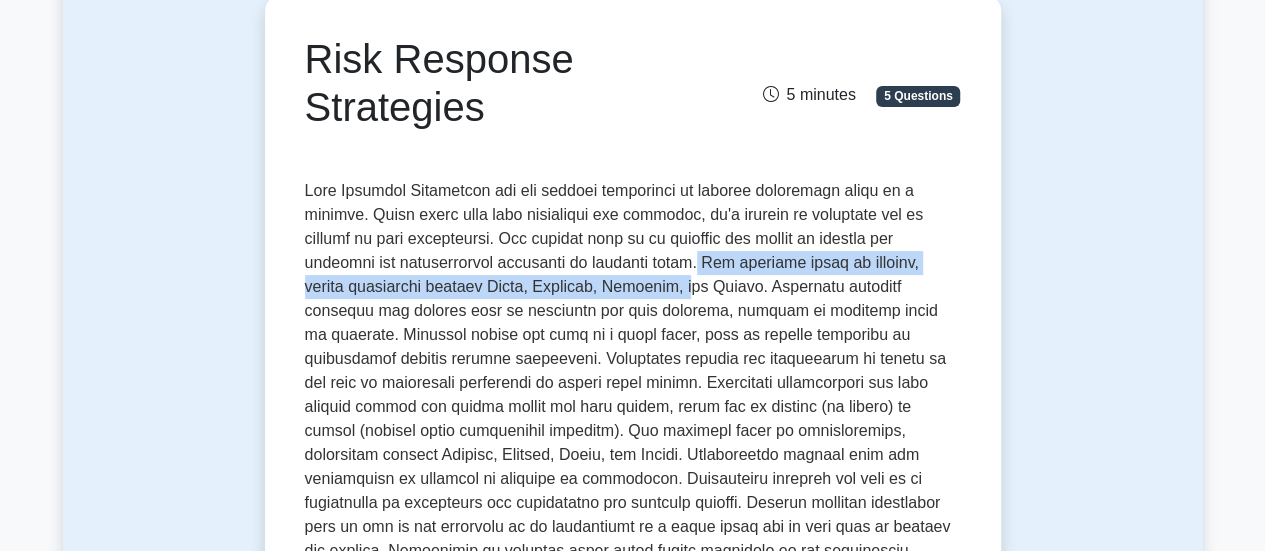 drag, startPoint x: 596, startPoint y: 257, endPoint x: 545, endPoint y: 291, distance: 61.294373 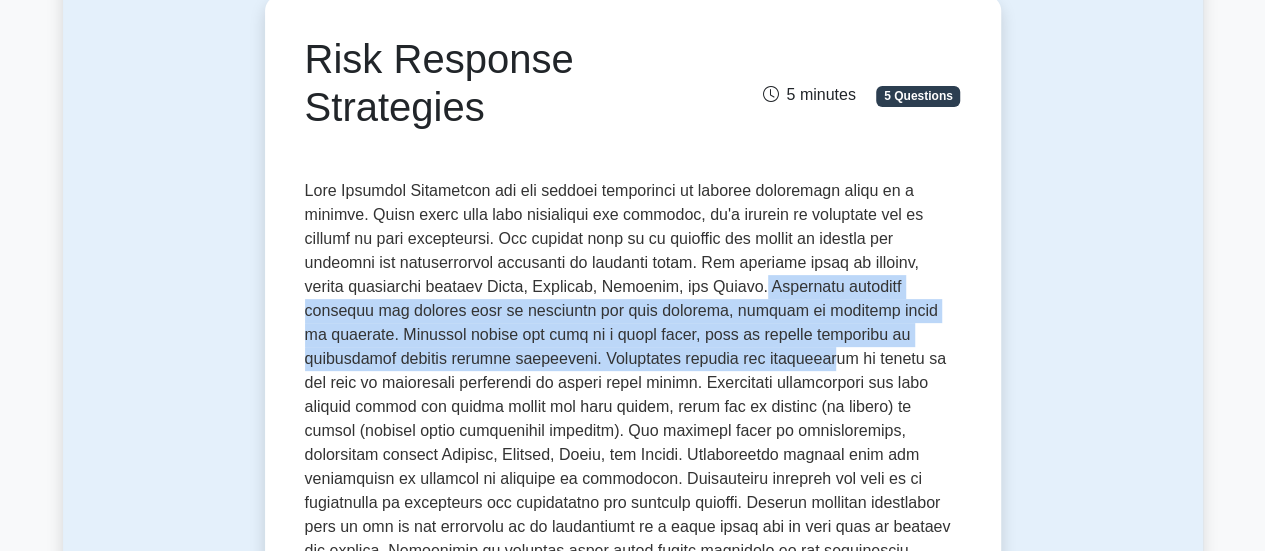 drag, startPoint x: 621, startPoint y: 283, endPoint x: 490, endPoint y: 367, distance: 155.61812 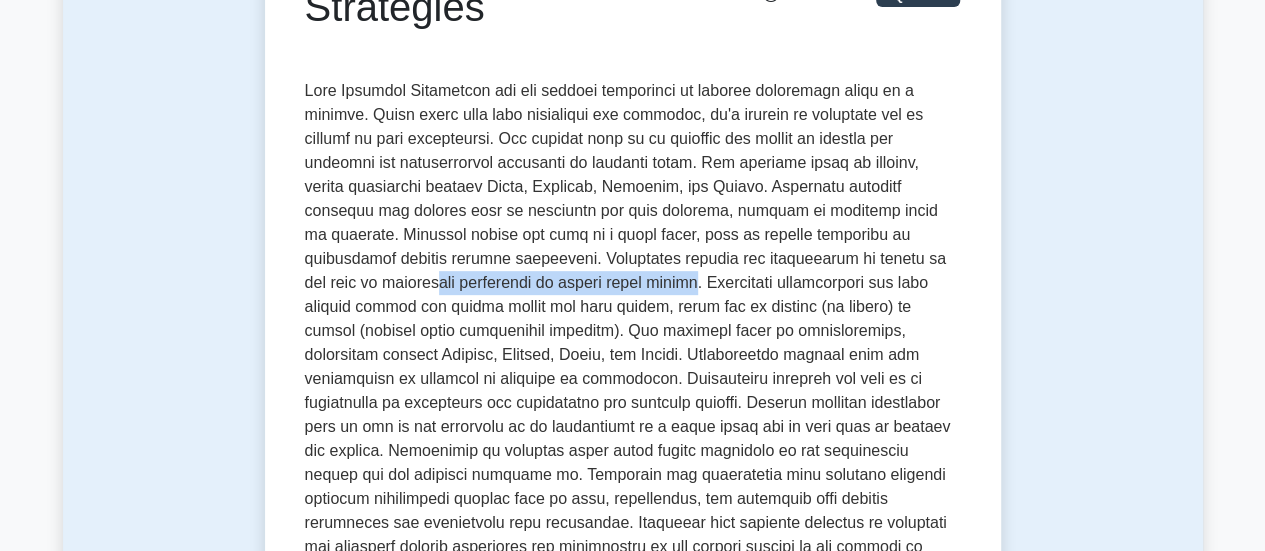 drag, startPoint x: 384, startPoint y: 281, endPoint x: 766, endPoint y: 265, distance: 382.33493 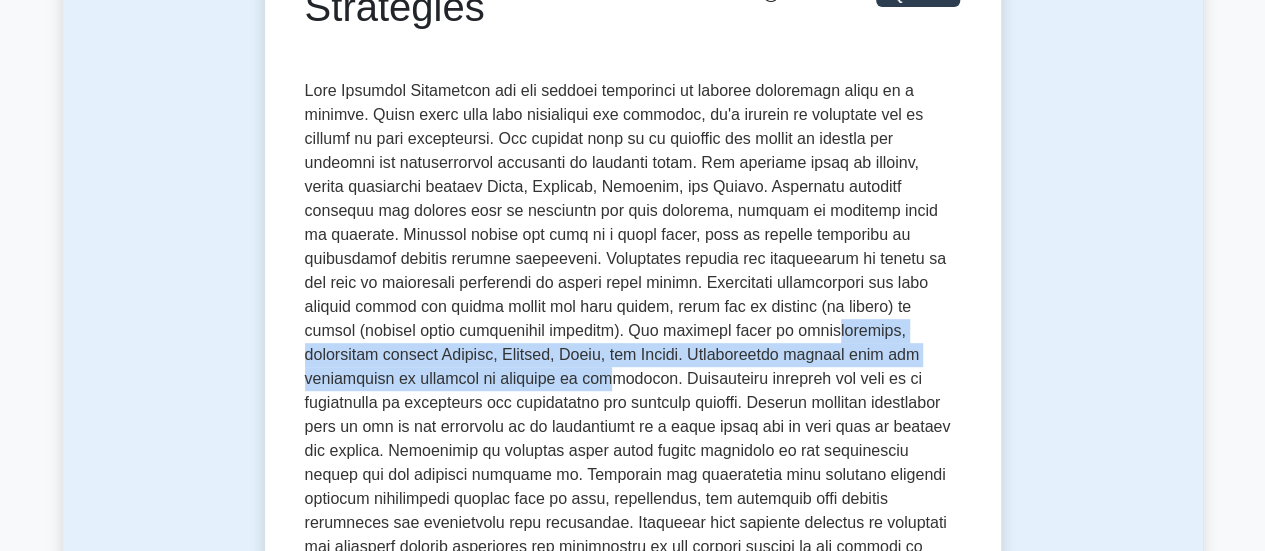drag, startPoint x: 494, startPoint y: 338, endPoint x: 802, endPoint y: 348, distance: 308.1623 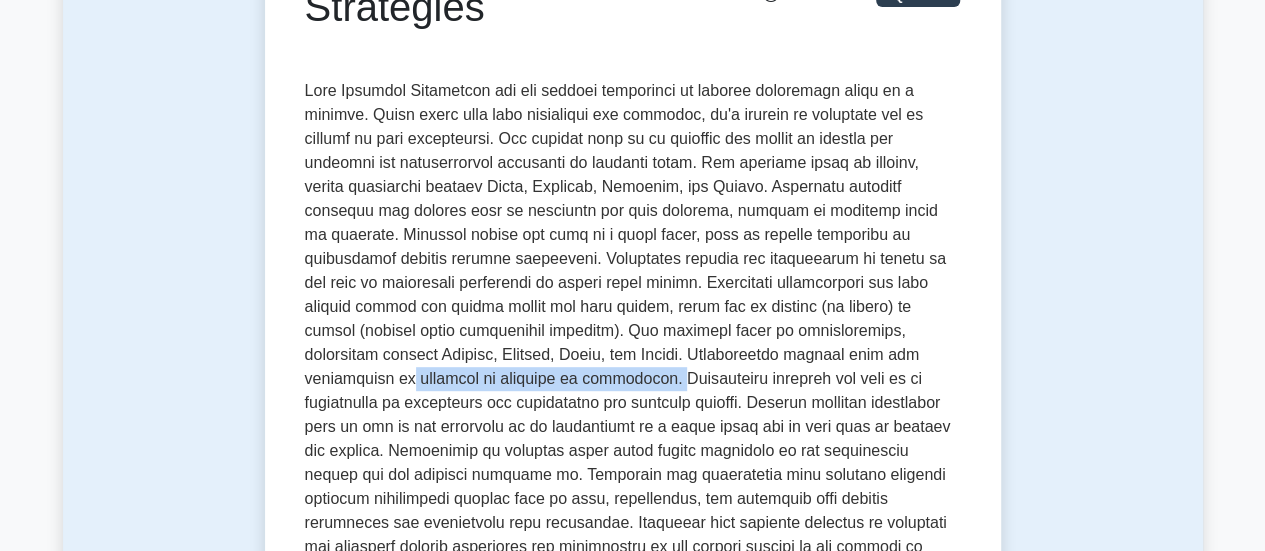 drag, startPoint x: 622, startPoint y: 364, endPoint x: 856, endPoint y: 365, distance: 234.00214 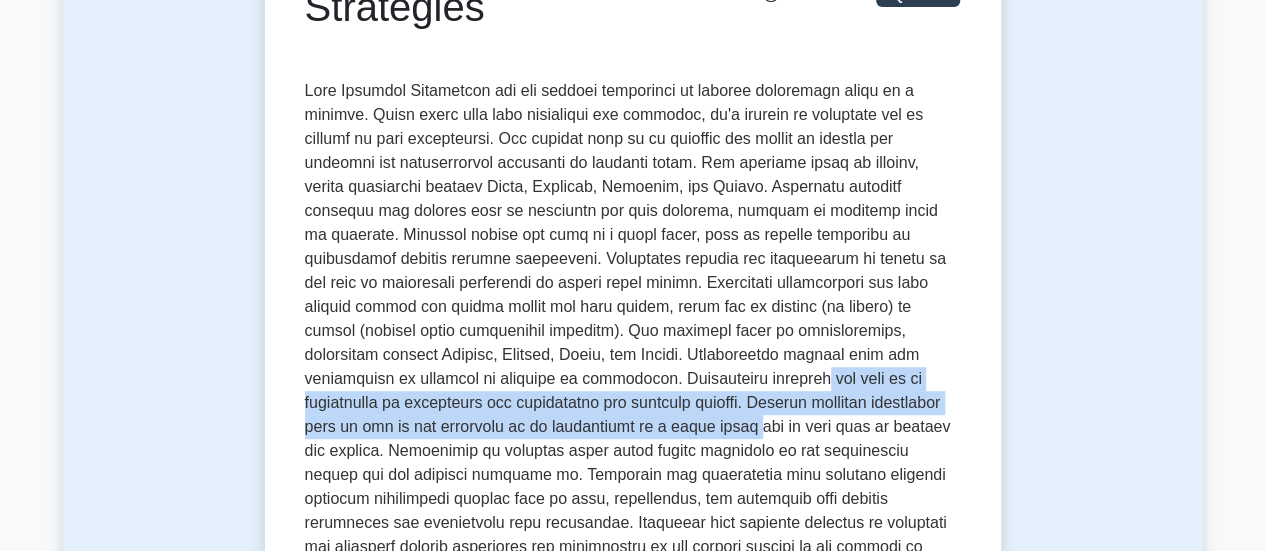 drag, startPoint x: 362, startPoint y: 382, endPoint x: 888, endPoint y: 393, distance: 526.115 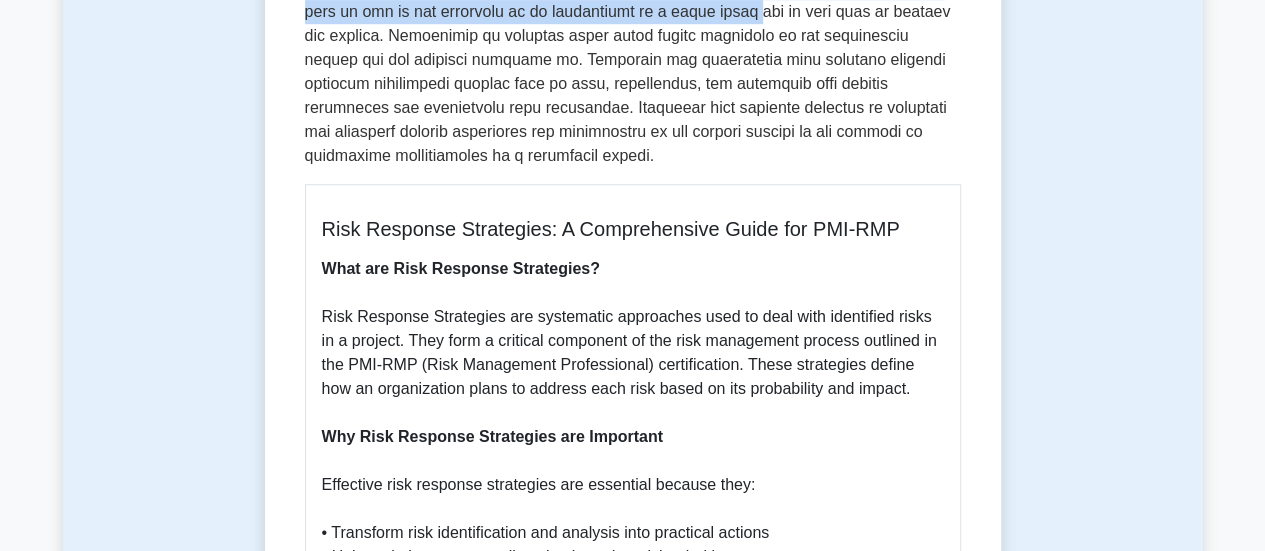 scroll, scrollTop: 800, scrollLeft: 0, axis: vertical 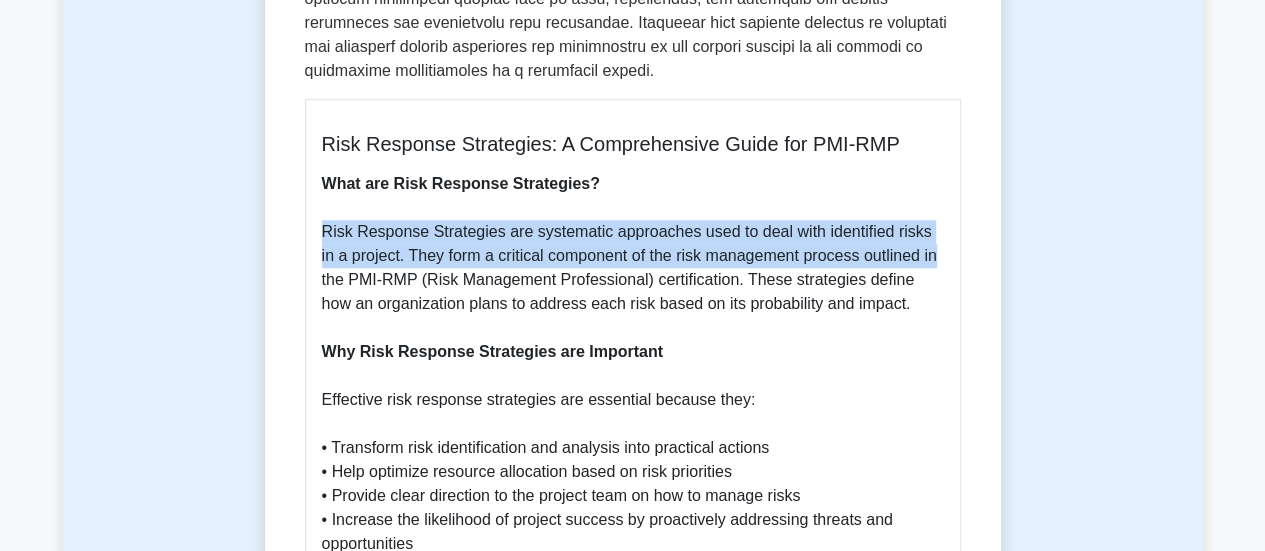 drag, startPoint x: 318, startPoint y: 205, endPoint x: 956, endPoint y: 229, distance: 638.45123 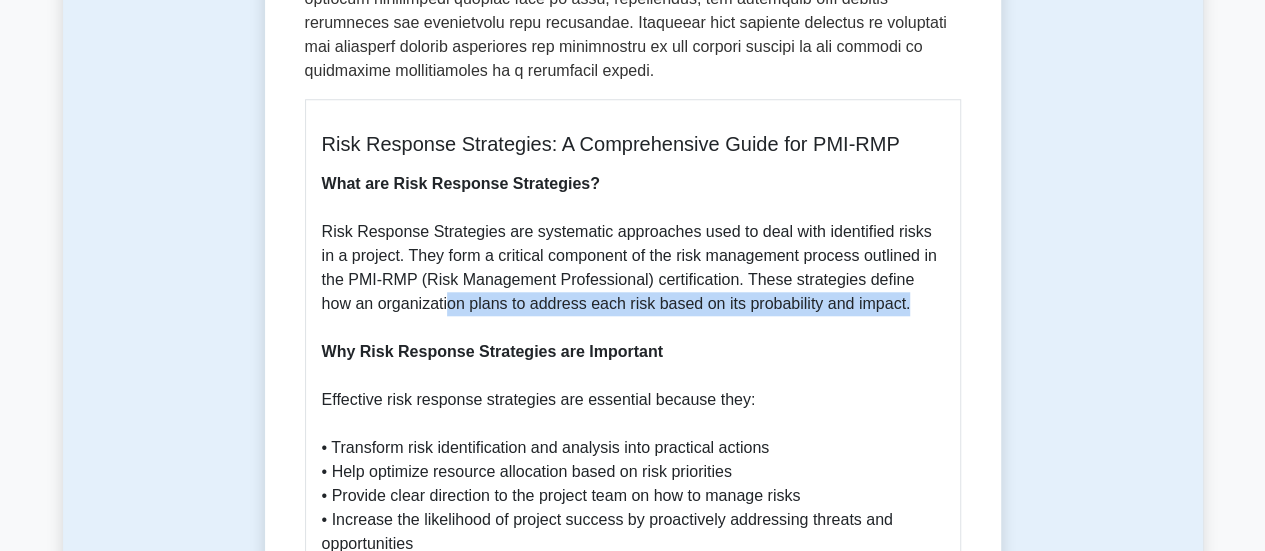 drag, startPoint x: 412, startPoint y: 281, endPoint x: 890, endPoint y: 289, distance: 478.06696 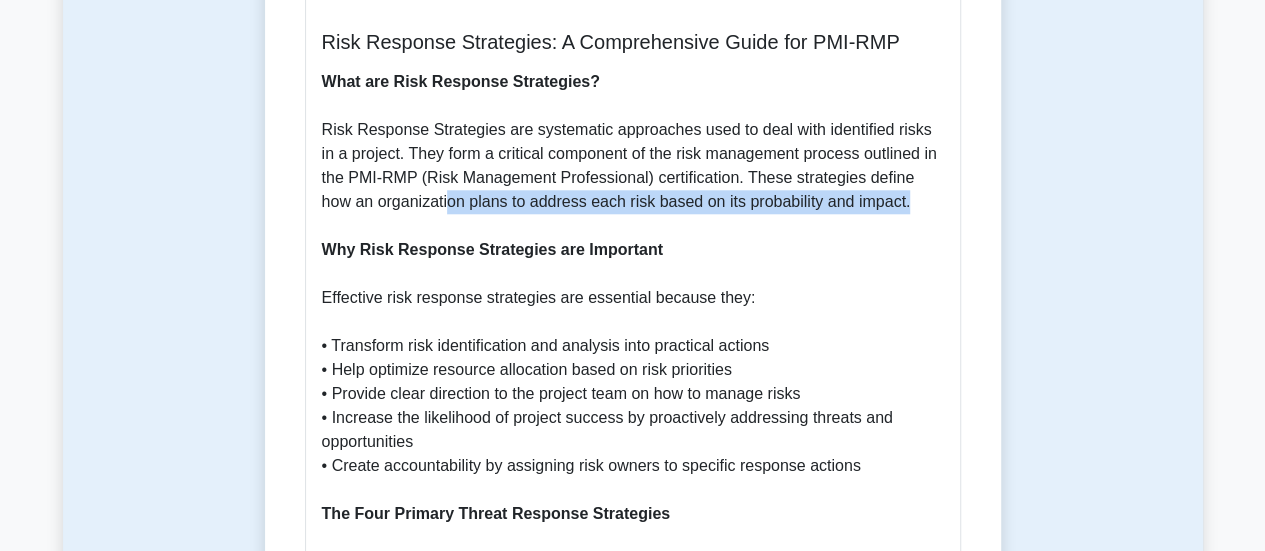 scroll, scrollTop: 1000, scrollLeft: 0, axis: vertical 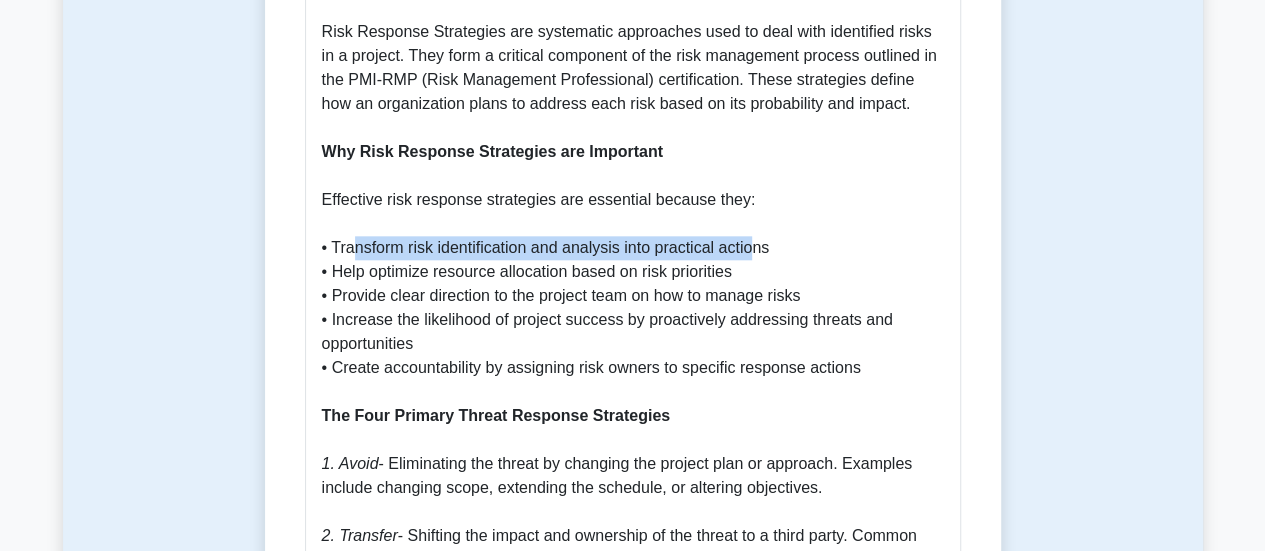 drag, startPoint x: 355, startPoint y: 225, endPoint x: 754, endPoint y: 234, distance: 399.1015 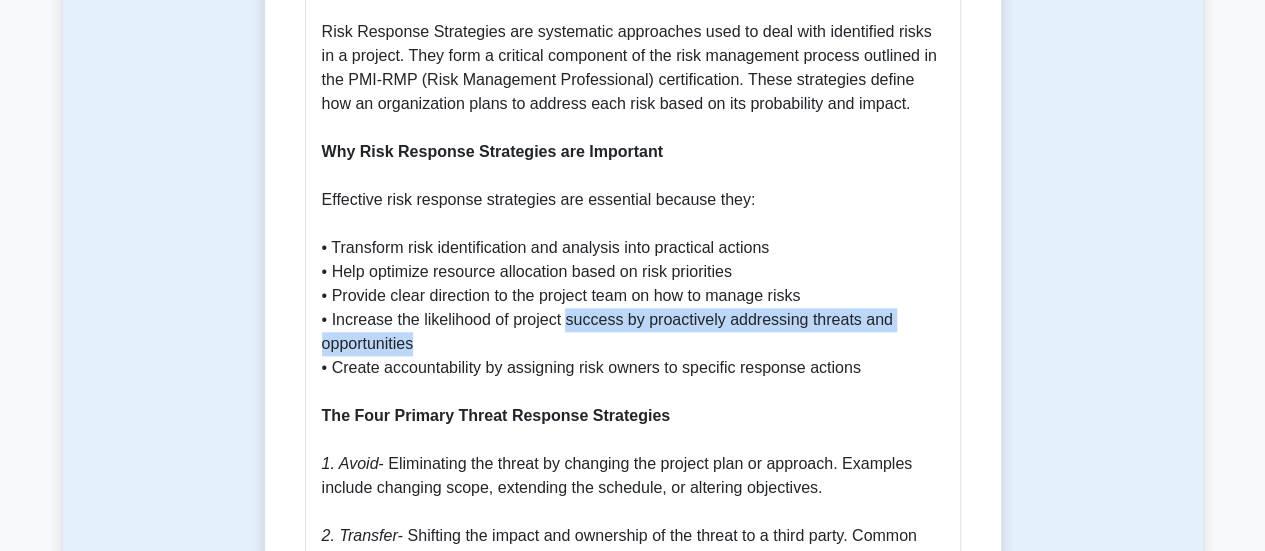 drag, startPoint x: 413, startPoint y: 317, endPoint x: 566, endPoint y: 300, distance: 153.94154 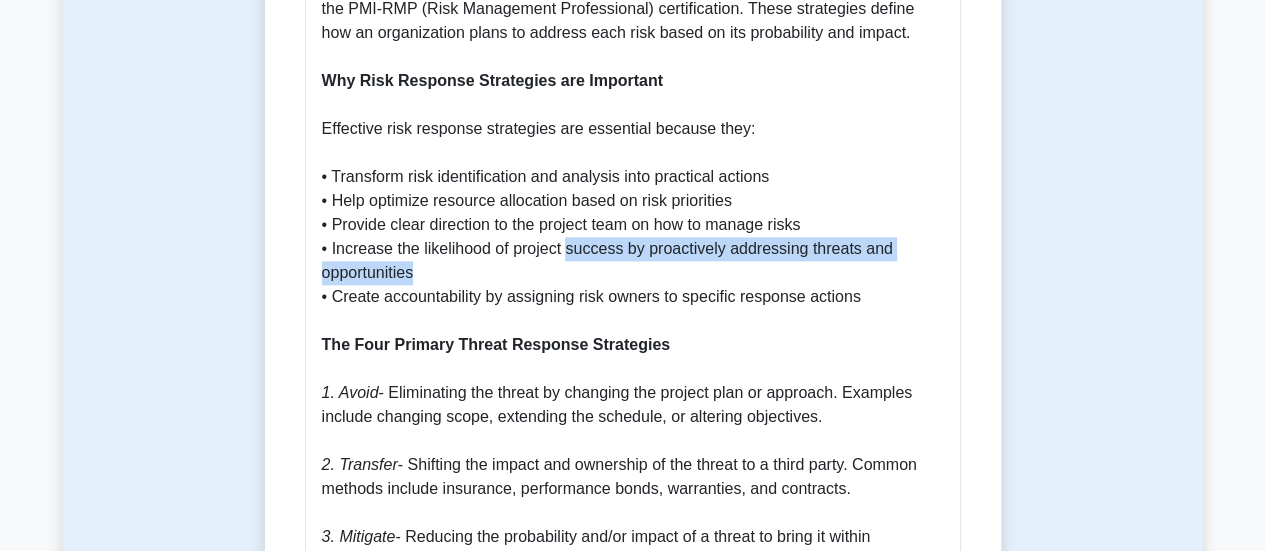 scroll, scrollTop: 1100, scrollLeft: 0, axis: vertical 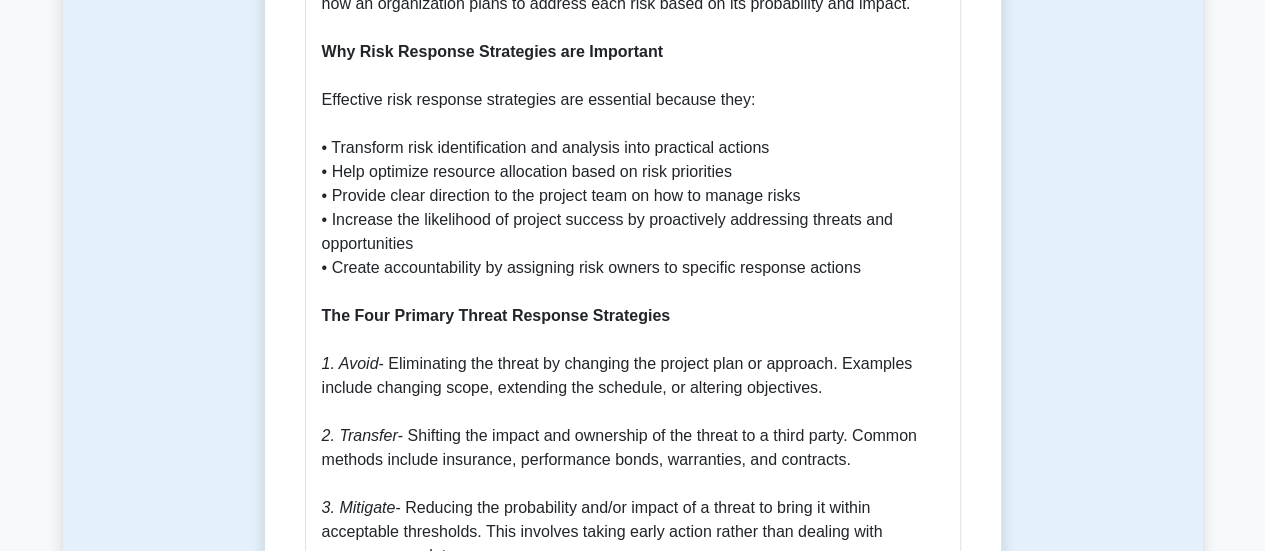 drag, startPoint x: 369, startPoint y: 267, endPoint x: 571, endPoint y: 257, distance: 202.24738 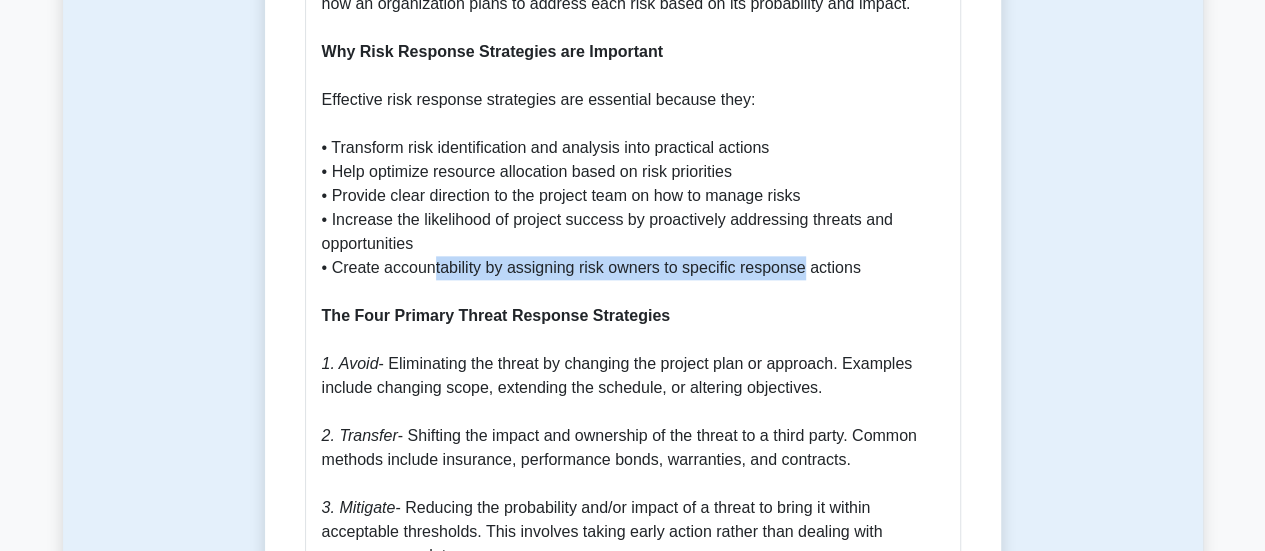 drag, startPoint x: 432, startPoint y: 252, endPoint x: 802, endPoint y: 251, distance: 370.00134 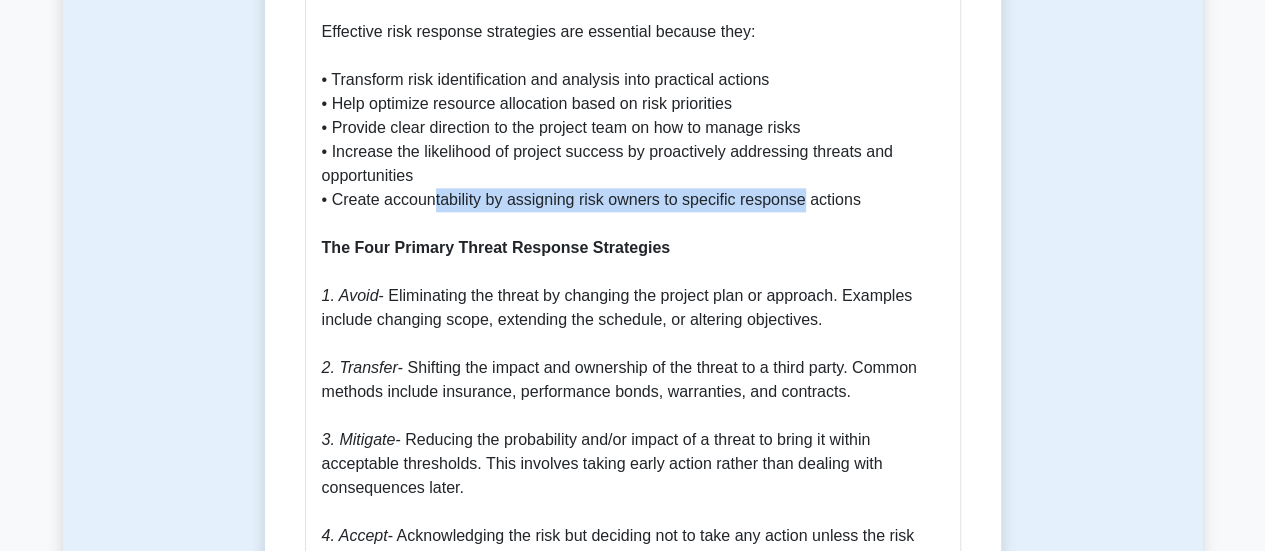 scroll, scrollTop: 1200, scrollLeft: 0, axis: vertical 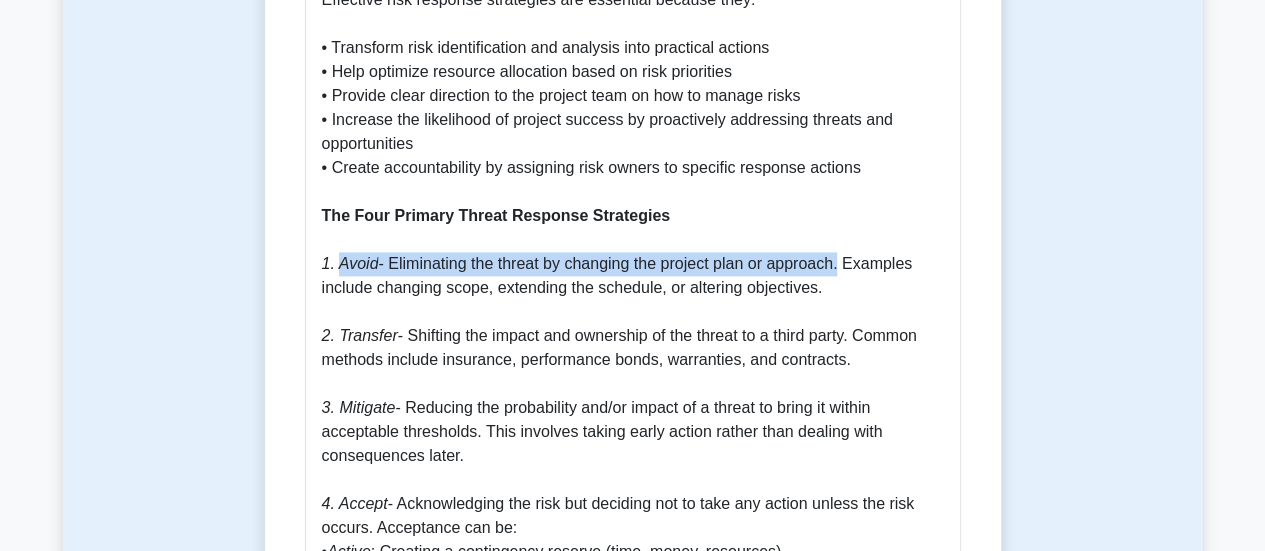 drag, startPoint x: 339, startPoint y: 243, endPoint x: 839, endPoint y: 247, distance: 500.016 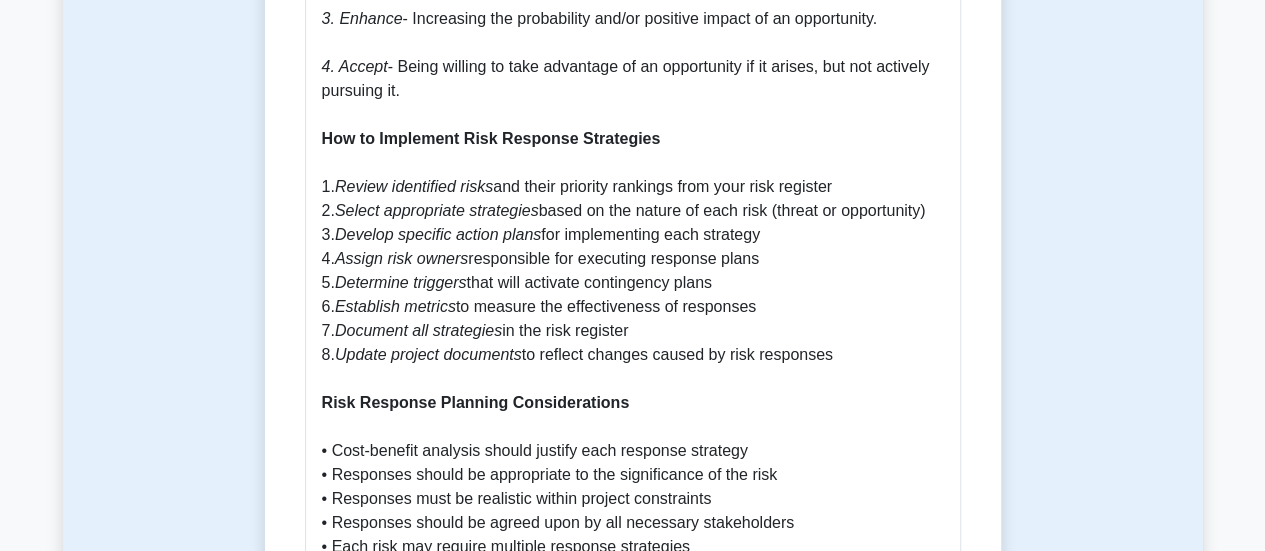 scroll, scrollTop: 2000, scrollLeft: 0, axis: vertical 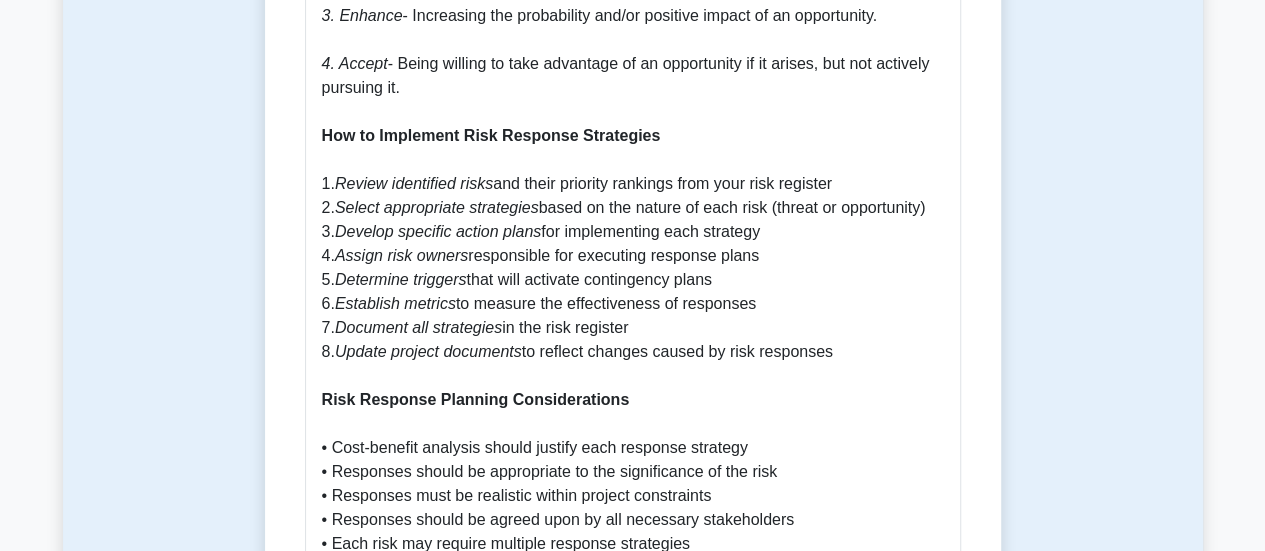 drag, startPoint x: 839, startPoint y: 162, endPoint x: 378, endPoint y: 163, distance: 461.0011 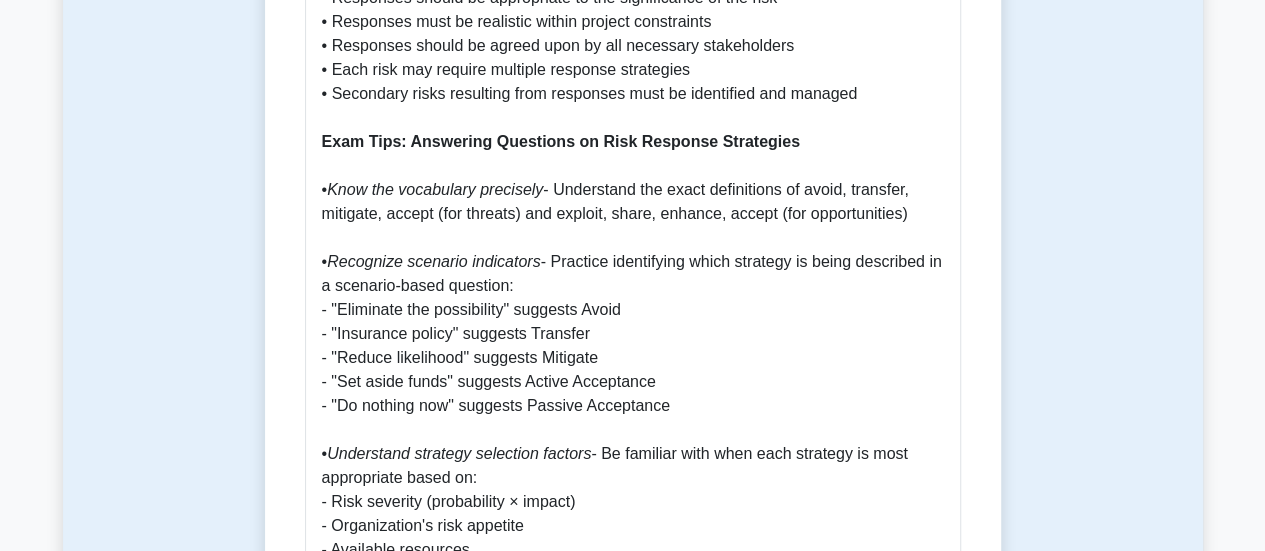 scroll, scrollTop: 2500, scrollLeft: 0, axis: vertical 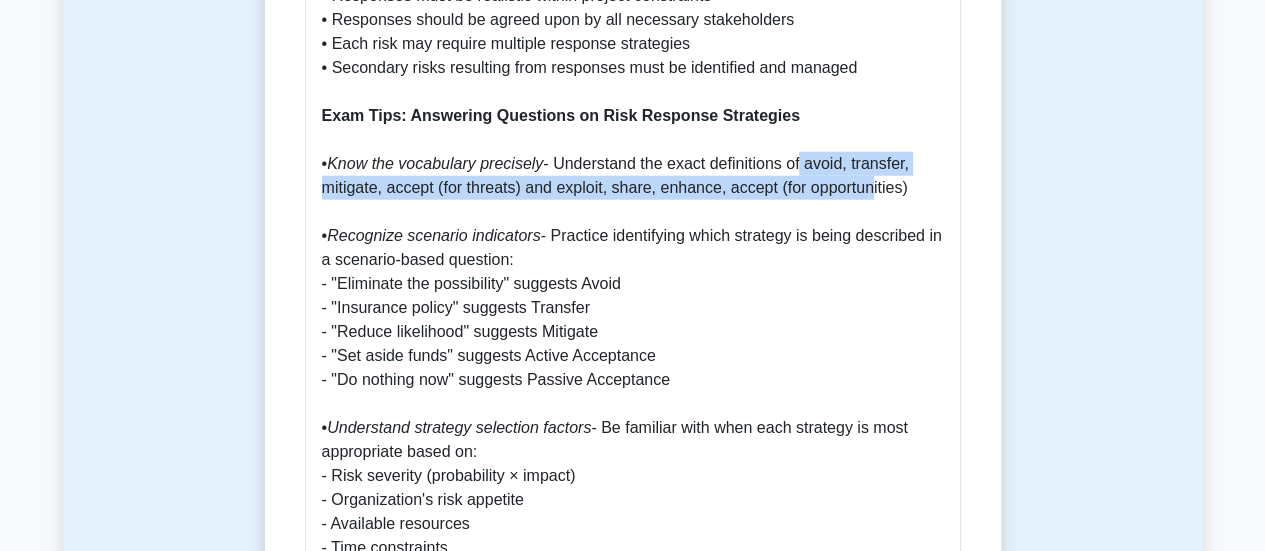 drag, startPoint x: 796, startPoint y: 143, endPoint x: 860, endPoint y: 175, distance: 71.55418 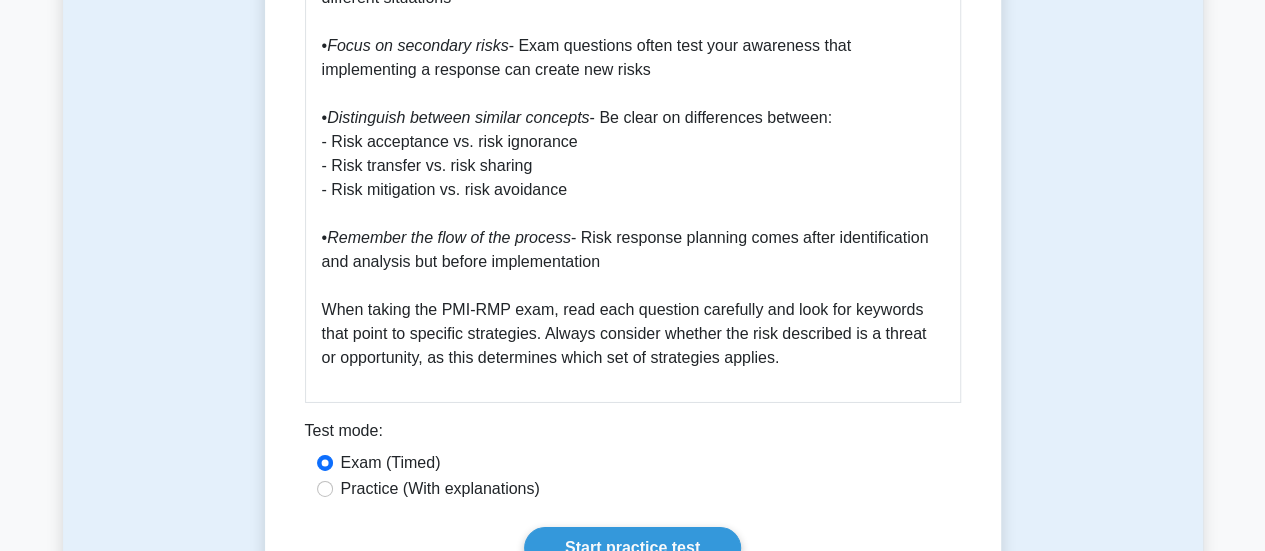 scroll, scrollTop: 3200, scrollLeft: 0, axis: vertical 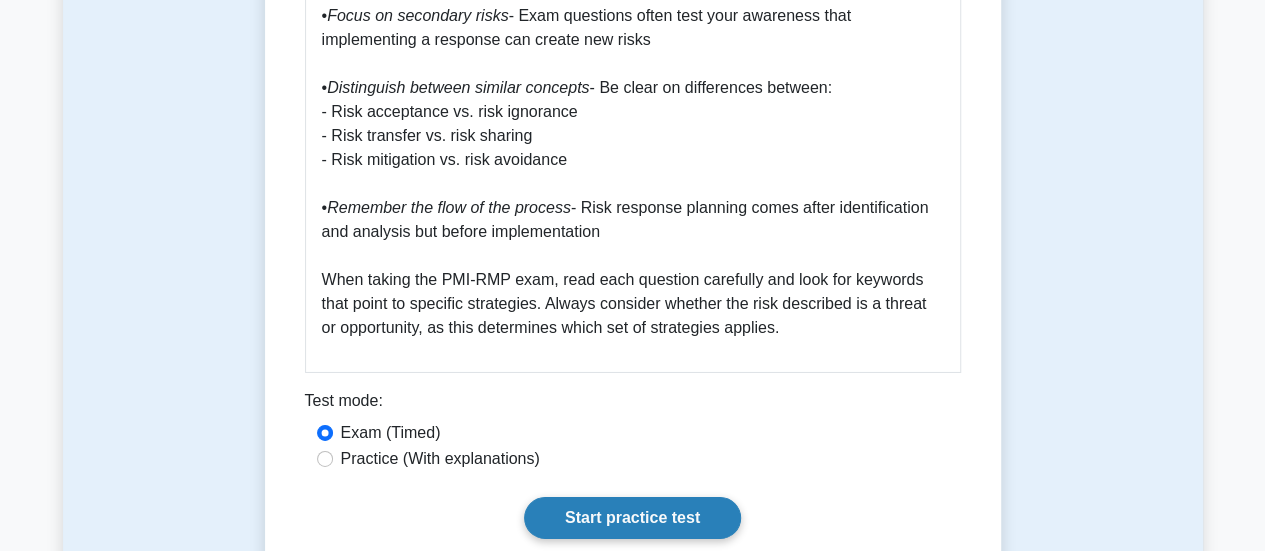 click on "Start practice test" at bounding box center [632, 518] 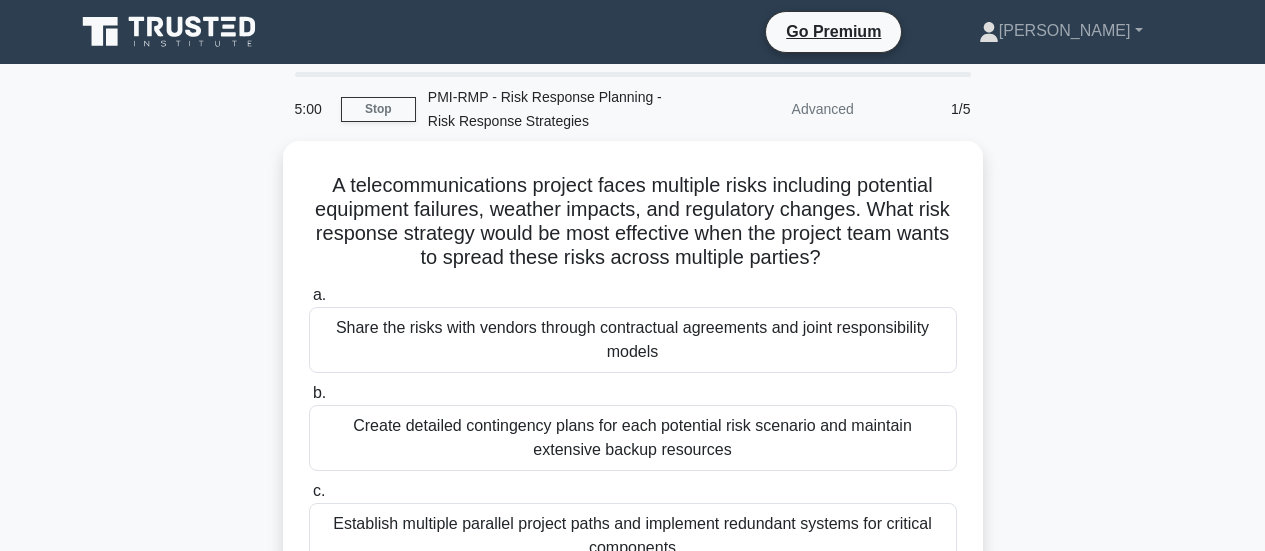 scroll, scrollTop: 0, scrollLeft: 0, axis: both 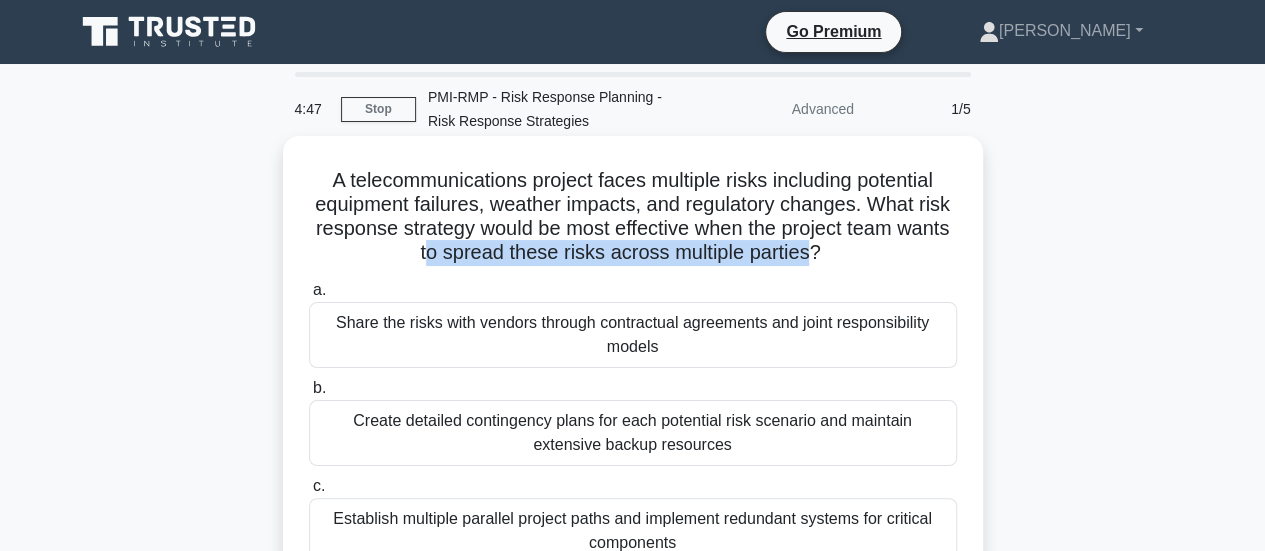 drag, startPoint x: 465, startPoint y: 255, endPoint x: 839, endPoint y: 263, distance: 374.08554 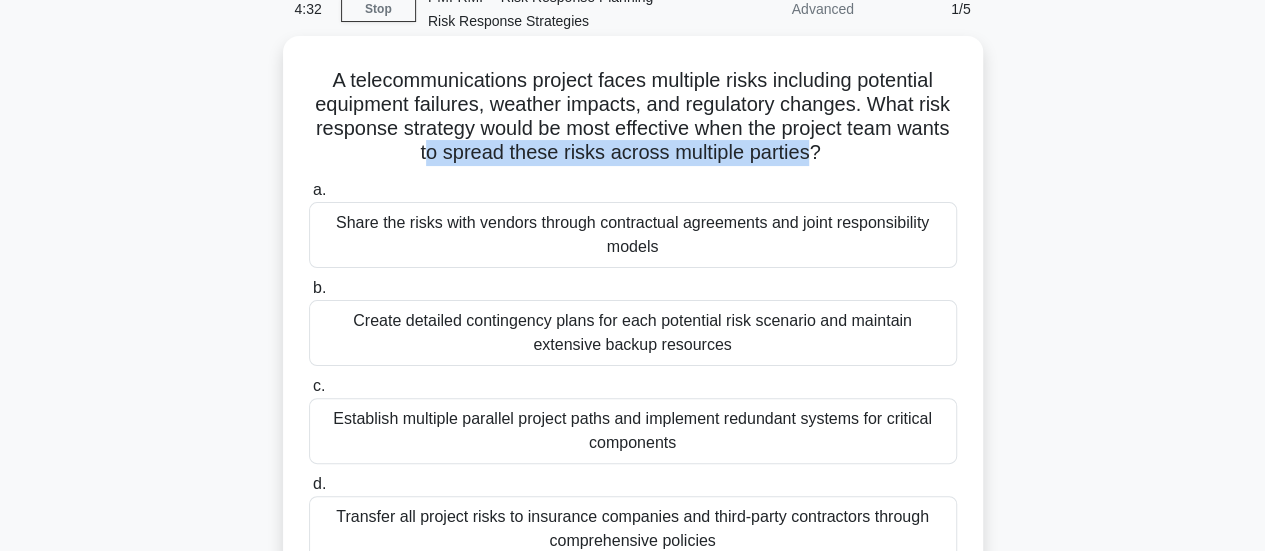 scroll, scrollTop: 200, scrollLeft: 0, axis: vertical 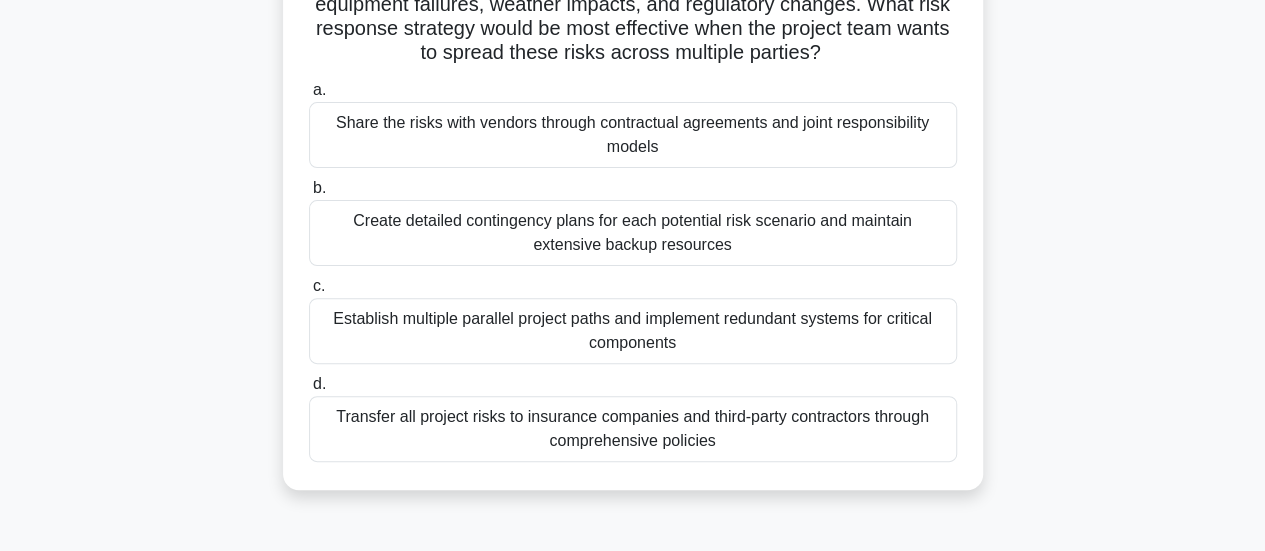 click on "Transfer all project risks to insurance companies and third-party contractors through comprehensive policies" at bounding box center [633, 429] 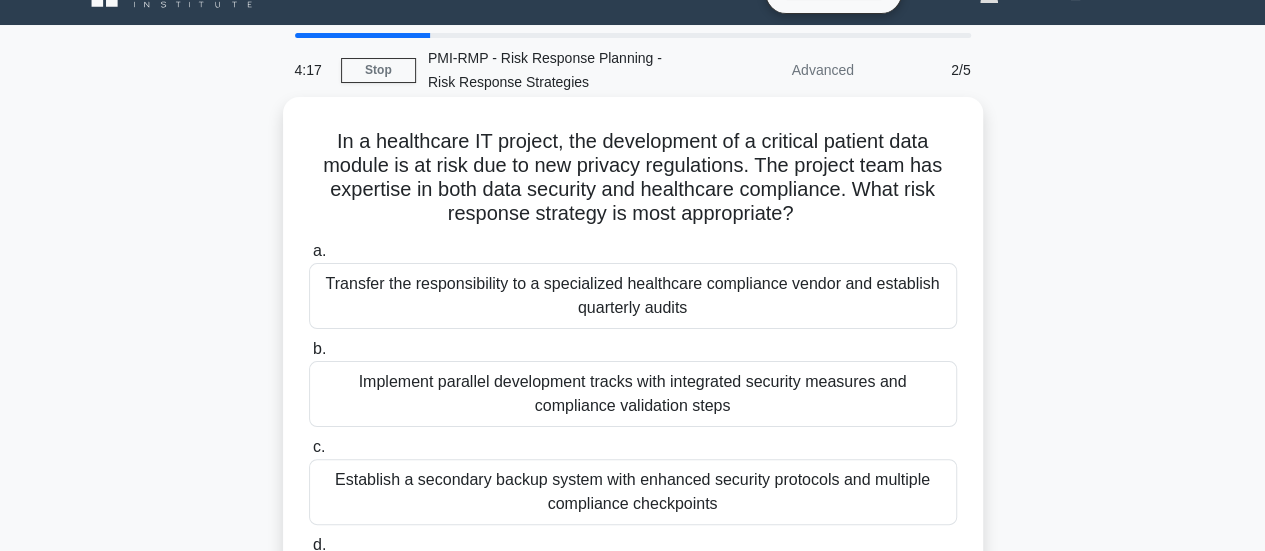 scroll, scrollTop: 0, scrollLeft: 0, axis: both 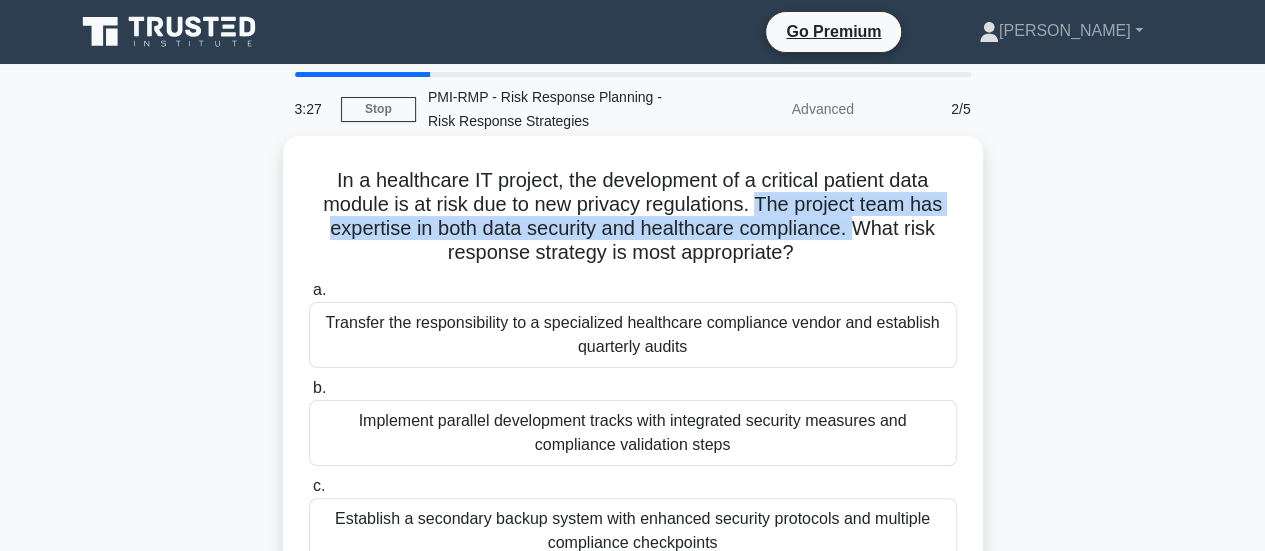 drag, startPoint x: 756, startPoint y: 201, endPoint x: 855, endPoint y: 232, distance: 103.74006 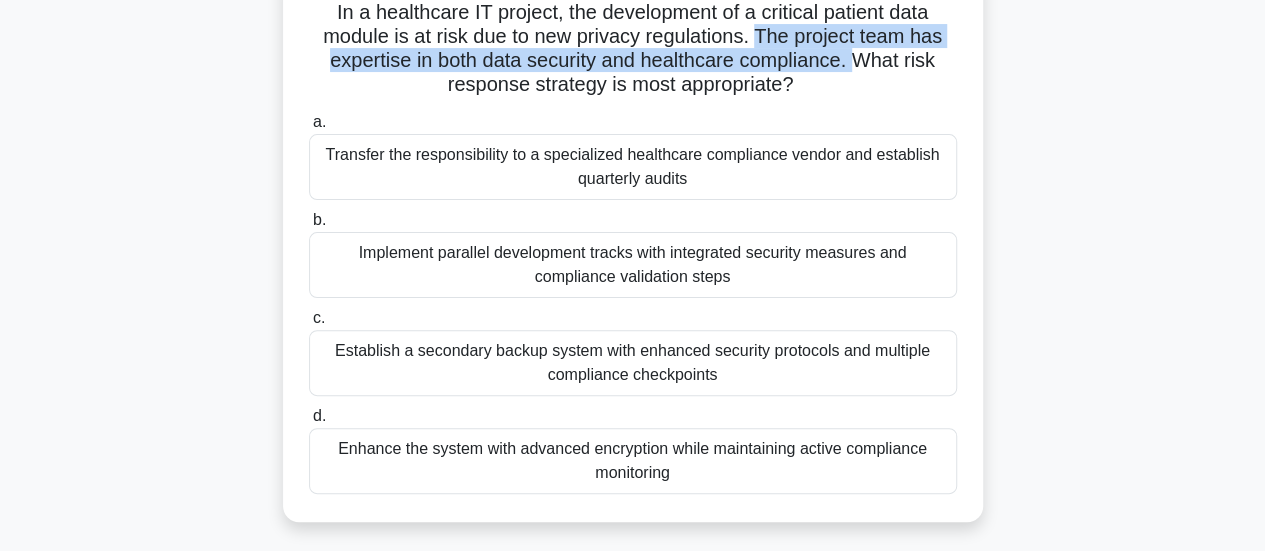 scroll, scrollTop: 200, scrollLeft: 0, axis: vertical 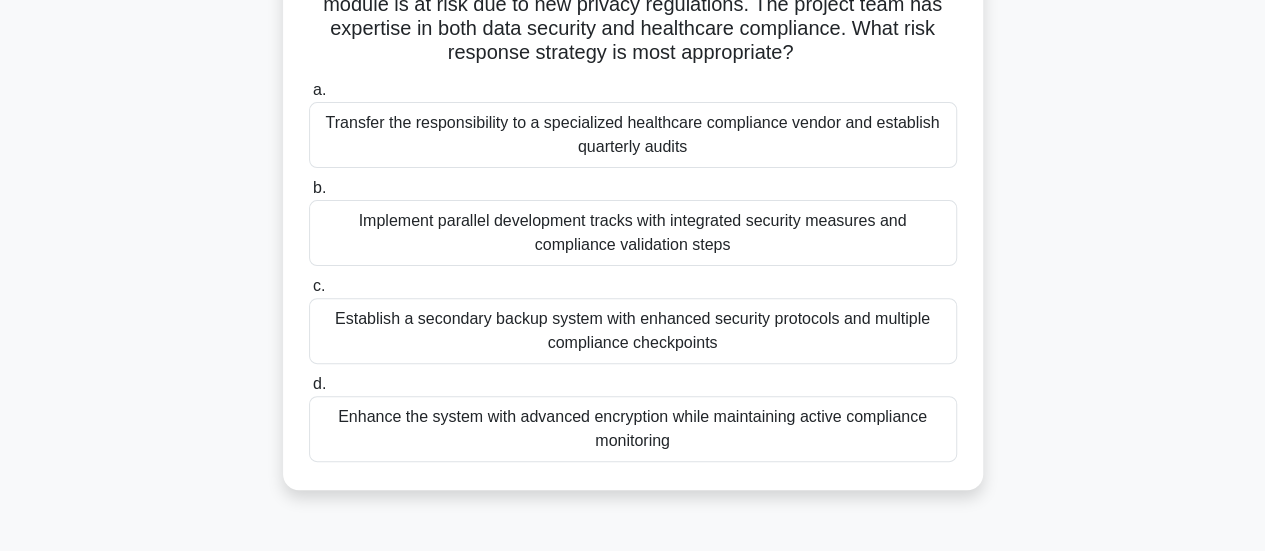 click on "Transfer the responsibility to a specialized healthcare compliance vendor and establish quarterly audits" at bounding box center (633, 135) 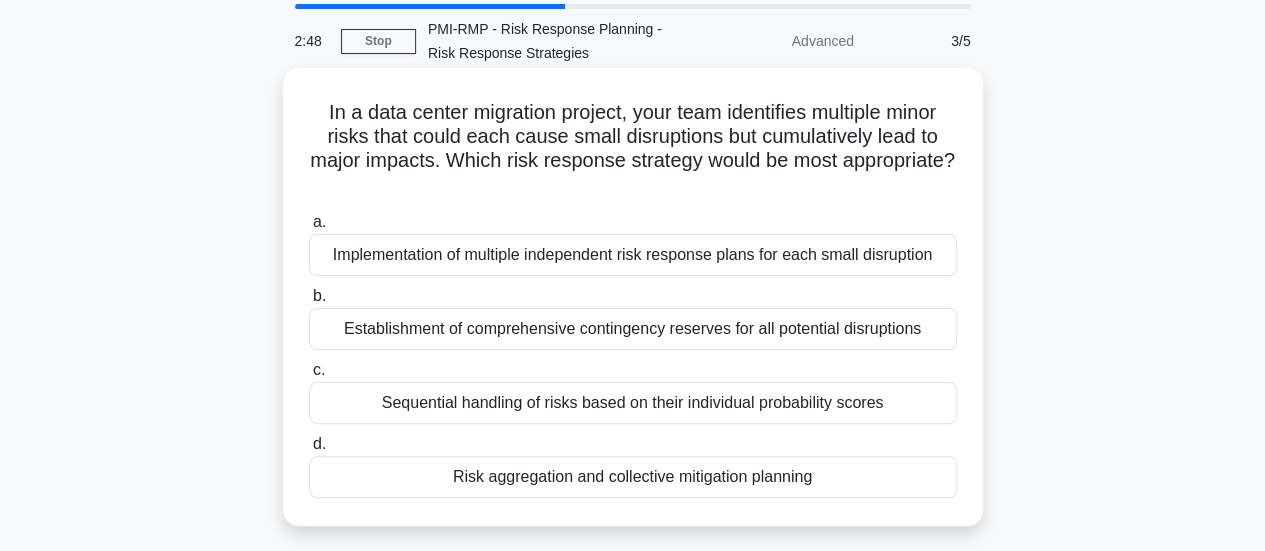 scroll, scrollTop: 100, scrollLeft: 0, axis: vertical 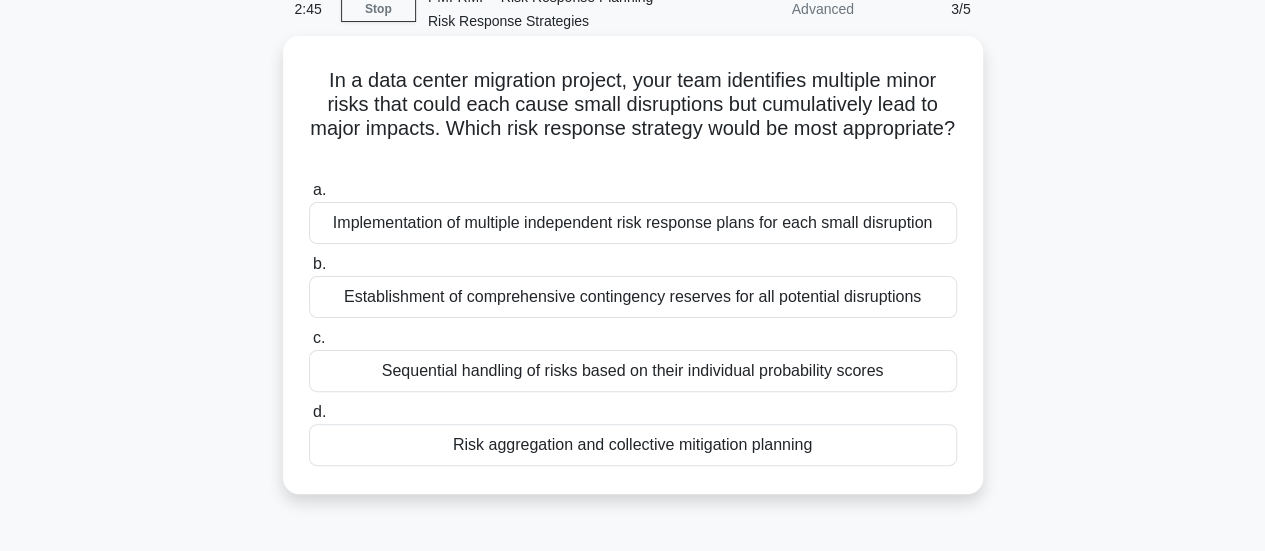 click on "Sequential handling of risks based on their individual probability scores" at bounding box center (633, 371) 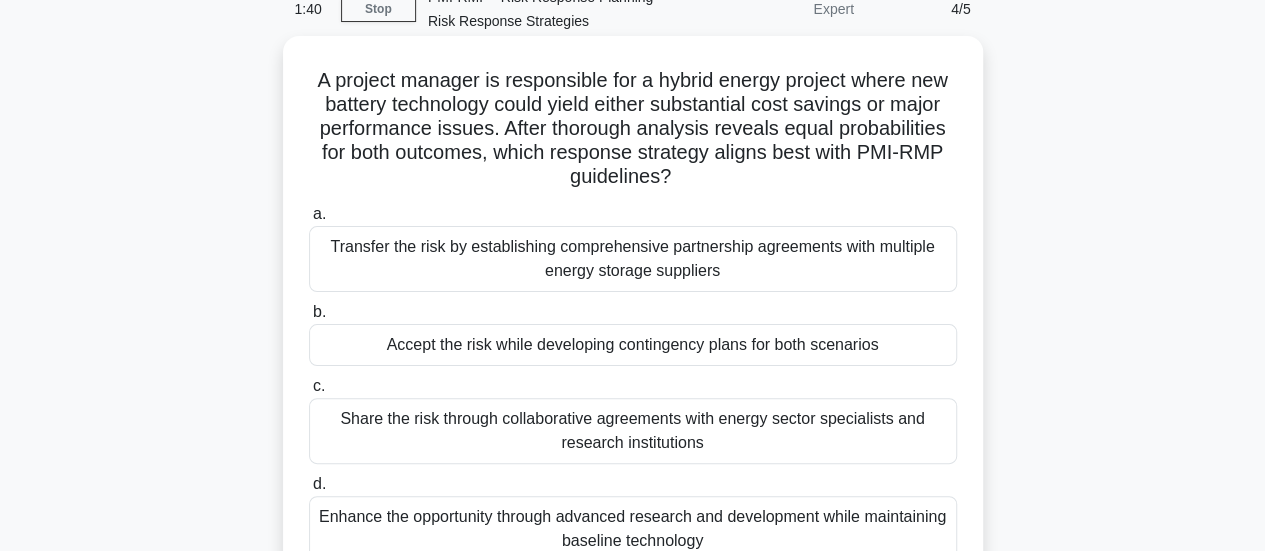 scroll, scrollTop: 200, scrollLeft: 0, axis: vertical 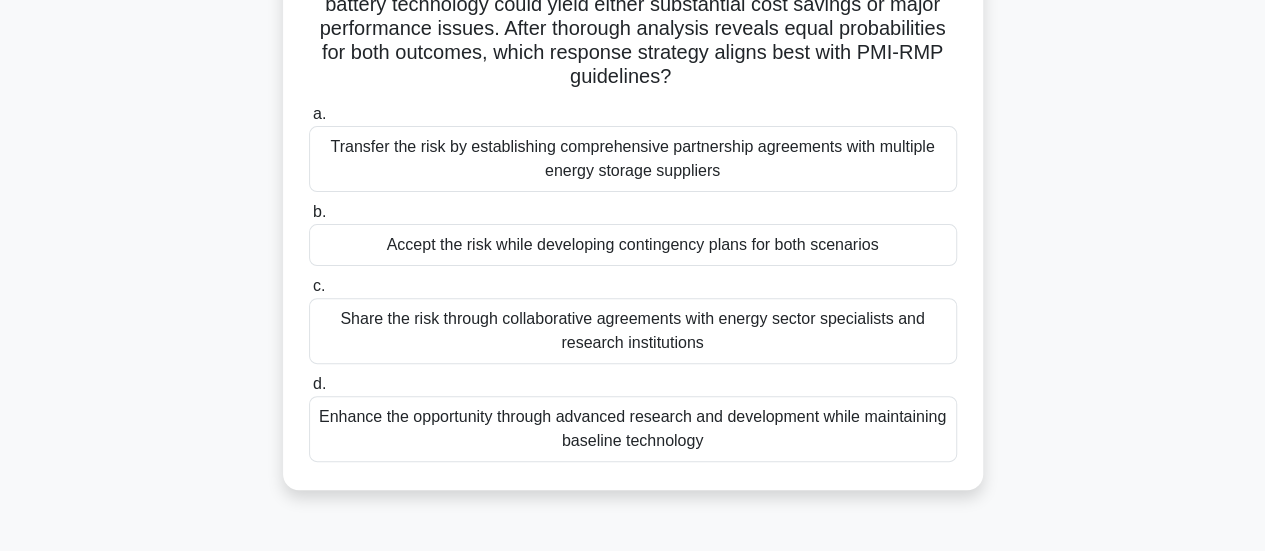 click on "Transfer the risk by establishing comprehensive partnership agreements with multiple energy storage suppliers" at bounding box center (633, 159) 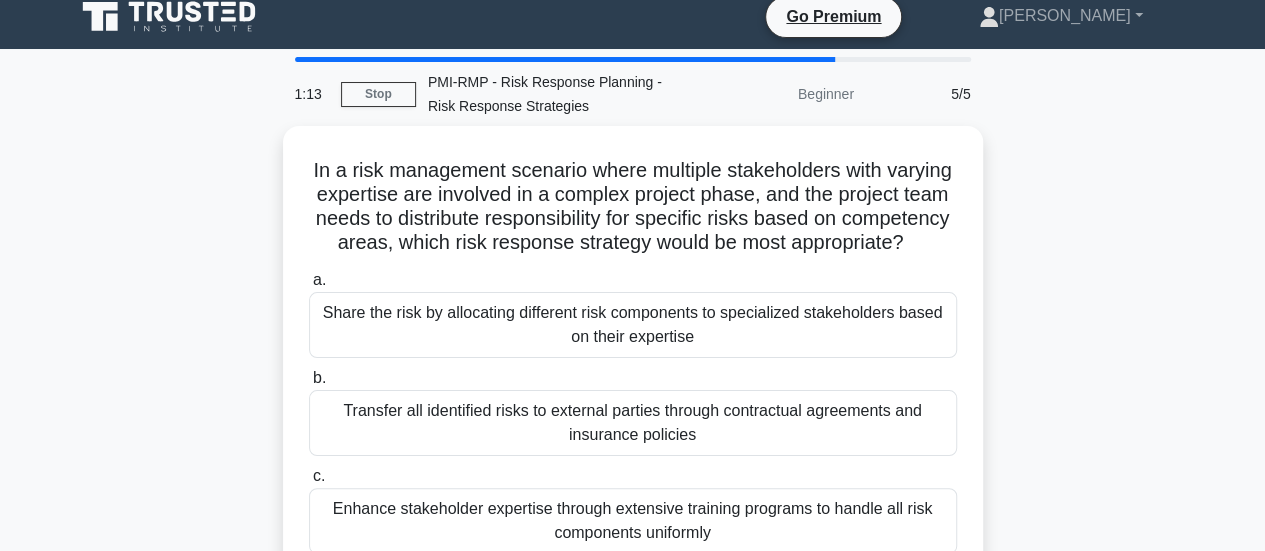 scroll, scrollTop: 0, scrollLeft: 0, axis: both 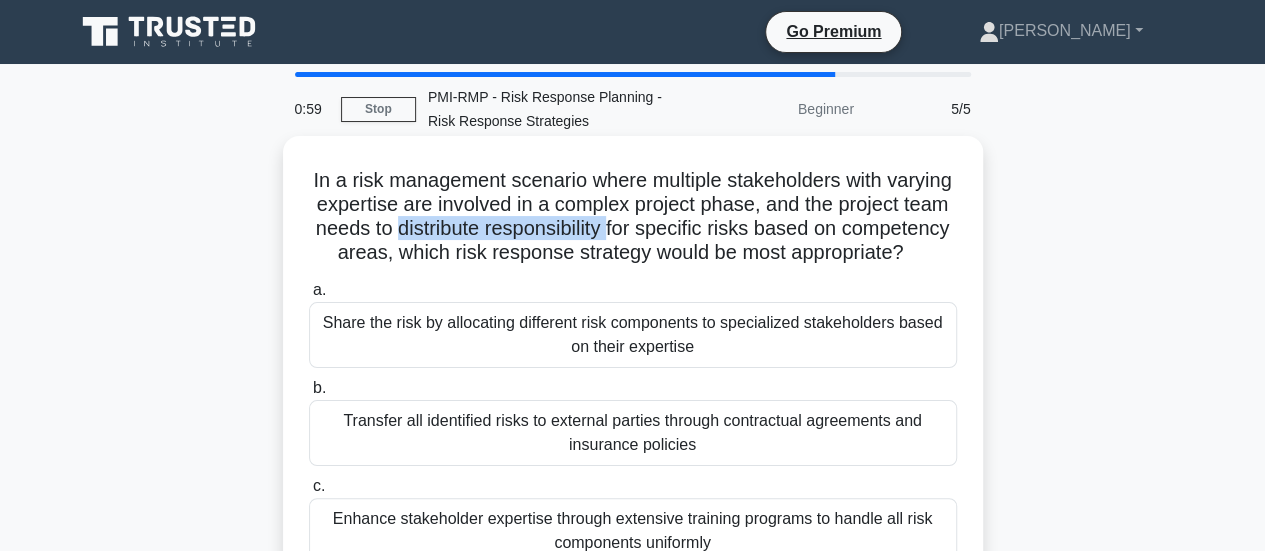 drag, startPoint x: 571, startPoint y: 237, endPoint x: 743, endPoint y: 237, distance: 172 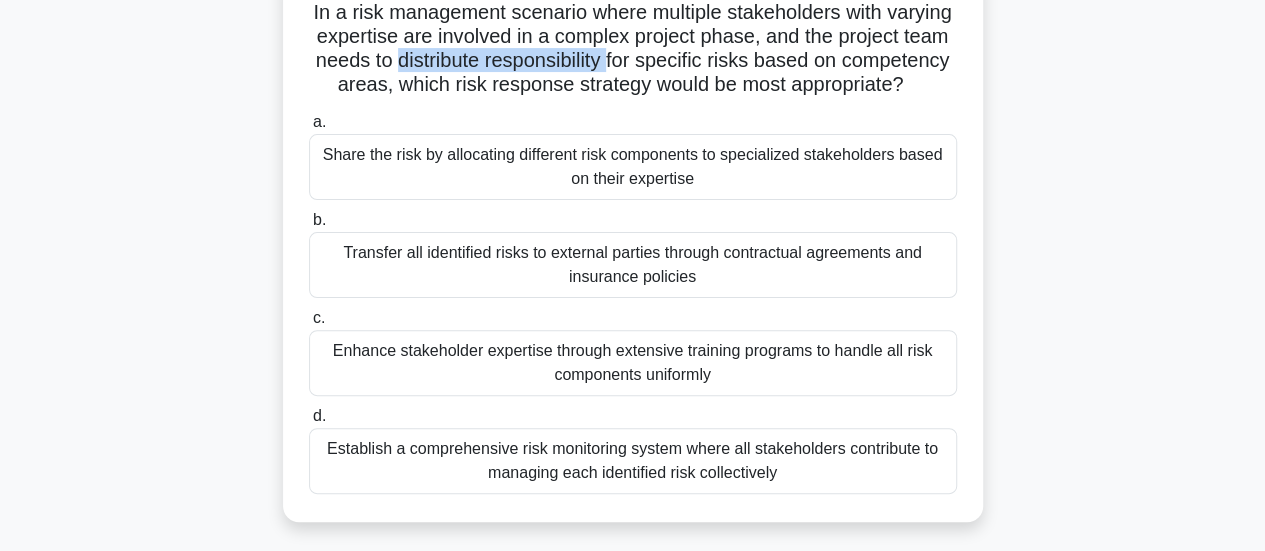 scroll, scrollTop: 200, scrollLeft: 0, axis: vertical 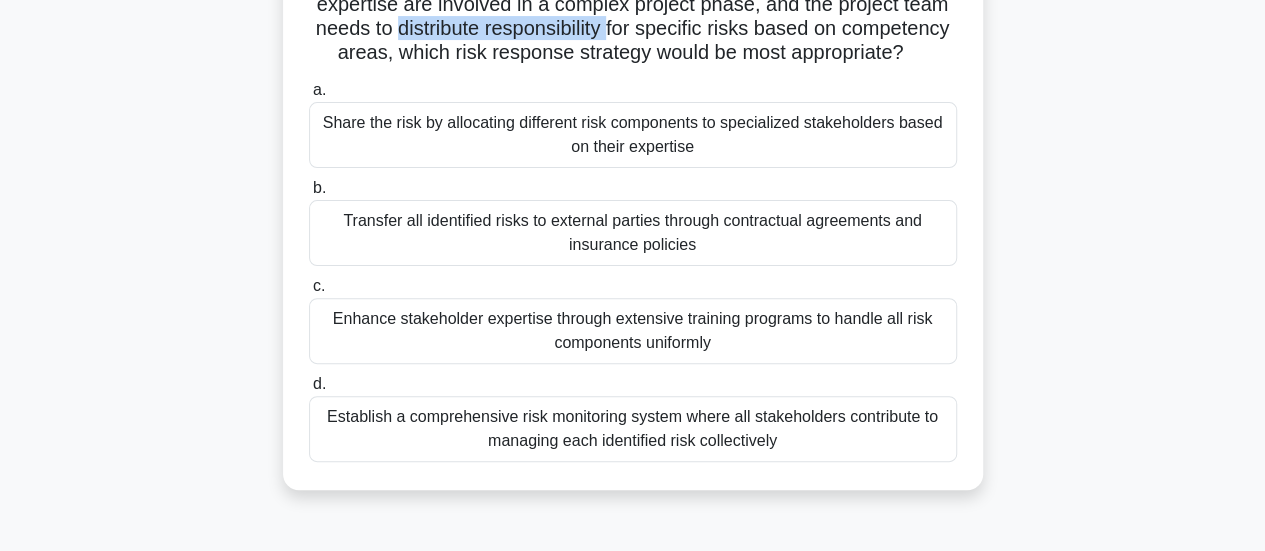 click on "Transfer all identified risks to external parties through contractual agreements and insurance policies" at bounding box center [633, 233] 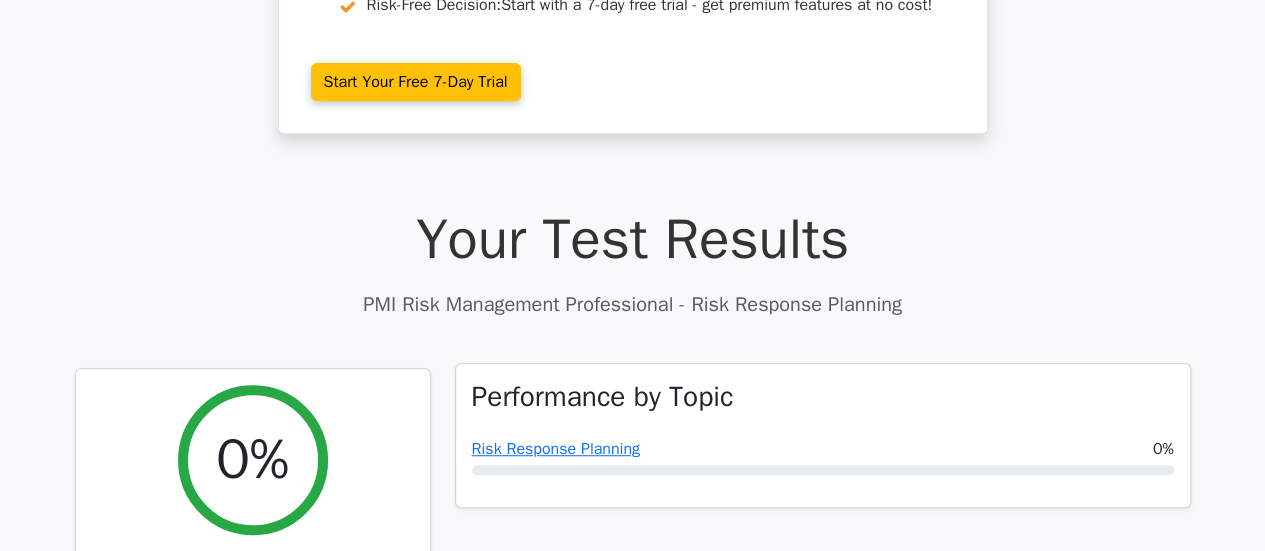 scroll, scrollTop: 500, scrollLeft: 0, axis: vertical 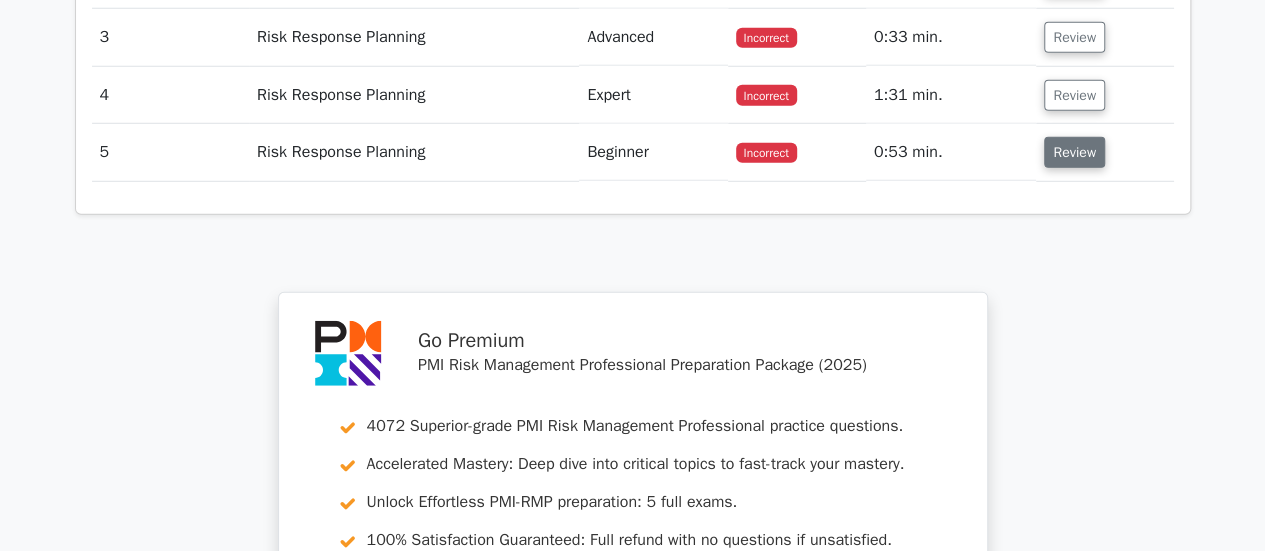 click on "Review" at bounding box center [1074, 152] 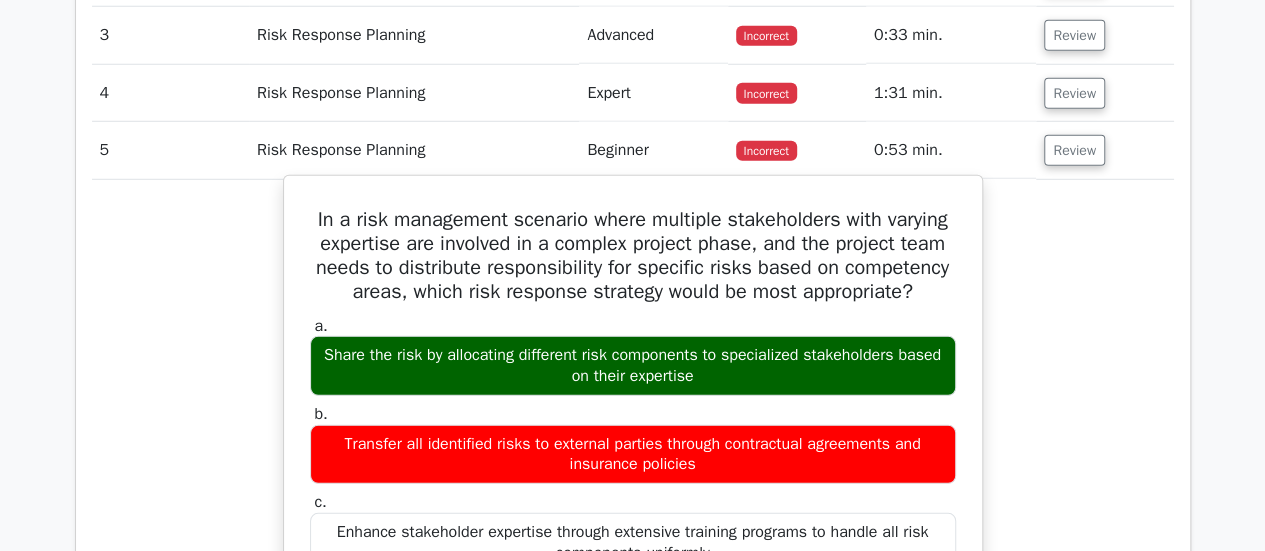 scroll, scrollTop: 2800, scrollLeft: 0, axis: vertical 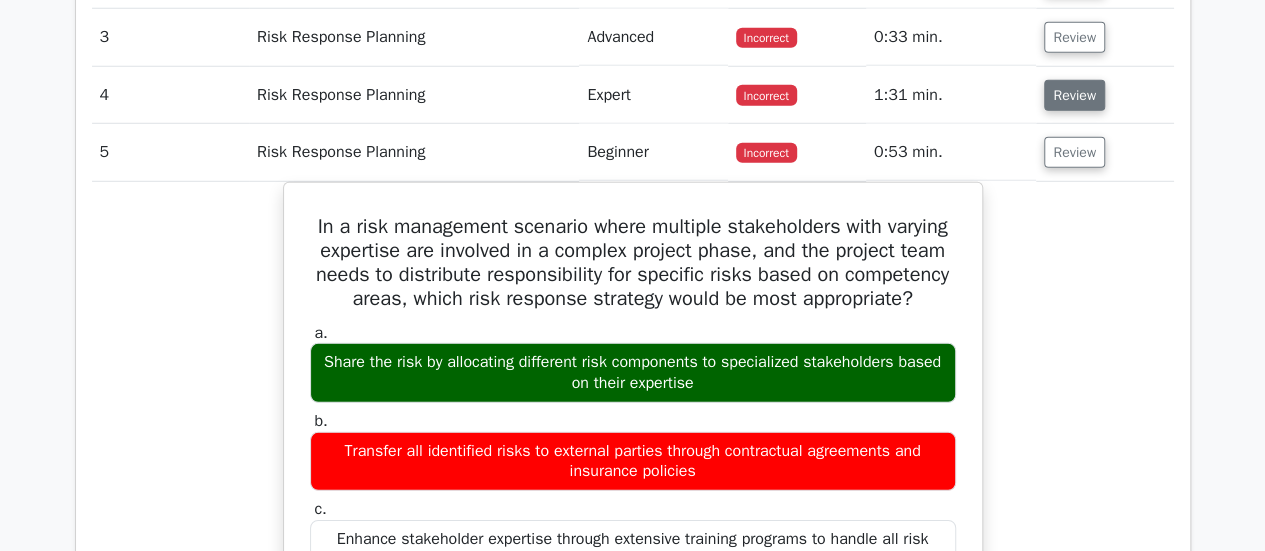 click on "Review" at bounding box center [1074, 95] 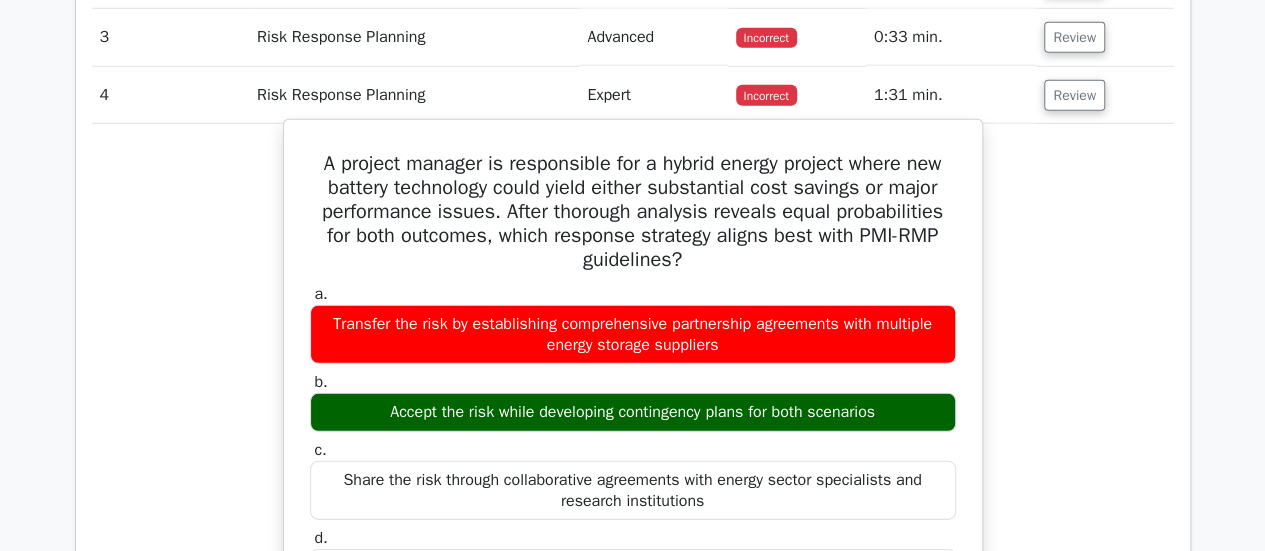 scroll, scrollTop: 2500, scrollLeft: 0, axis: vertical 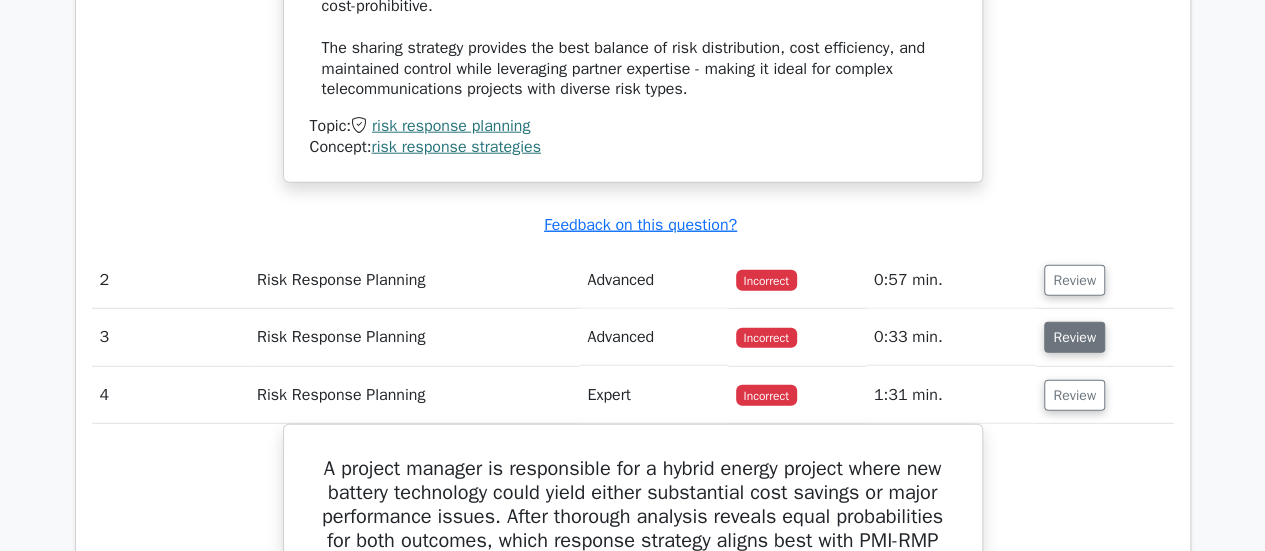 click on "Review" at bounding box center [1074, 337] 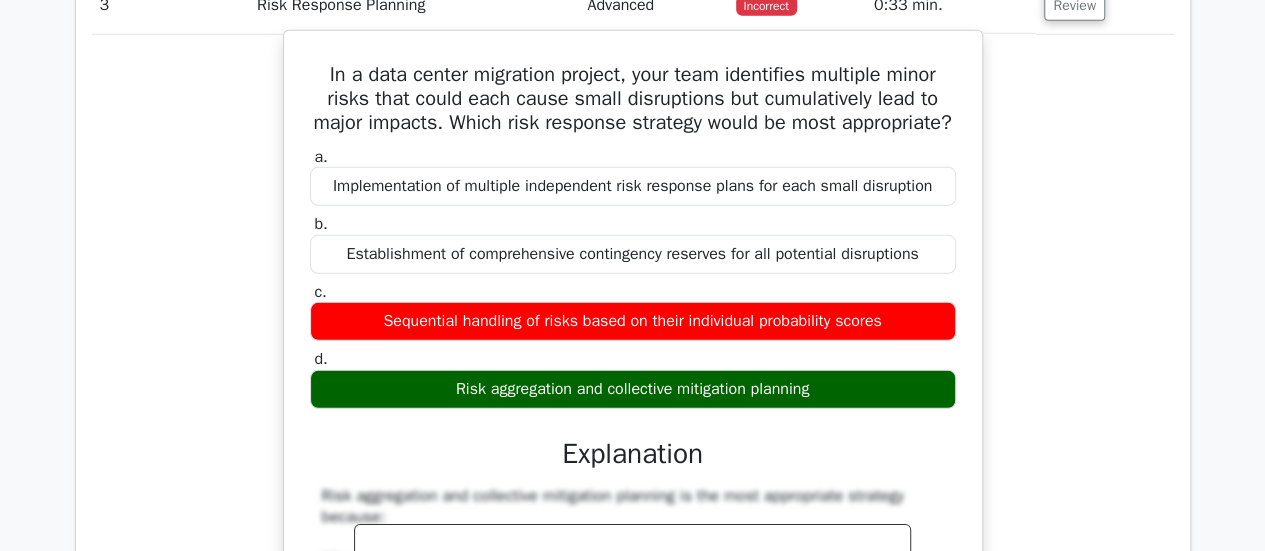 scroll, scrollTop: 2700, scrollLeft: 0, axis: vertical 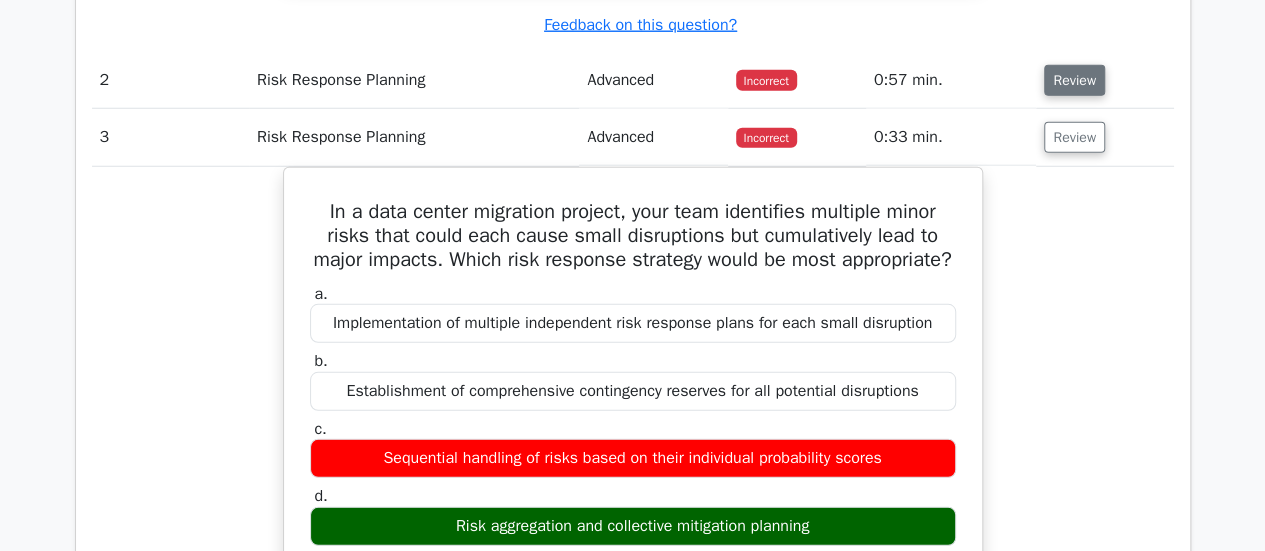 click on "Review" at bounding box center (1074, 80) 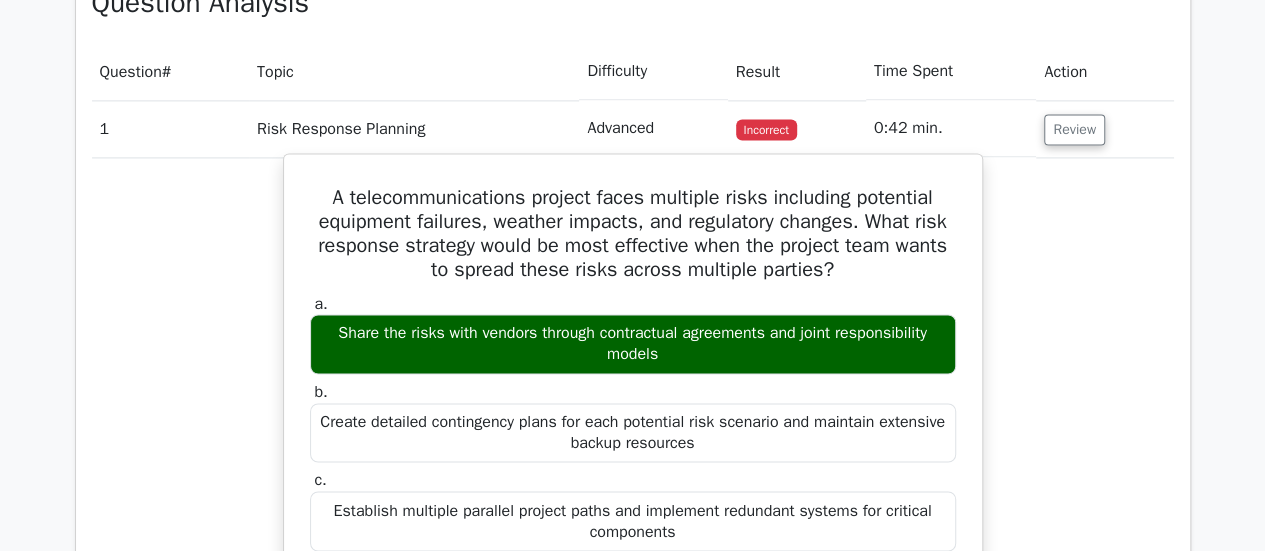 scroll, scrollTop: 1500, scrollLeft: 0, axis: vertical 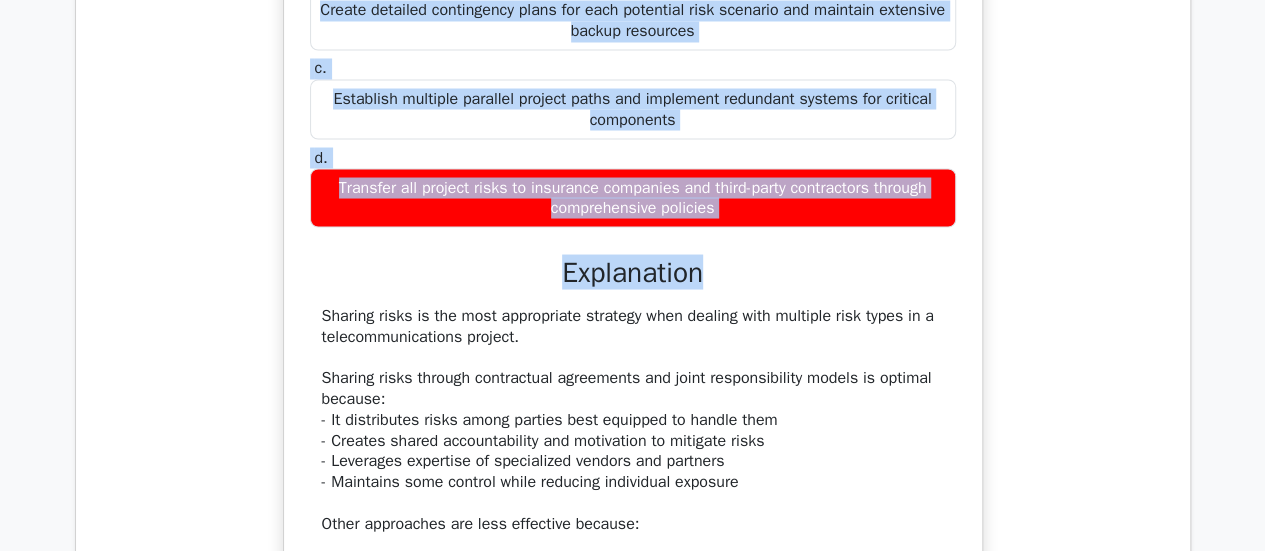 drag, startPoint x: 318, startPoint y: 87, endPoint x: 793, endPoint y: 229, distance: 495.77112 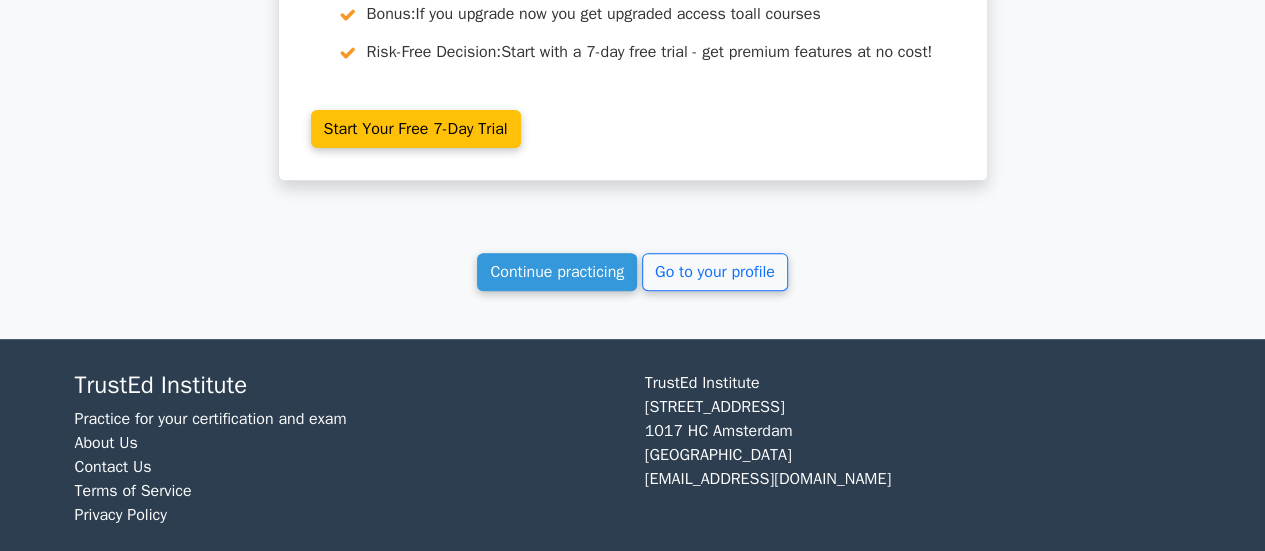 scroll, scrollTop: 7911, scrollLeft: 0, axis: vertical 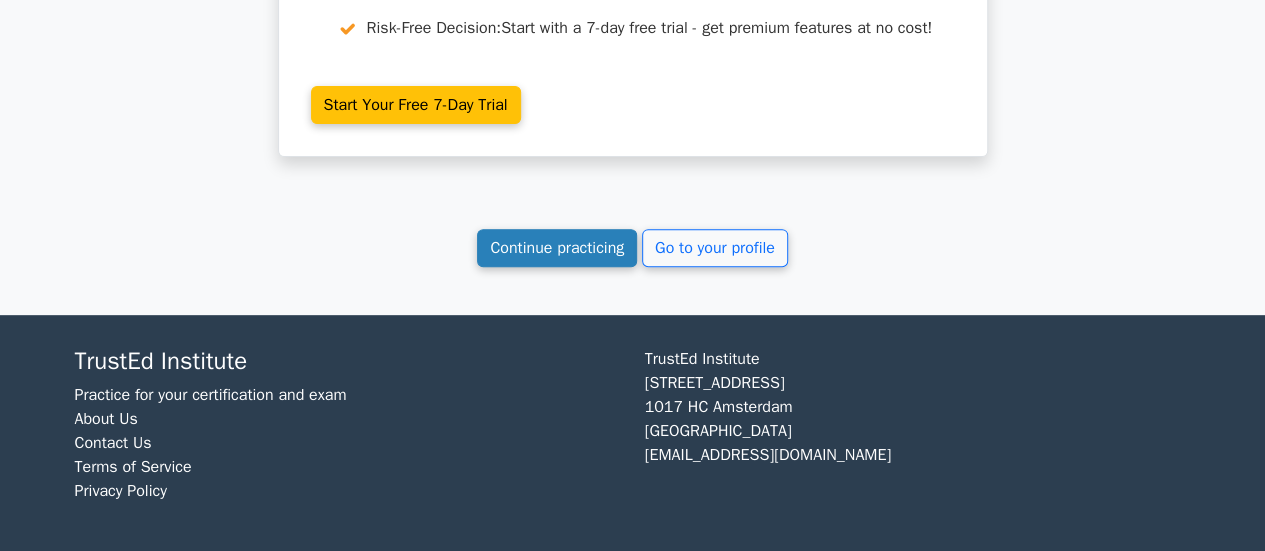 click on "Continue practicing" at bounding box center [557, 248] 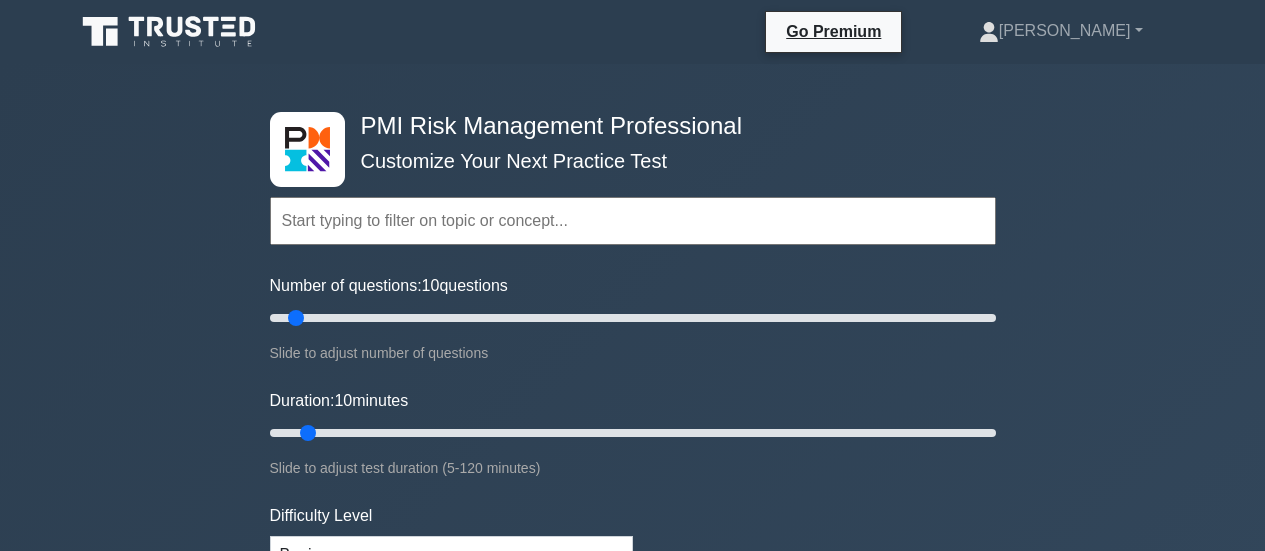 scroll, scrollTop: 0, scrollLeft: 0, axis: both 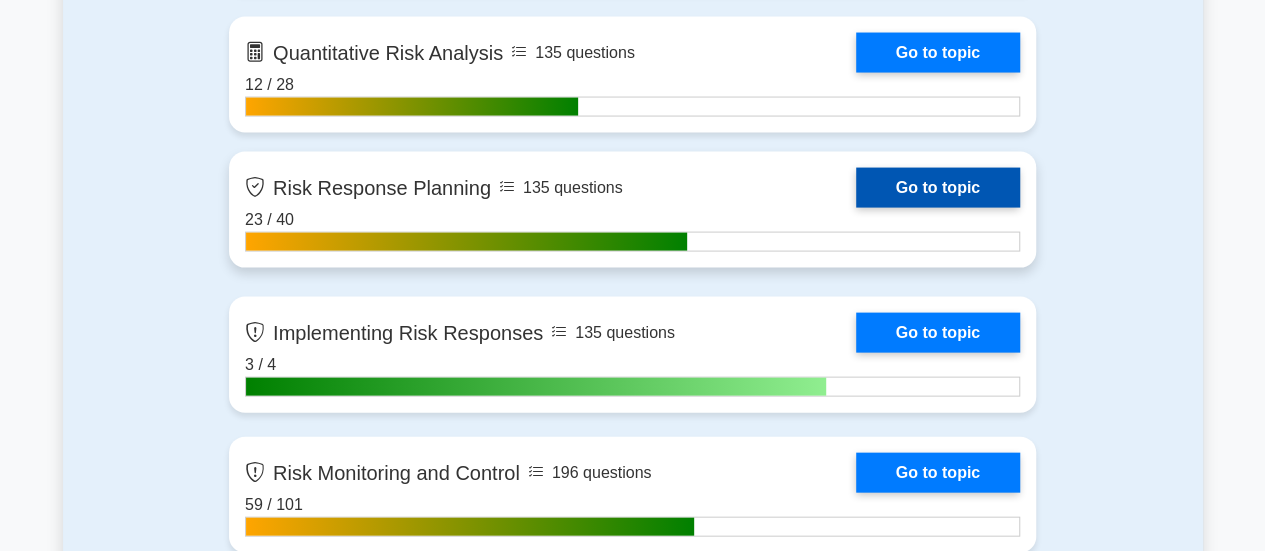 click on "Go to topic" at bounding box center [938, 188] 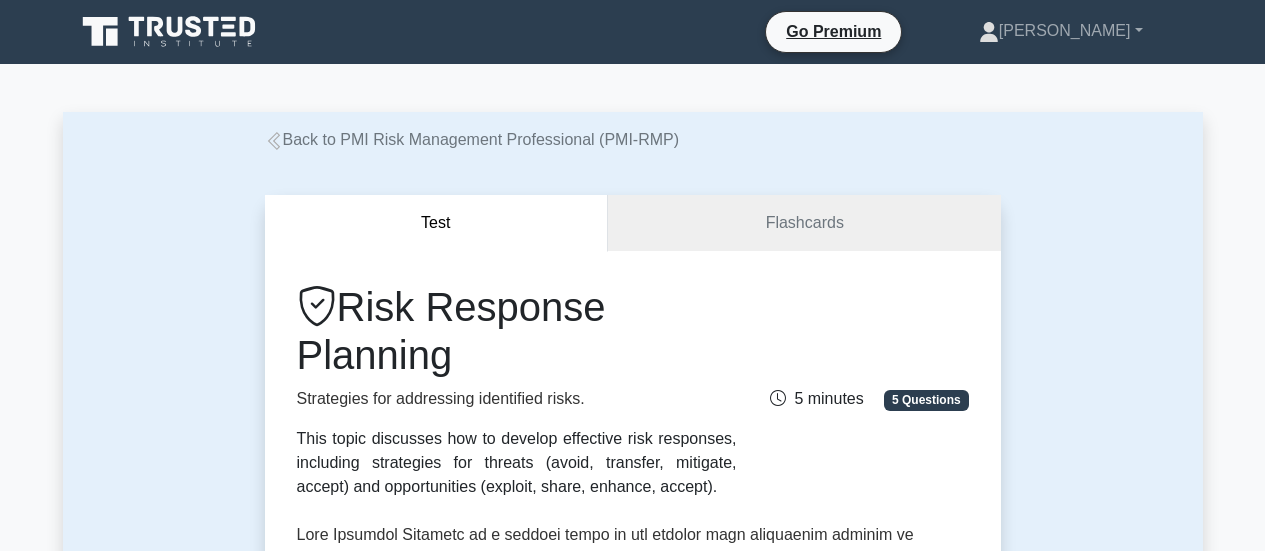 scroll, scrollTop: 0, scrollLeft: 0, axis: both 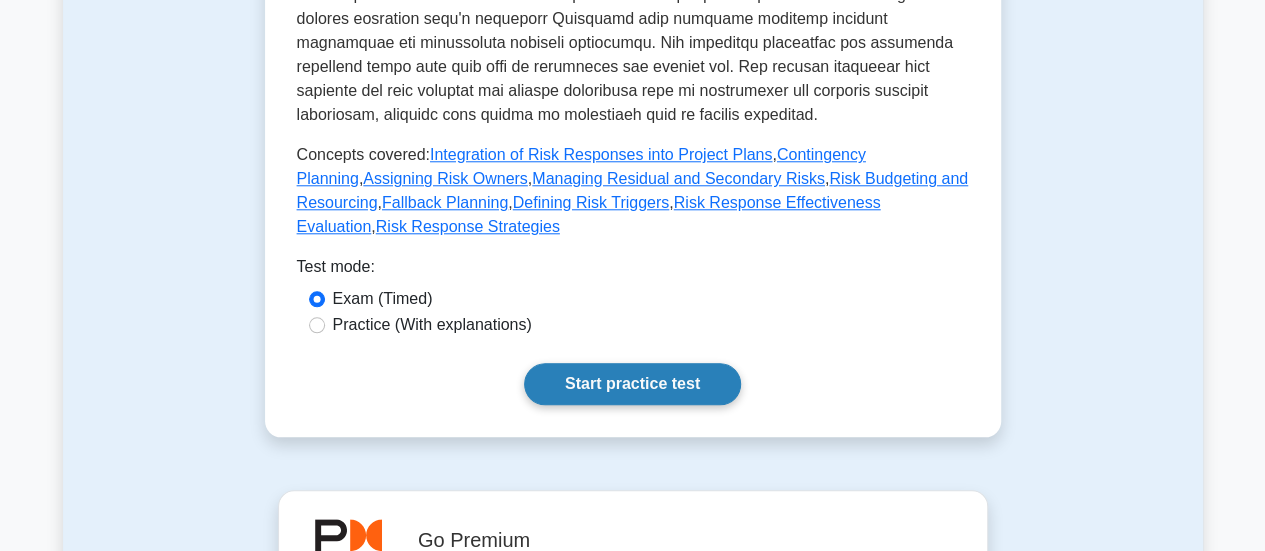 click on "Start practice test" at bounding box center [632, 384] 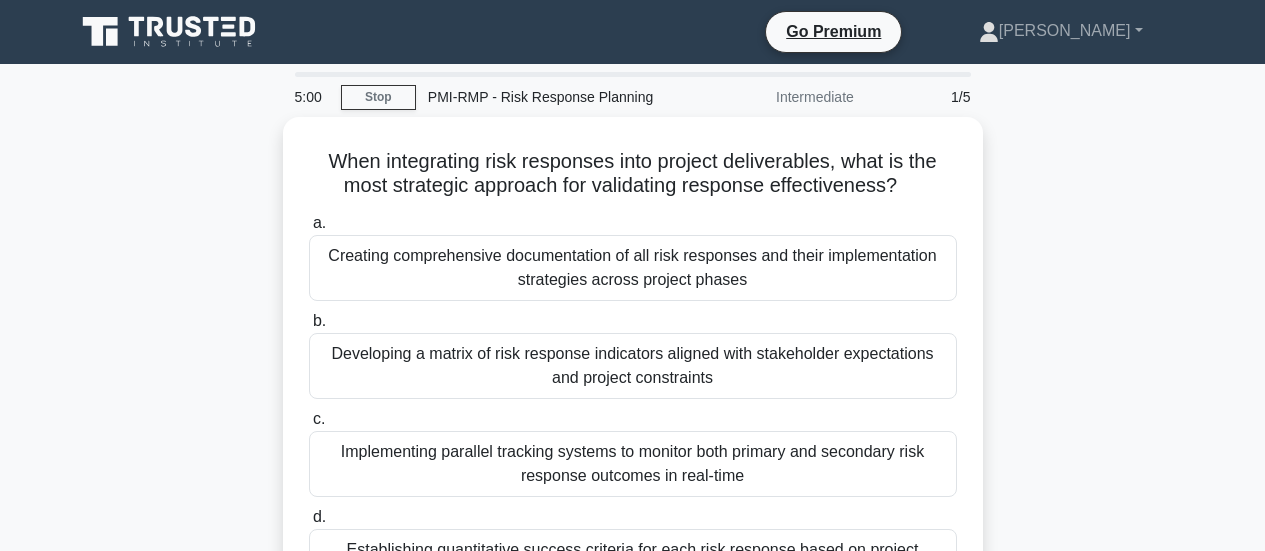 scroll, scrollTop: 0, scrollLeft: 0, axis: both 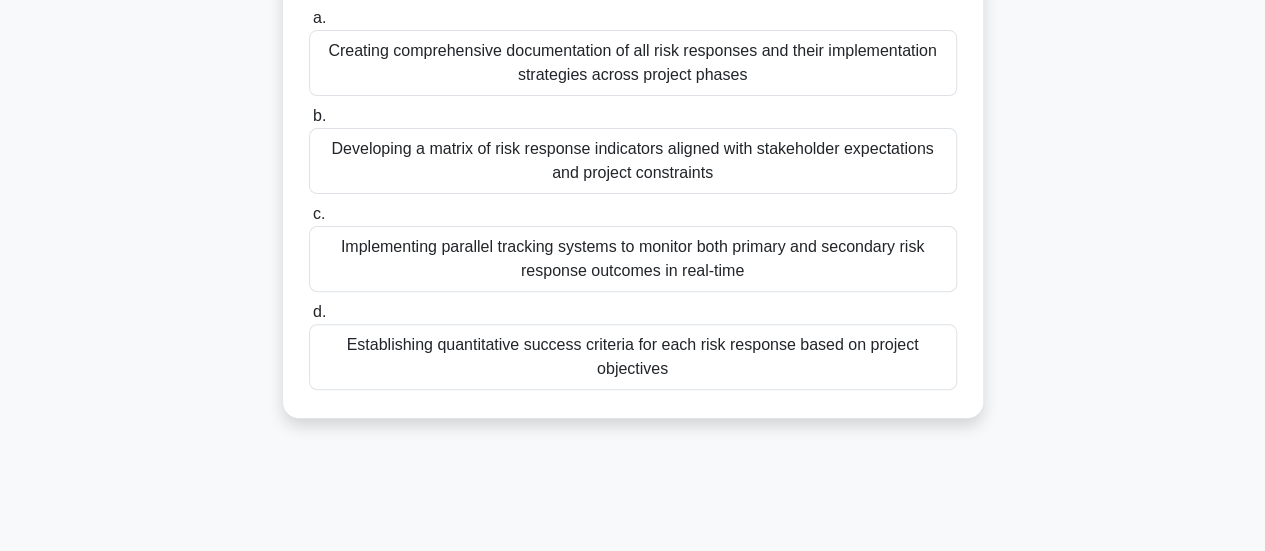 click on "Establishing quantitative success criteria for each risk response based on project objectives" at bounding box center (633, 357) 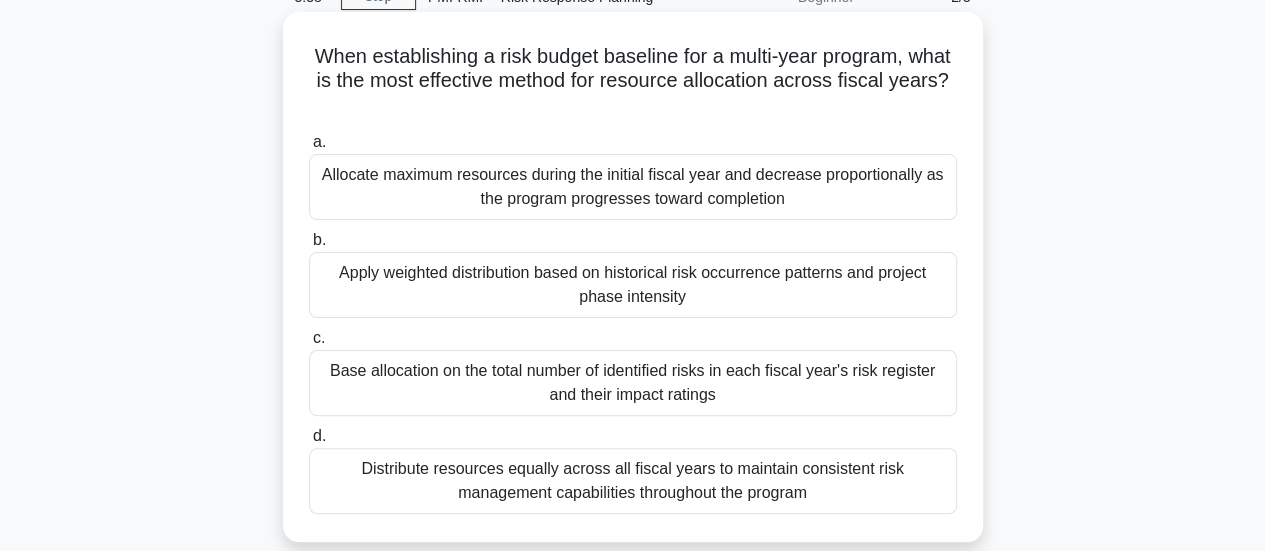 scroll, scrollTop: 200, scrollLeft: 0, axis: vertical 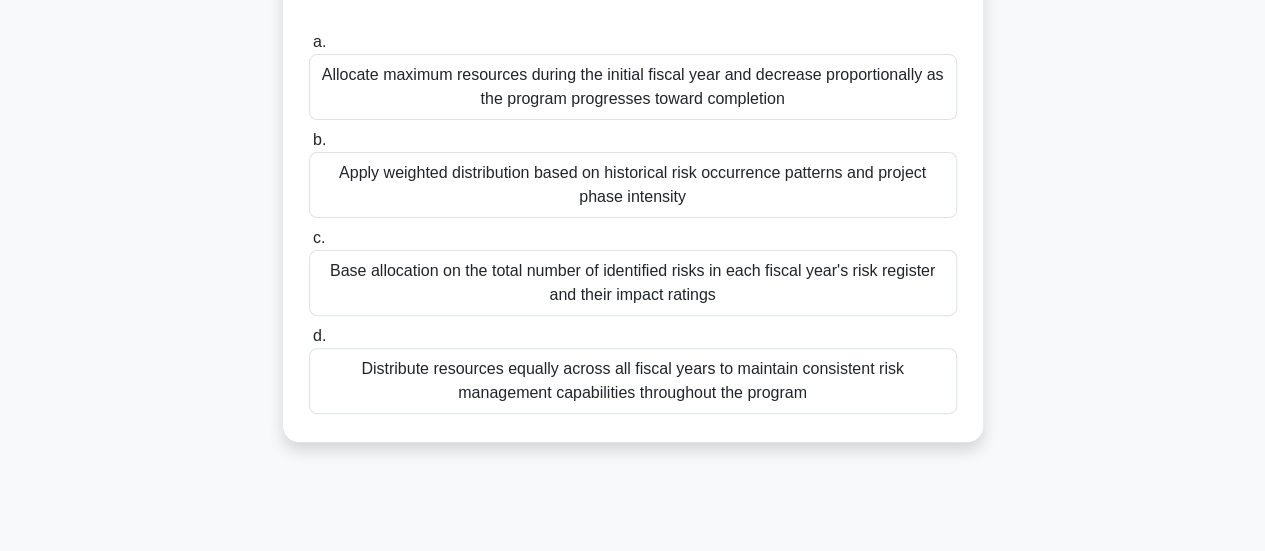 click on "Base allocation on the total number of identified risks in each fiscal year's risk register and their impact ratings" at bounding box center [633, 283] 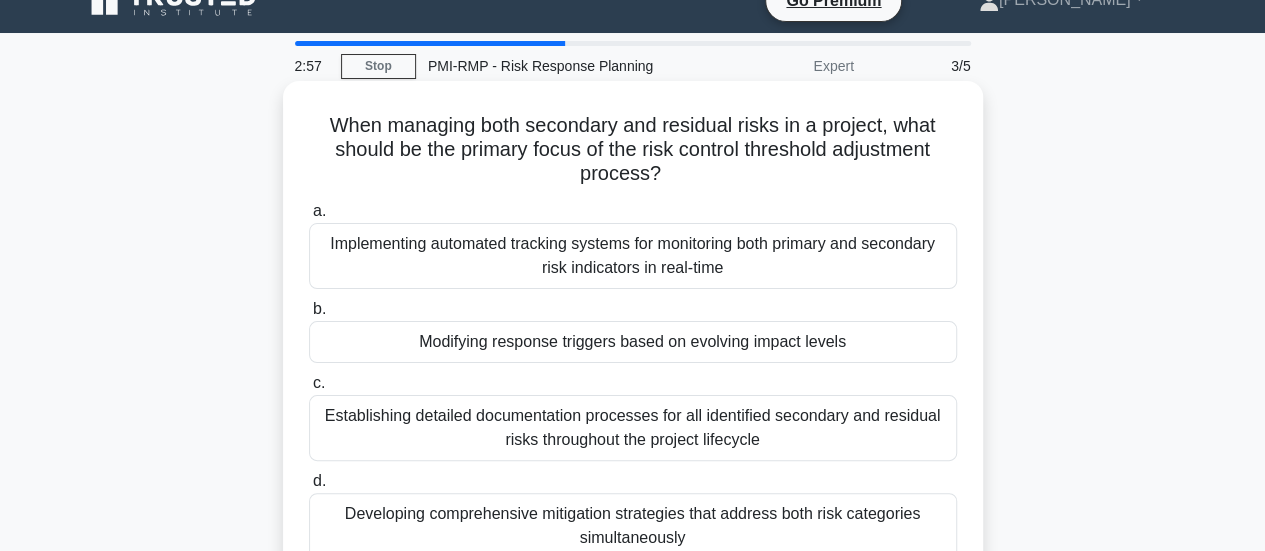 scroll, scrollTop: 0, scrollLeft: 0, axis: both 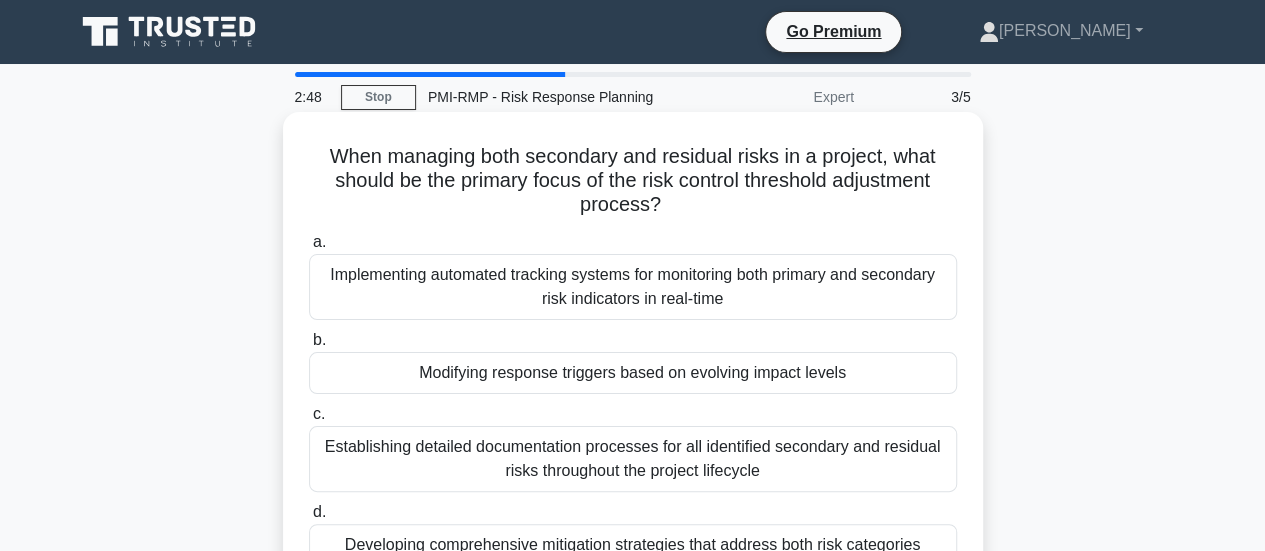 drag, startPoint x: 577, startPoint y: 179, endPoint x: 664, endPoint y: 212, distance: 93.04838 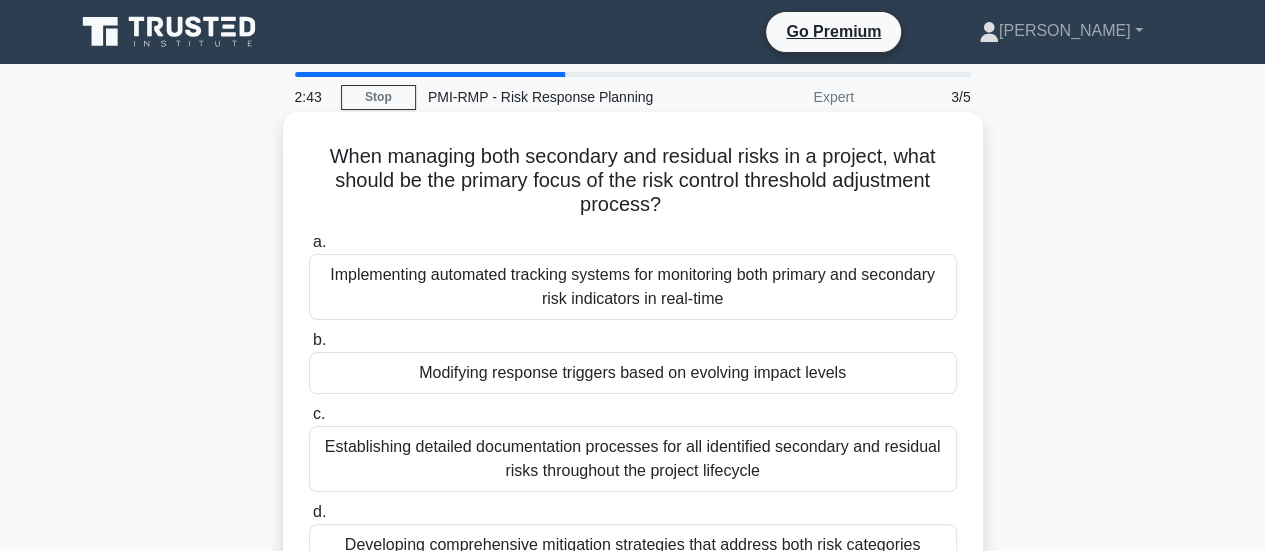 click on "Modifying response triggers based on evolving impact levels" at bounding box center (633, 373) 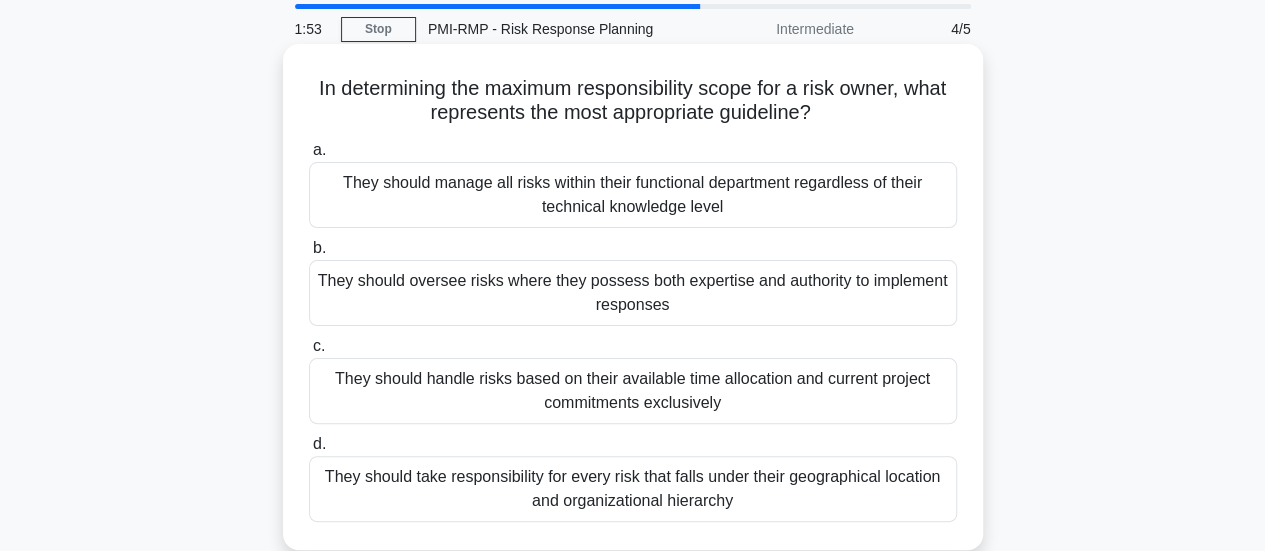scroll, scrollTop: 100, scrollLeft: 0, axis: vertical 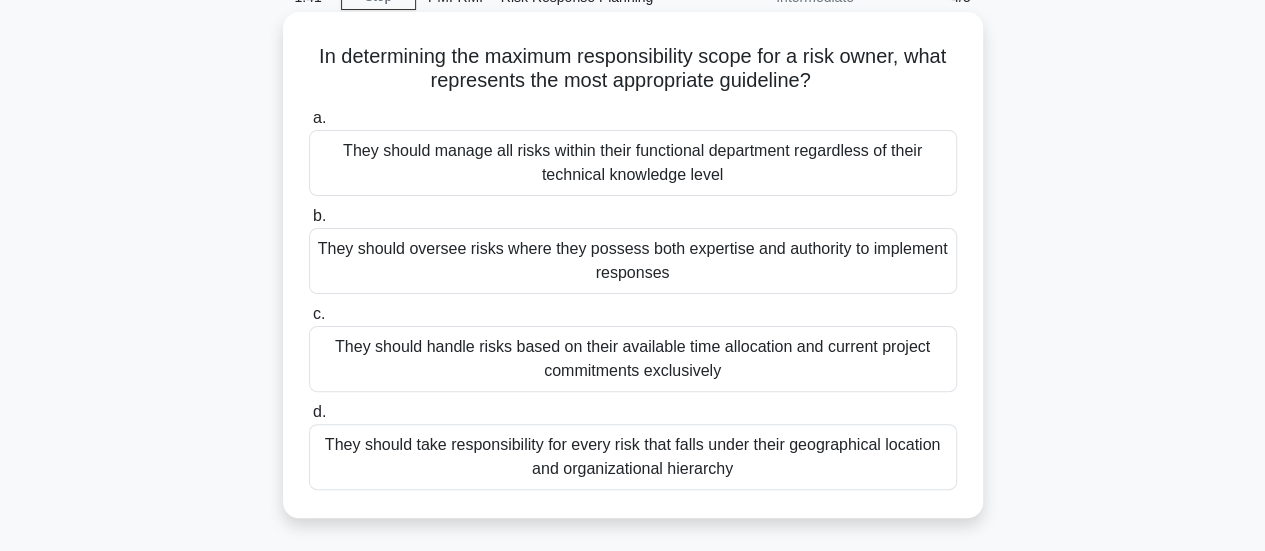 click on "They should oversee risks where they possess both expertise and authority to implement responses" at bounding box center (633, 261) 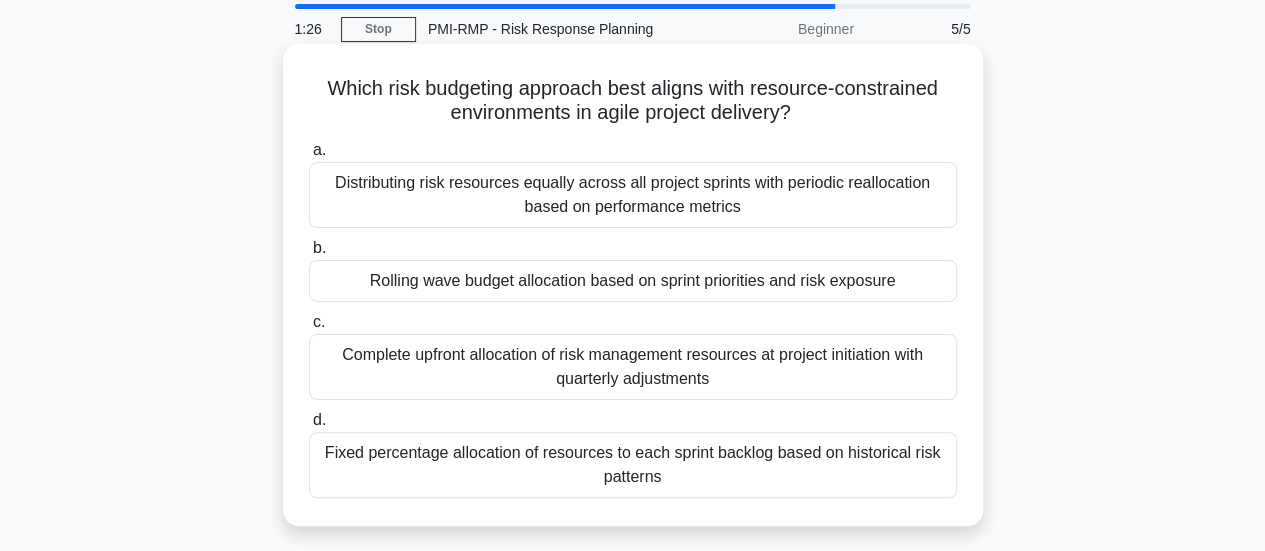 scroll, scrollTop: 100, scrollLeft: 0, axis: vertical 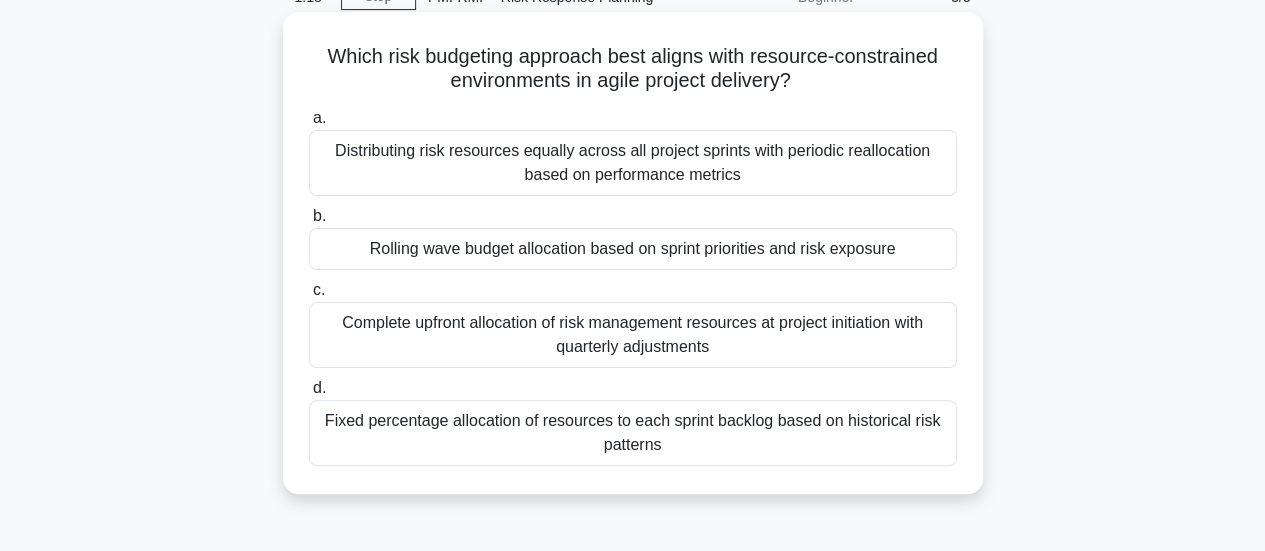 click on "Rolling wave budget allocation based on sprint priorities and risk exposure" at bounding box center (633, 249) 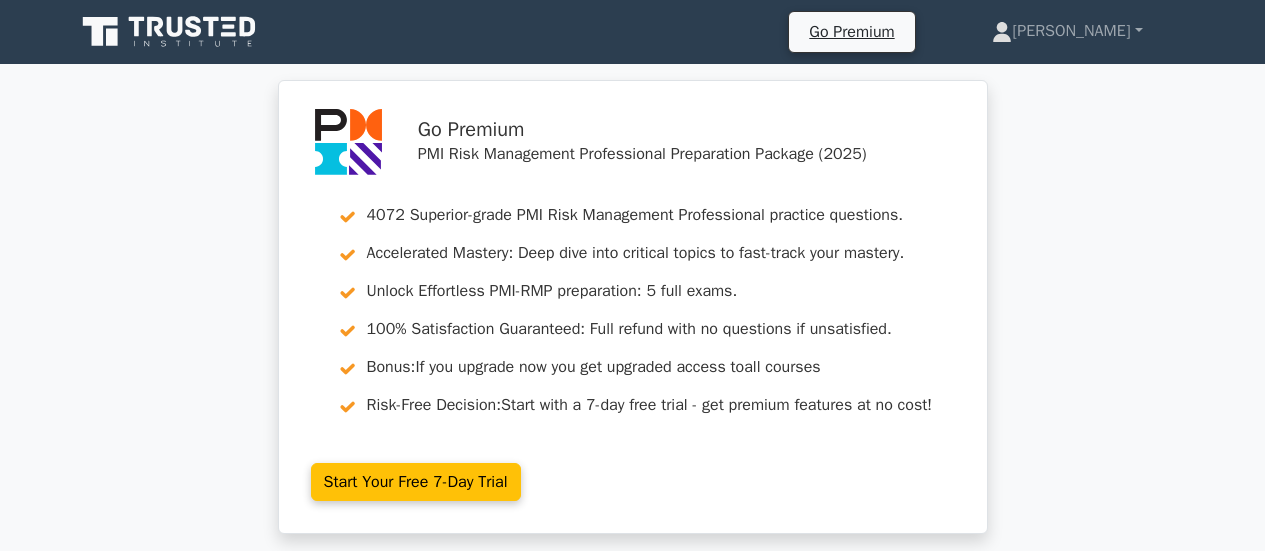 scroll, scrollTop: 622, scrollLeft: 0, axis: vertical 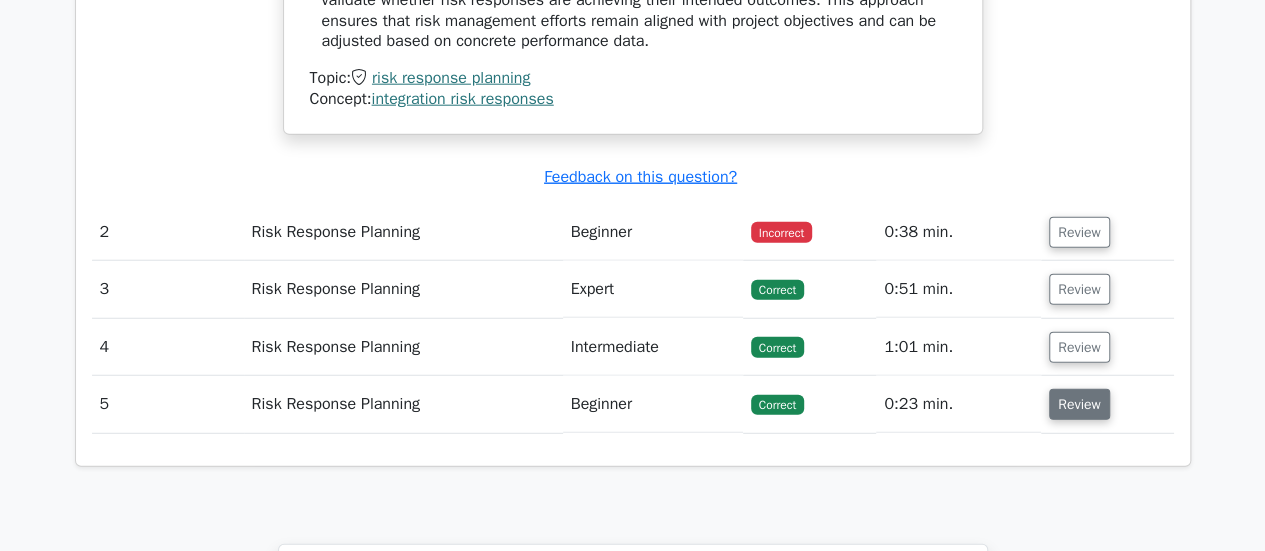 click on "Review" at bounding box center (1079, 404) 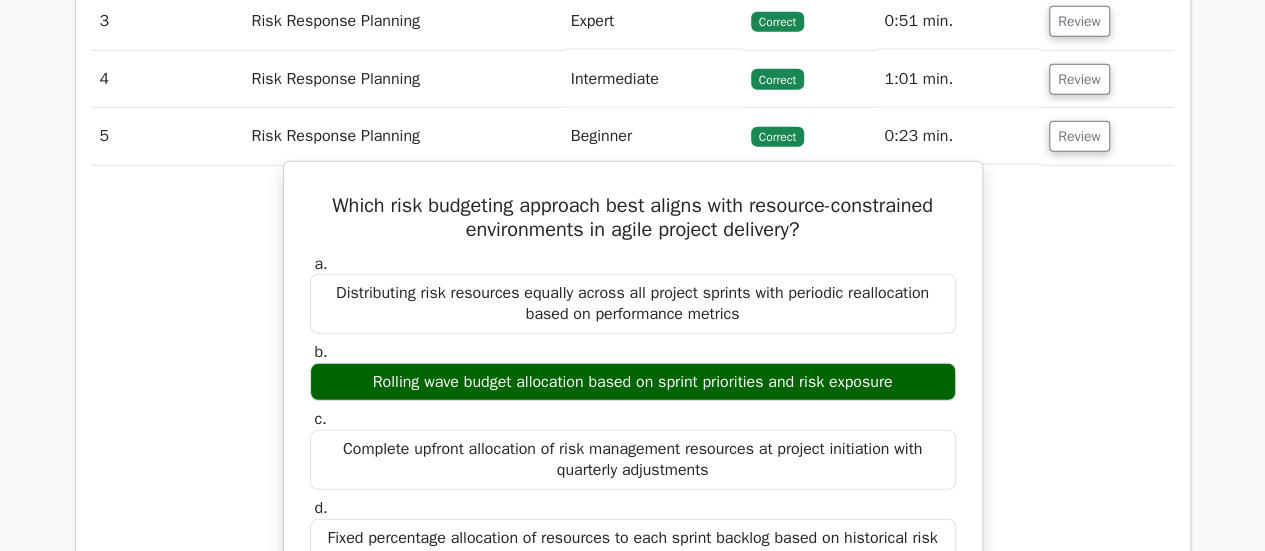 scroll, scrollTop: 2700, scrollLeft: 0, axis: vertical 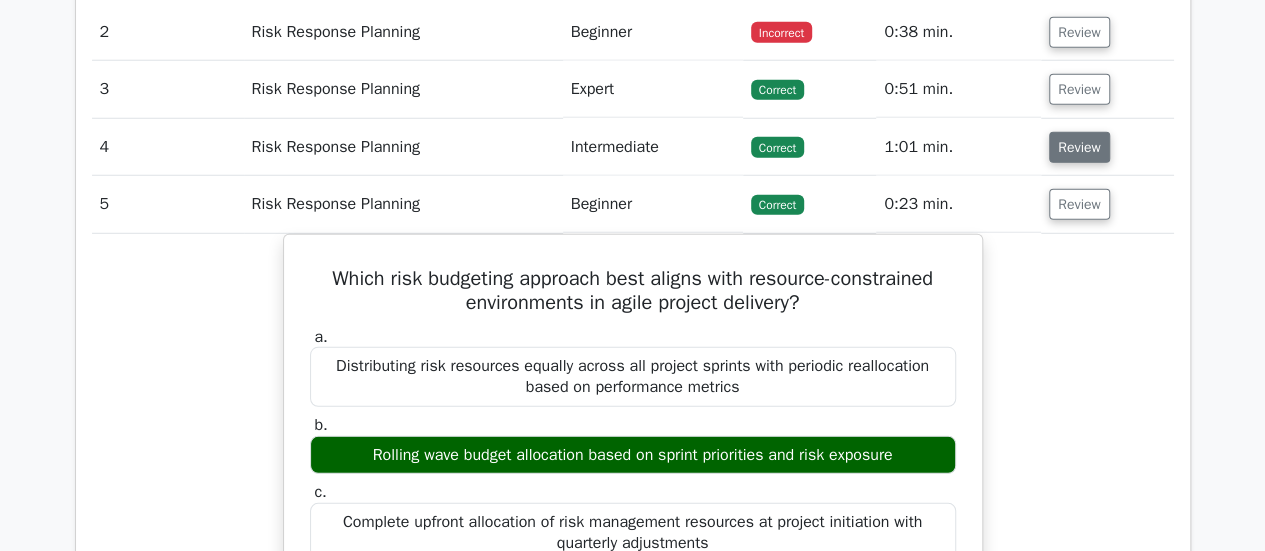 click on "Review" at bounding box center [1079, 147] 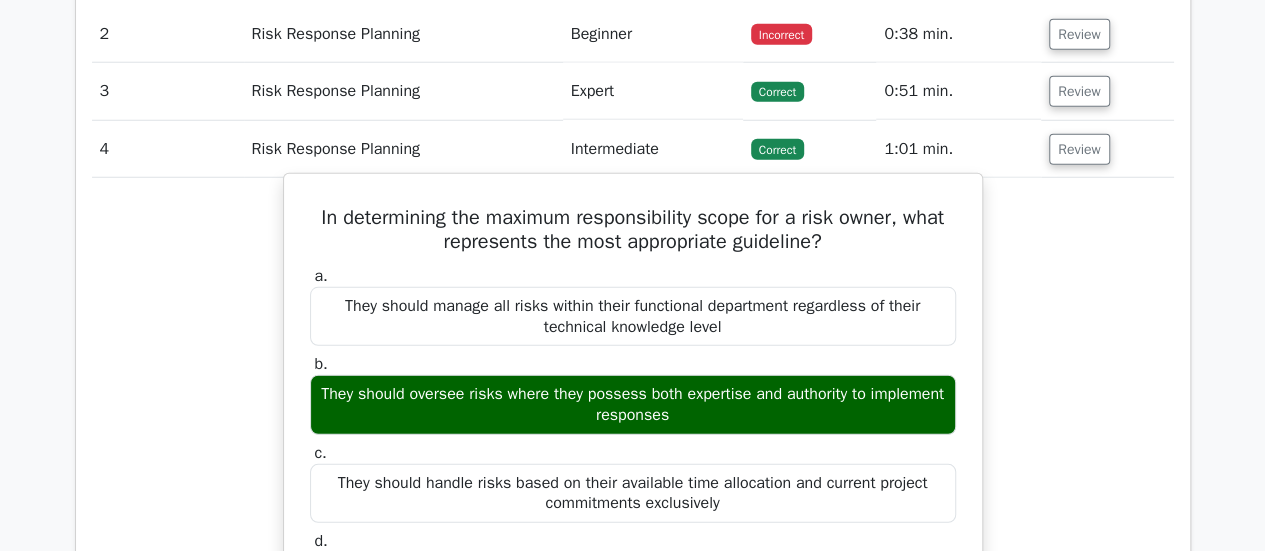 scroll, scrollTop: 2600, scrollLeft: 0, axis: vertical 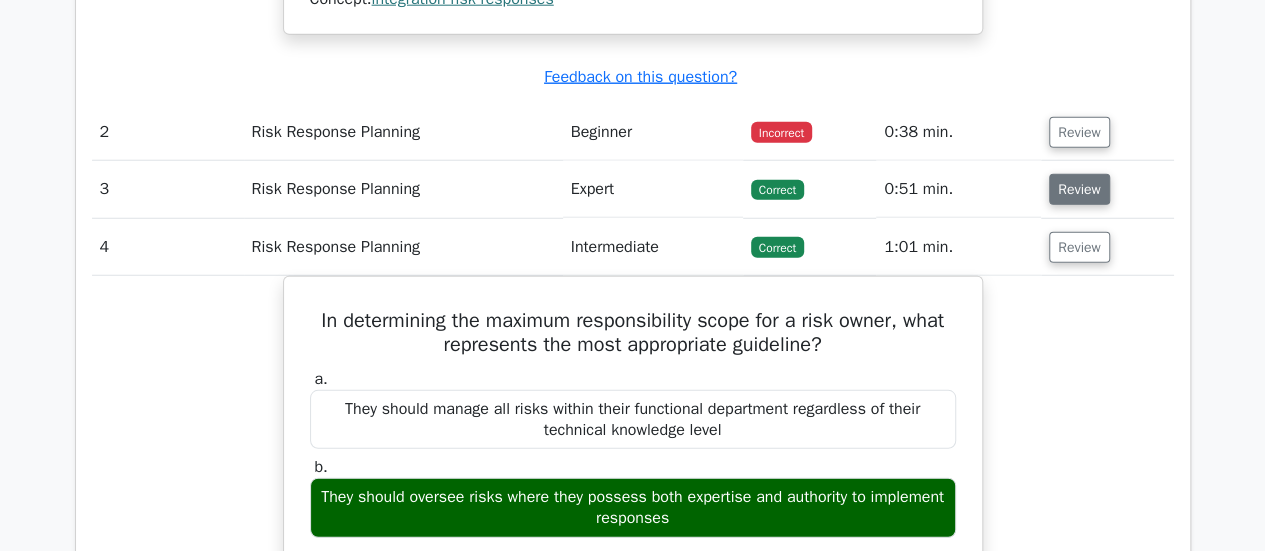 click on "Review" at bounding box center (1079, 189) 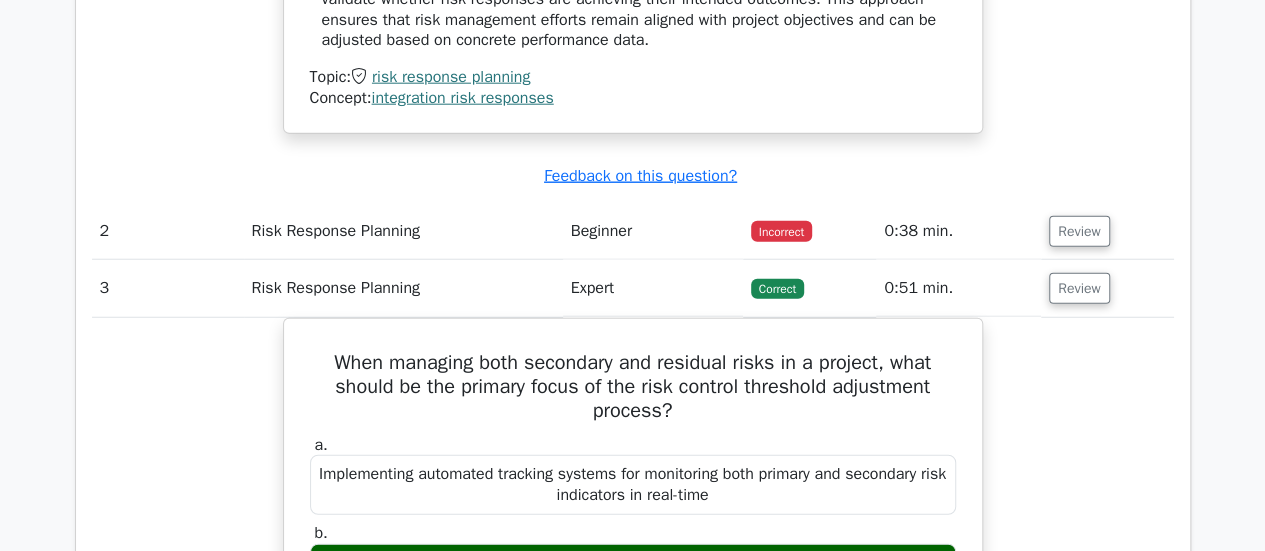 scroll, scrollTop: 2500, scrollLeft: 0, axis: vertical 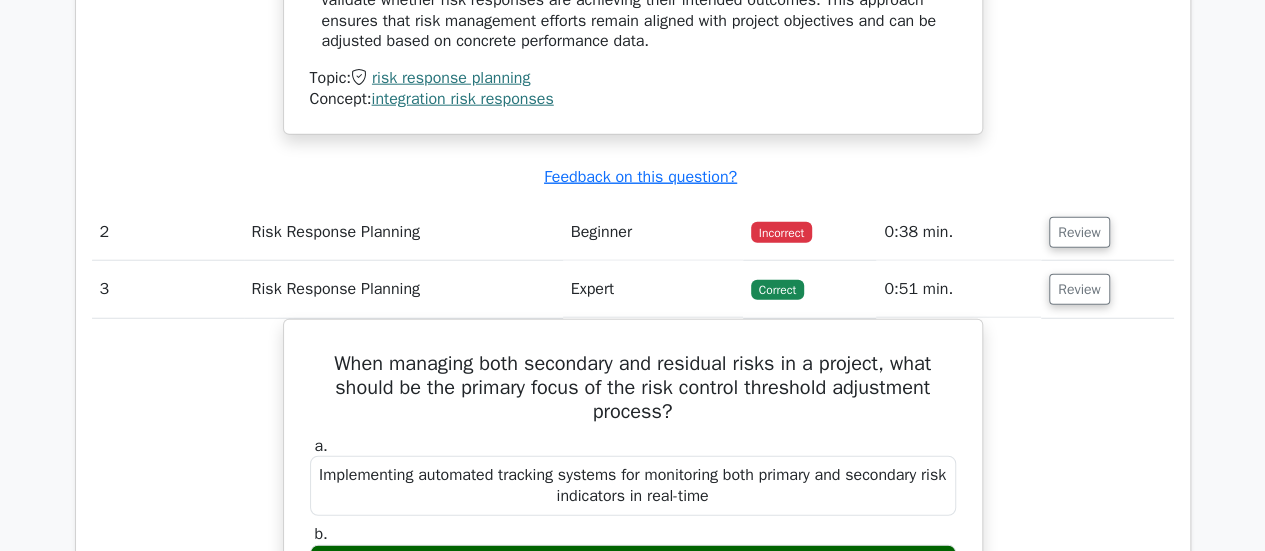 click on "Review" at bounding box center (1107, 232) 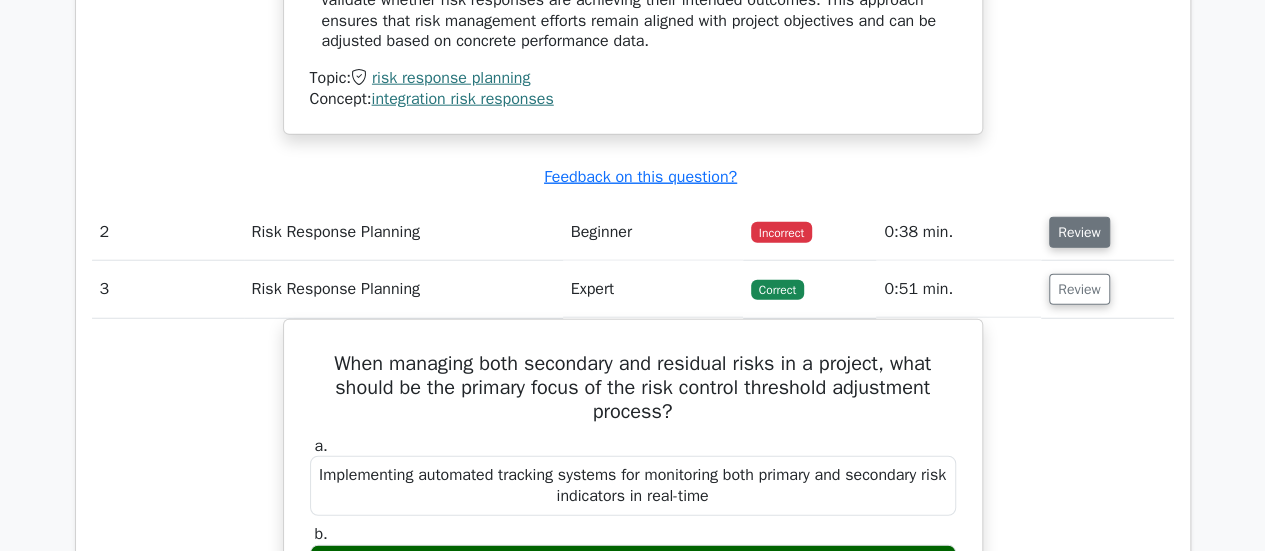 click on "Review" at bounding box center [1079, 232] 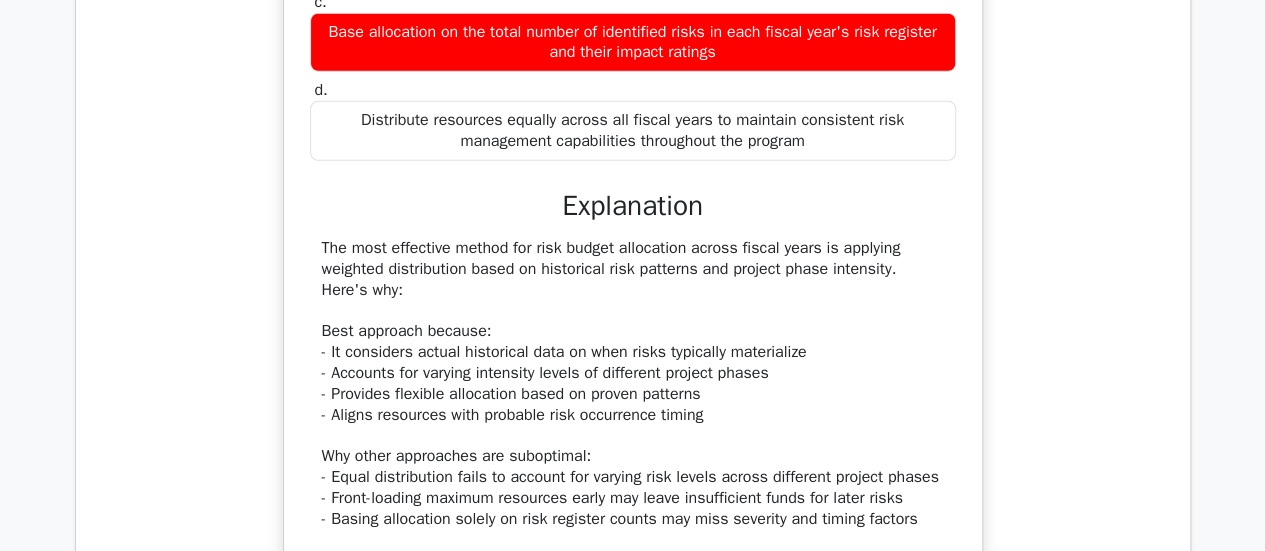 scroll, scrollTop: 3100, scrollLeft: 0, axis: vertical 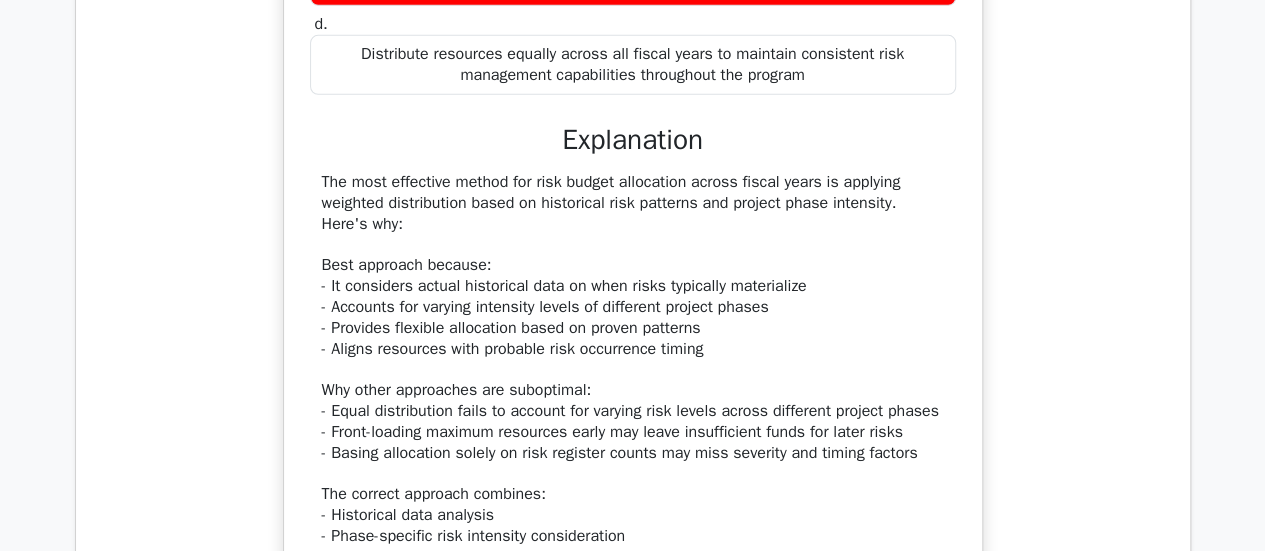 drag, startPoint x: 320, startPoint y: 221, endPoint x: 905, endPoint y: 233, distance: 585.12305 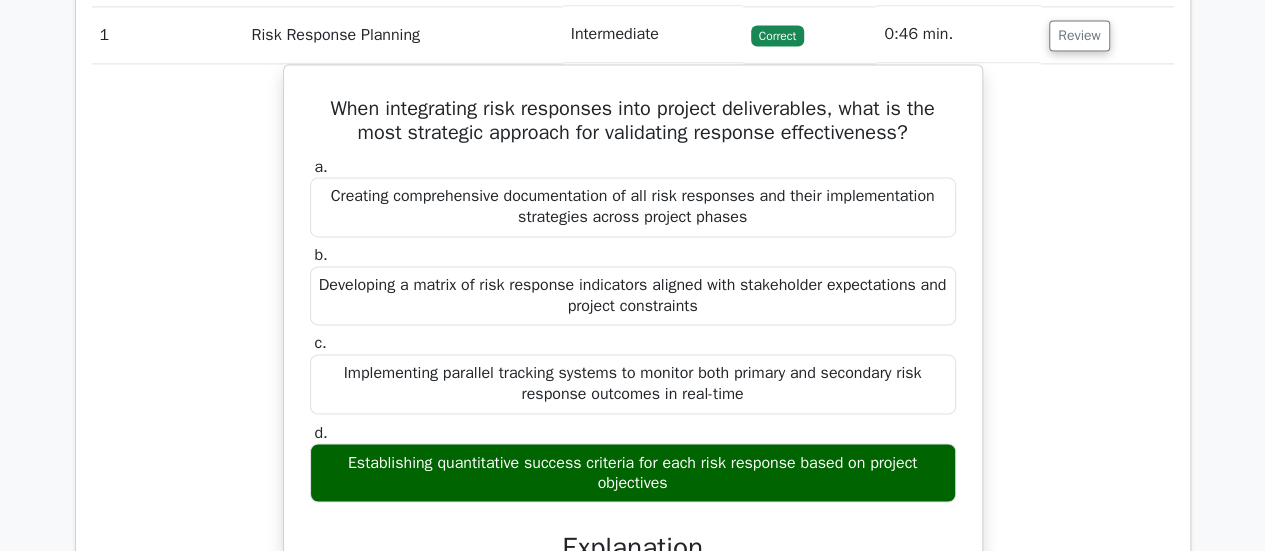 scroll, scrollTop: 1400, scrollLeft: 0, axis: vertical 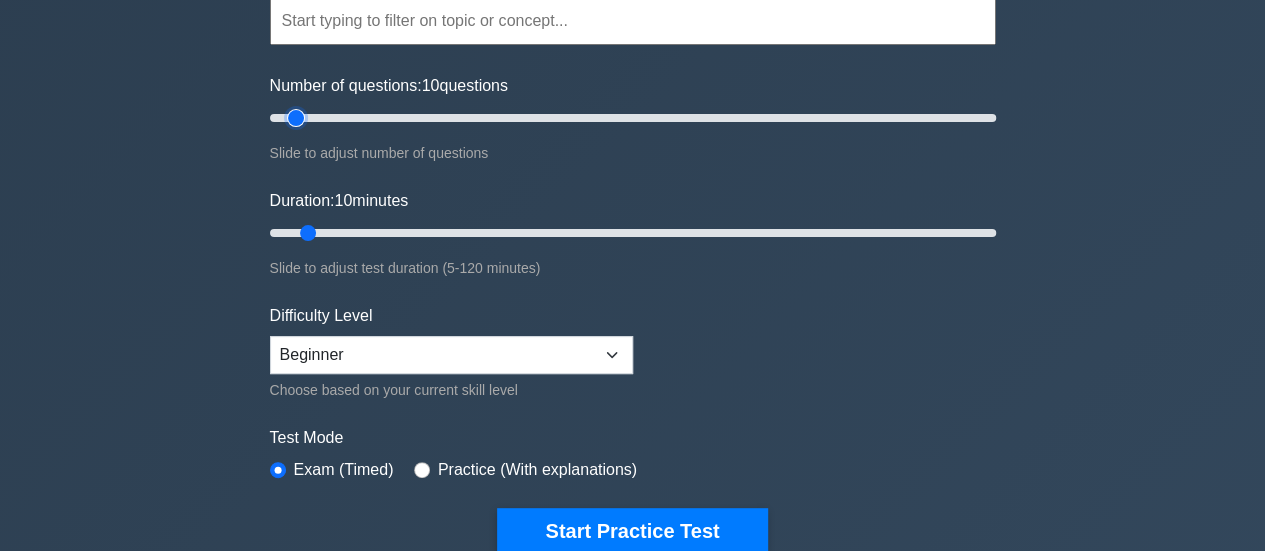 click on "Number of questions:  10  questions" at bounding box center [633, 118] 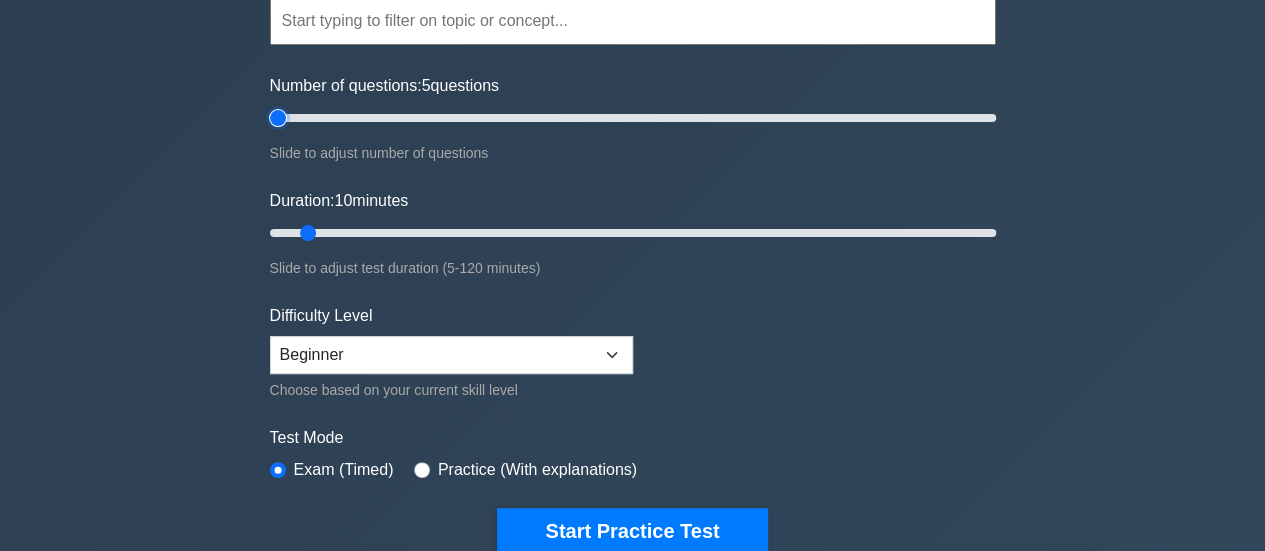 drag, startPoint x: 290, startPoint y: 118, endPoint x: 264, endPoint y: 118, distance: 26 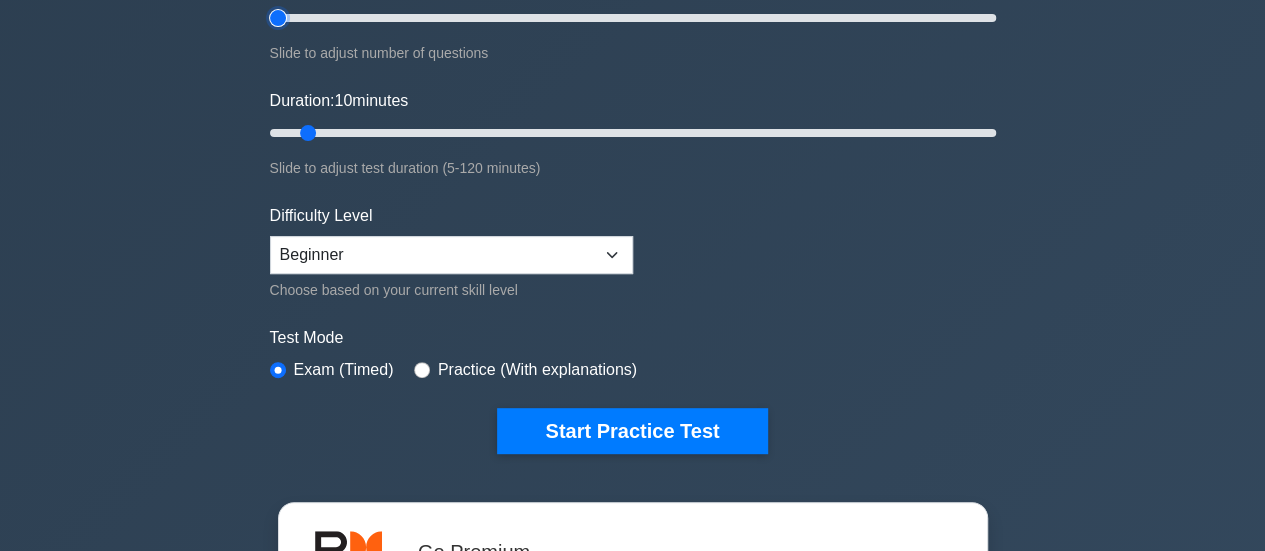 scroll, scrollTop: 500, scrollLeft: 0, axis: vertical 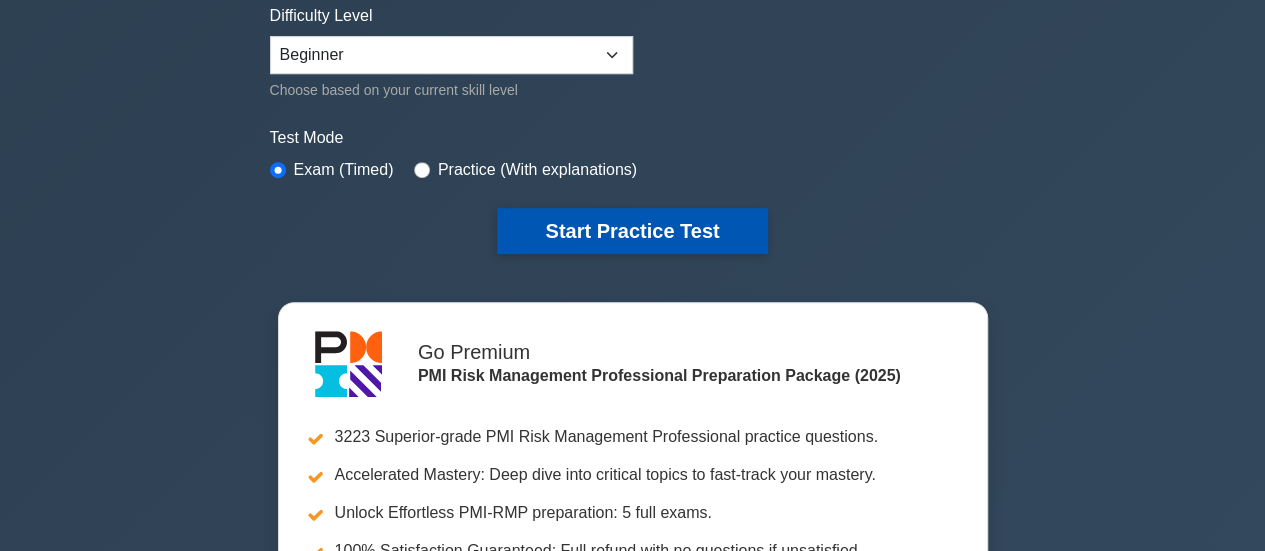 click on "Start Practice Test" at bounding box center [632, 231] 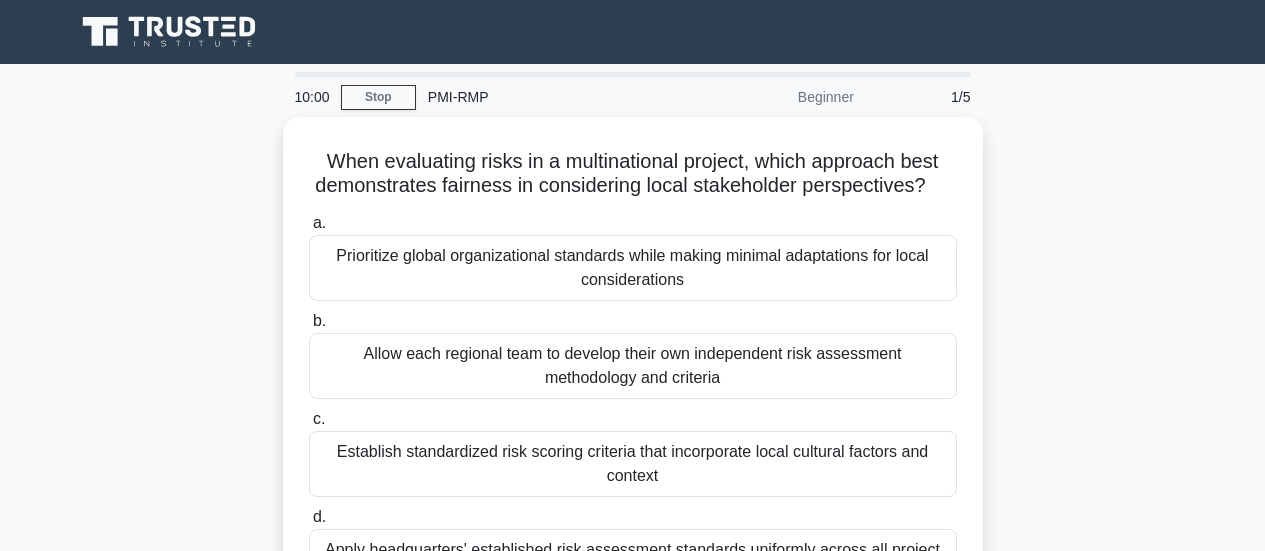scroll, scrollTop: 0, scrollLeft: 0, axis: both 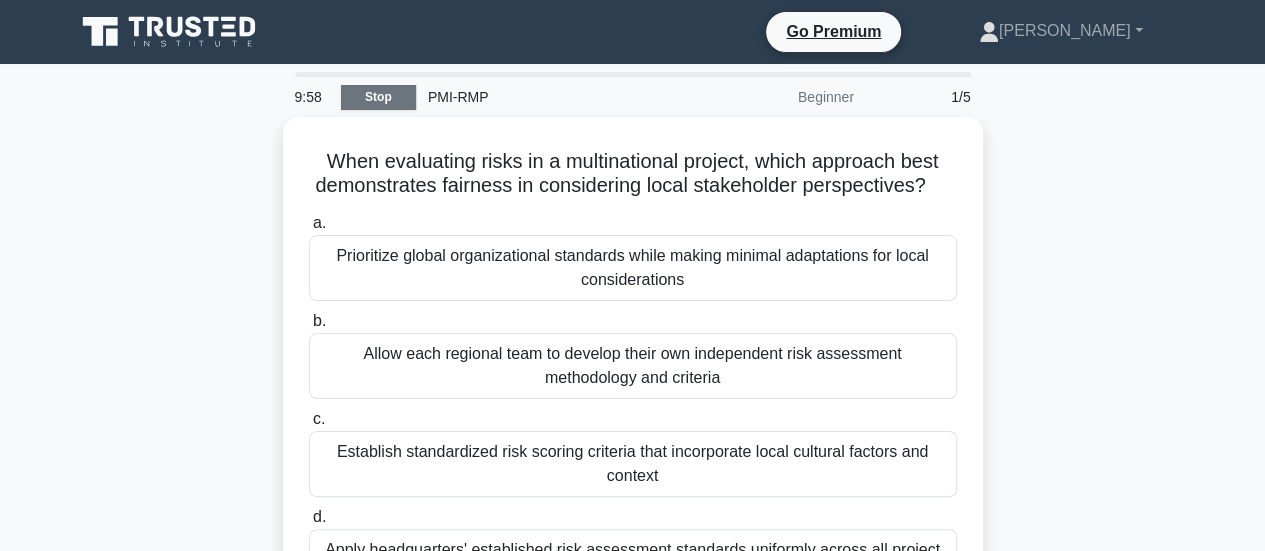 click on "Stop" at bounding box center [378, 97] 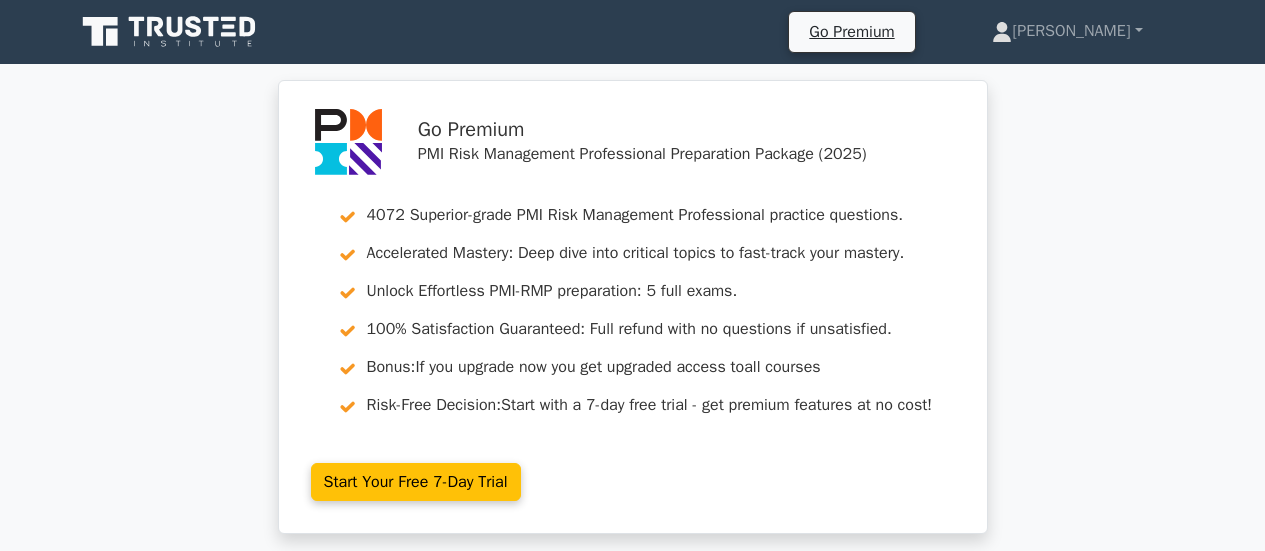 scroll, scrollTop: 0, scrollLeft: 0, axis: both 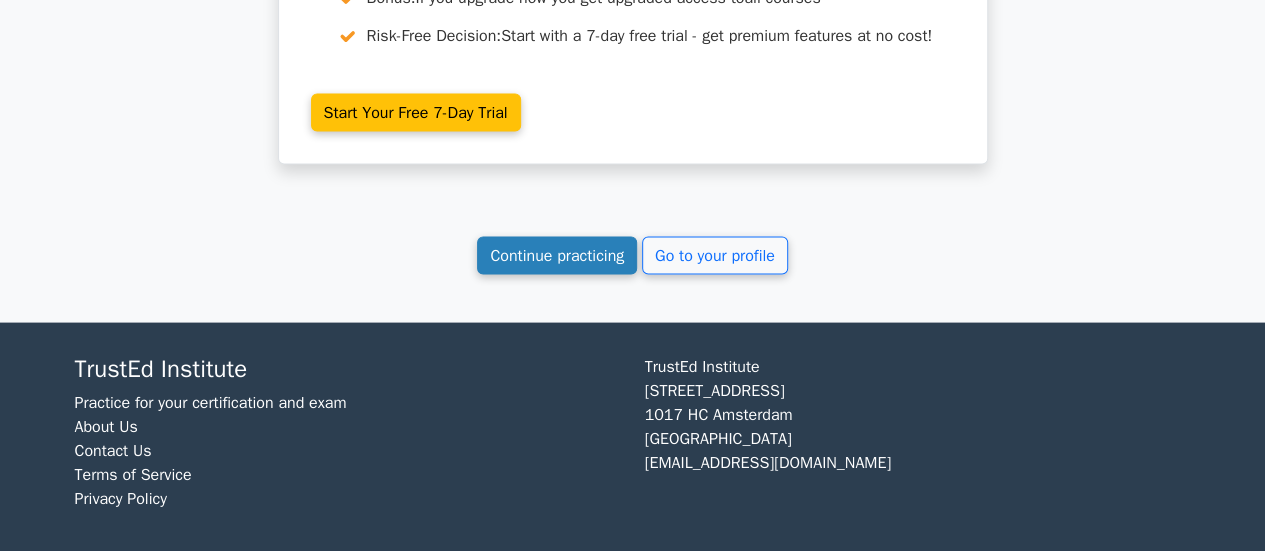 click on "Continue practicing" at bounding box center [557, 256] 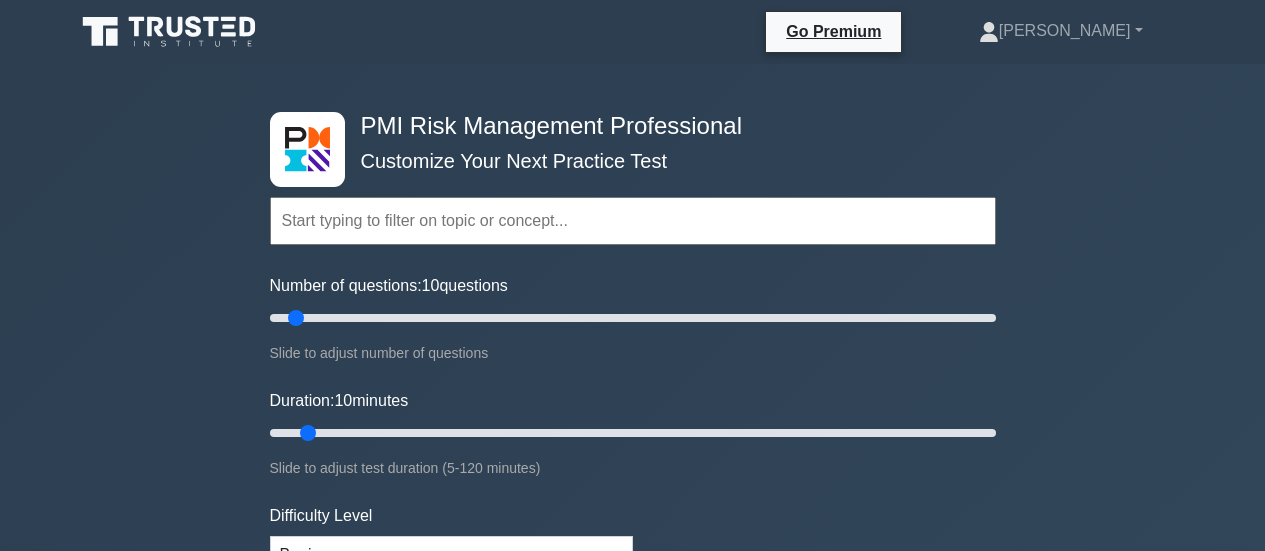 scroll, scrollTop: 0, scrollLeft: 0, axis: both 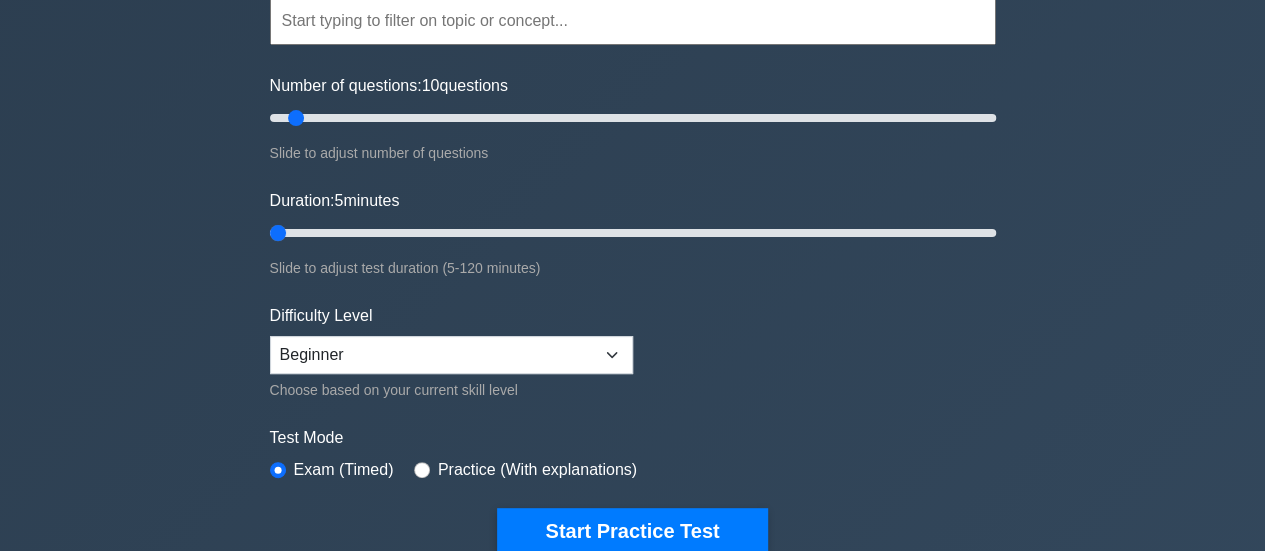 drag, startPoint x: 310, startPoint y: 227, endPoint x: 278, endPoint y: 227, distance: 32 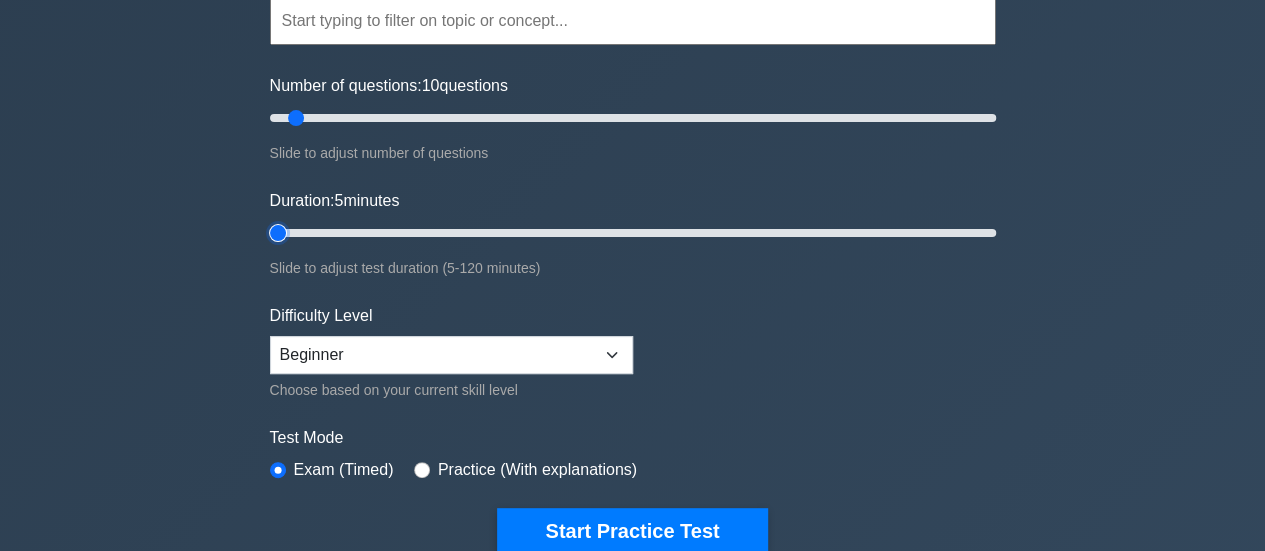 type on "5" 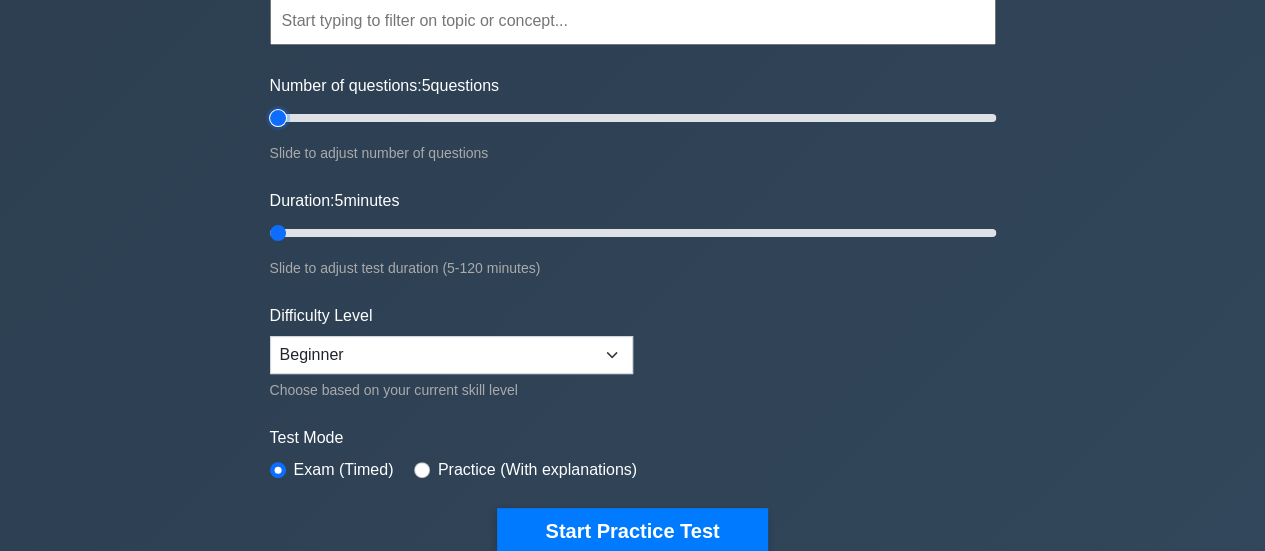 drag, startPoint x: 301, startPoint y: 125, endPoint x: 257, endPoint y: 124, distance: 44.011364 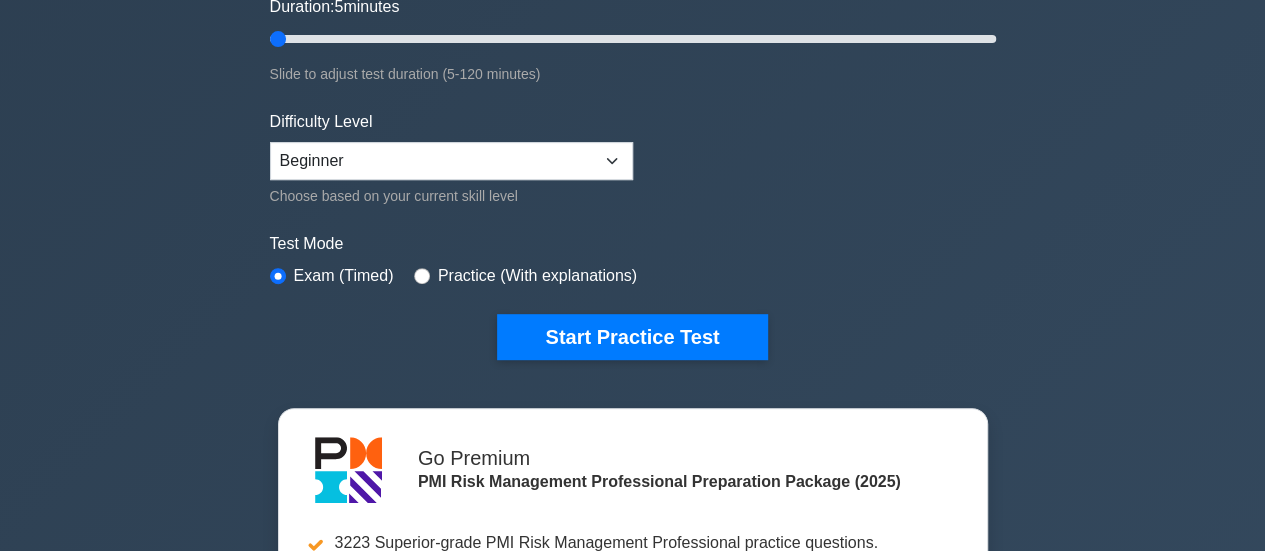 scroll, scrollTop: 400, scrollLeft: 0, axis: vertical 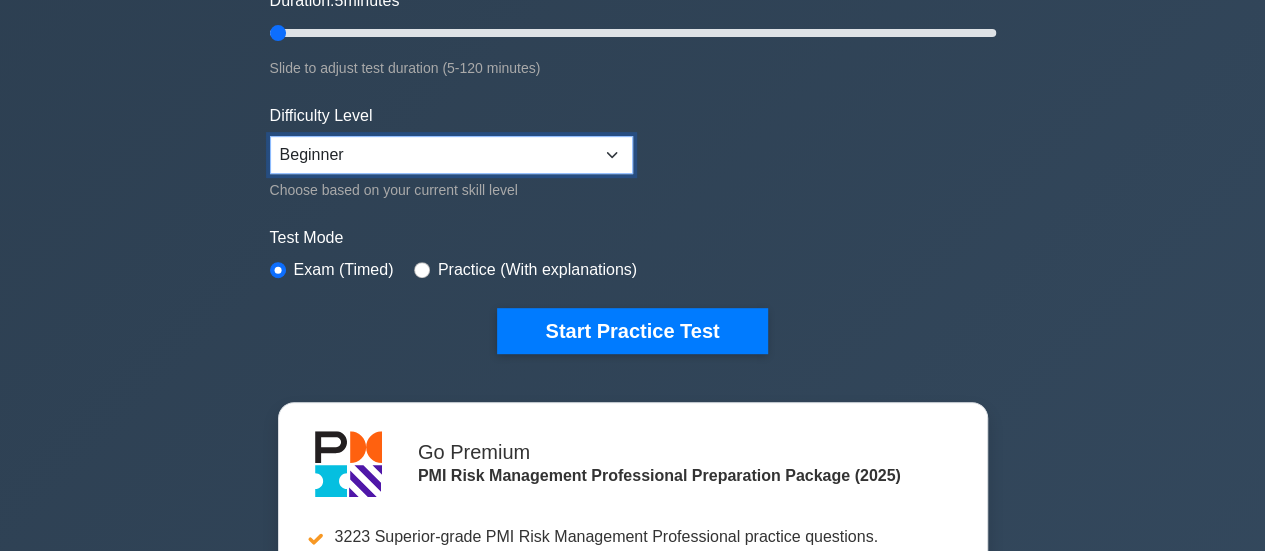 click on "Beginner
Intermediate
Expert" at bounding box center [451, 155] 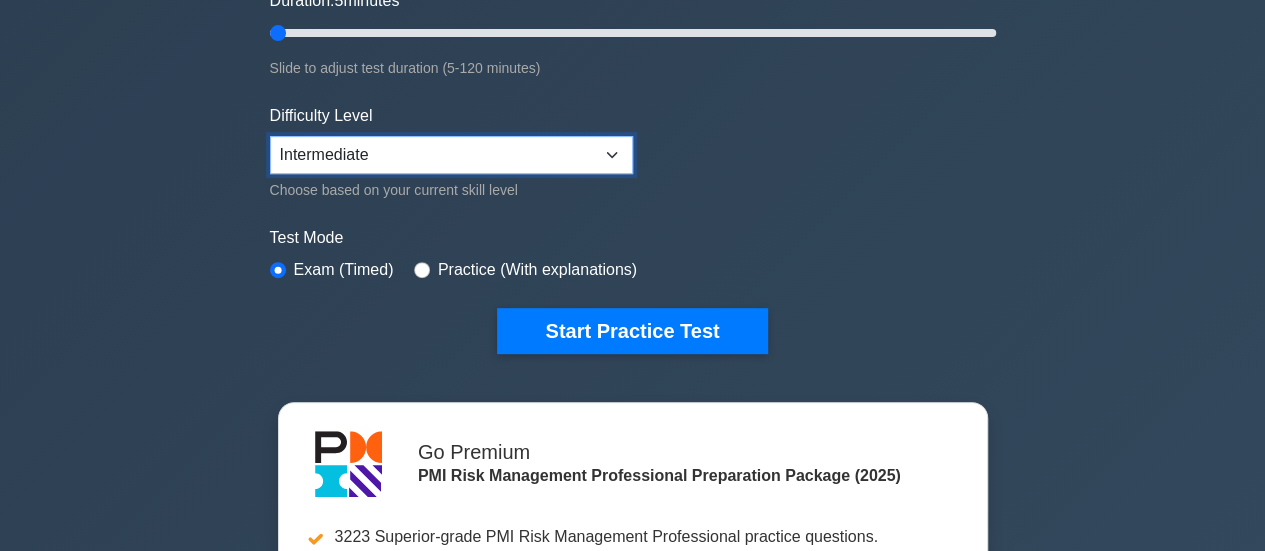 click on "Beginner
Intermediate
Expert" at bounding box center (451, 155) 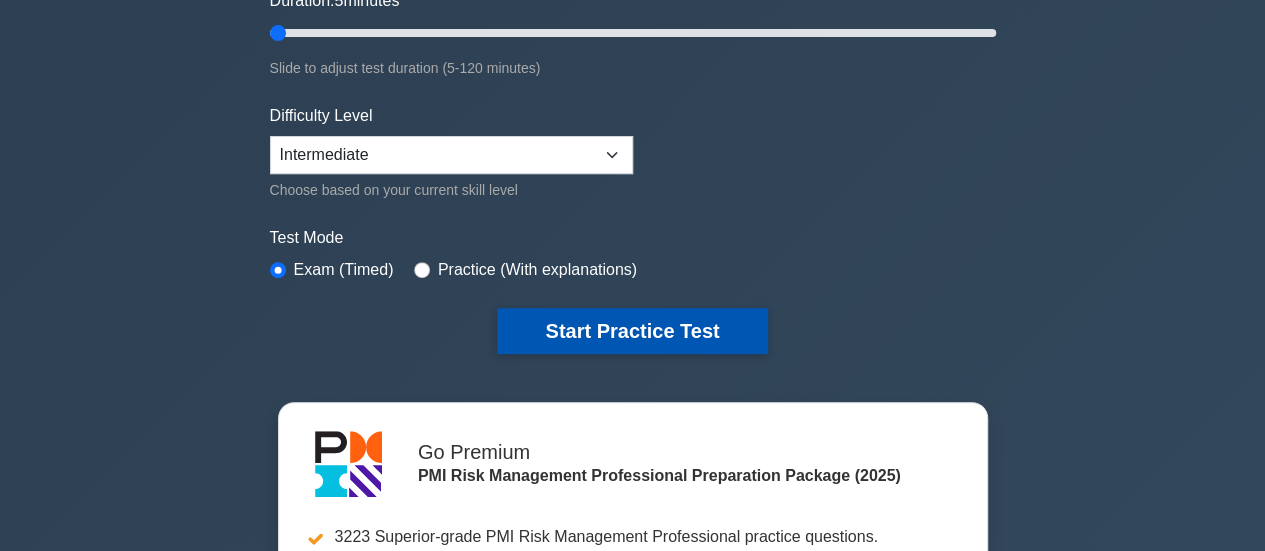click on "Start Practice Test" at bounding box center [632, 331] 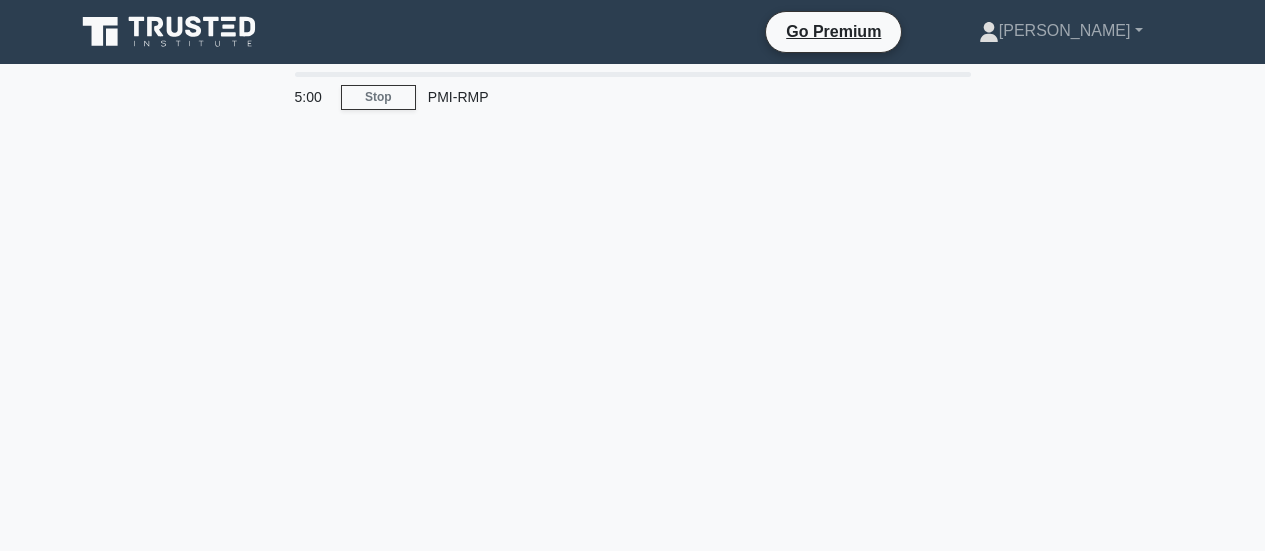 scroll, scrollTop: 0, scrollLeft: 0, axis: both 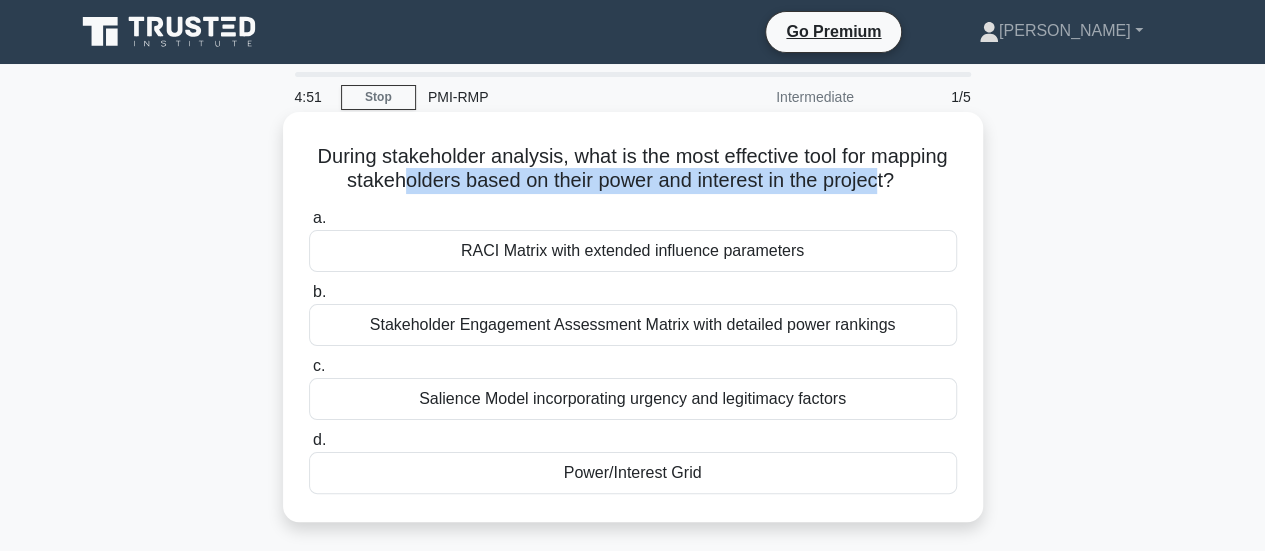 drag, startPoint x: 936, startPoint y: 179, endPoint x: 456, endPoint y: 185, distance: 480.0375 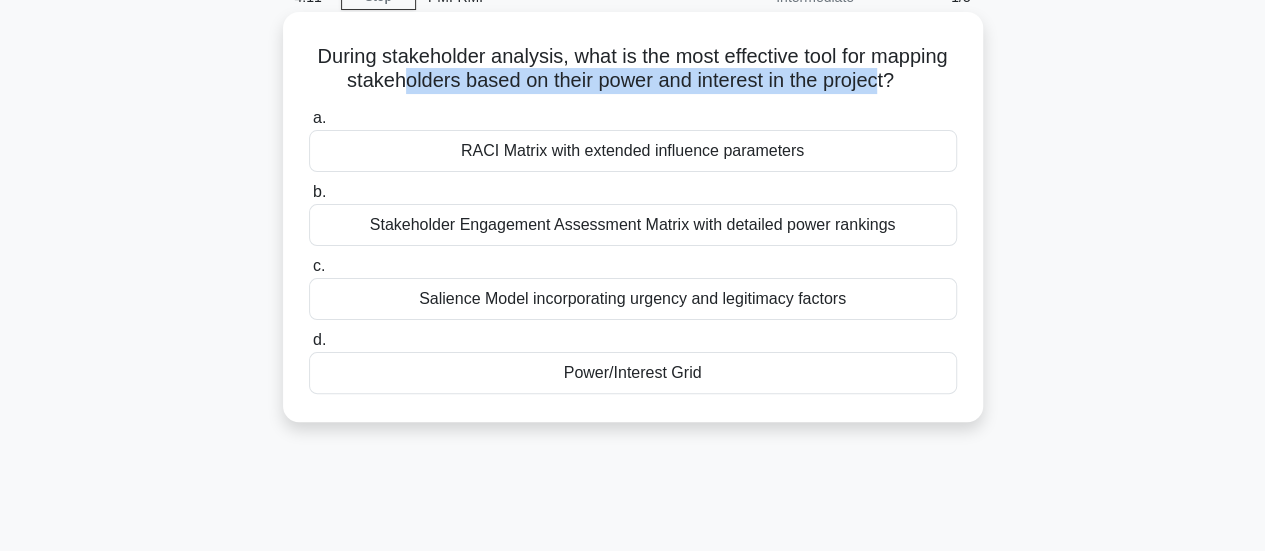 scroll, scrollTop: 0, scrollLeft: 0, axis: both 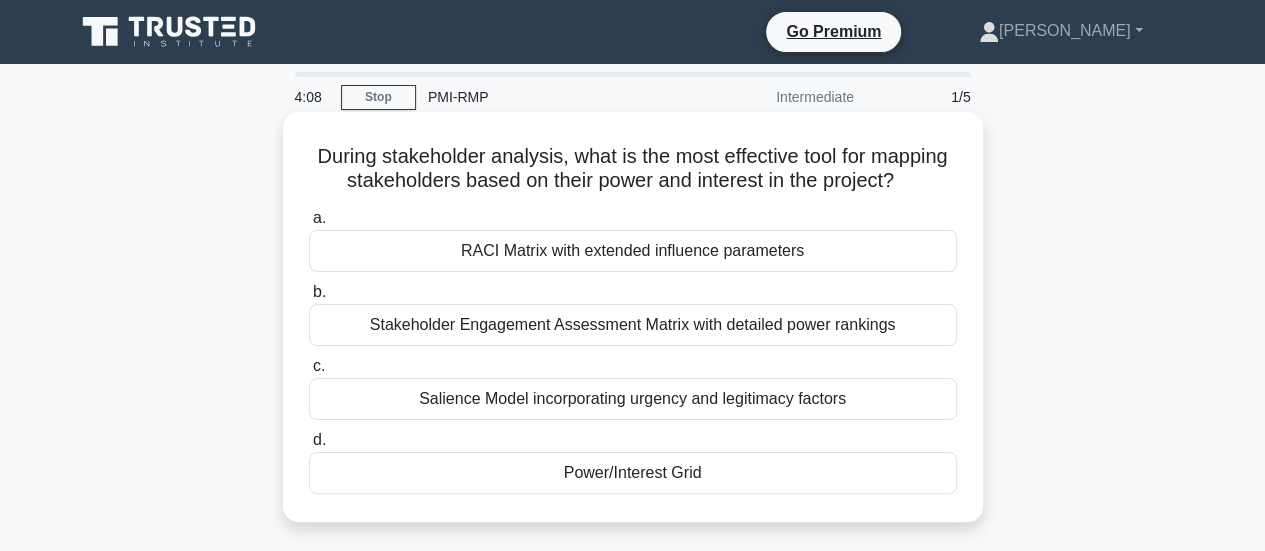 click on "RACI Matrix with extended influence parameters" at bounding box center [633, 251] 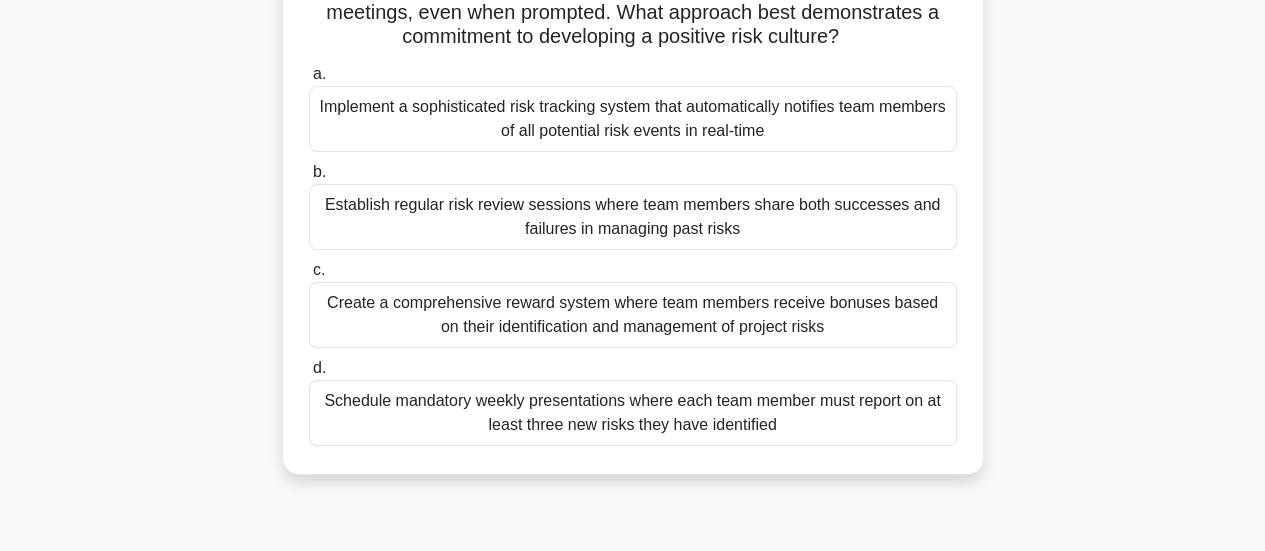 scroll, scrollTop: 200, scrollLeft: 0, axis: vertical 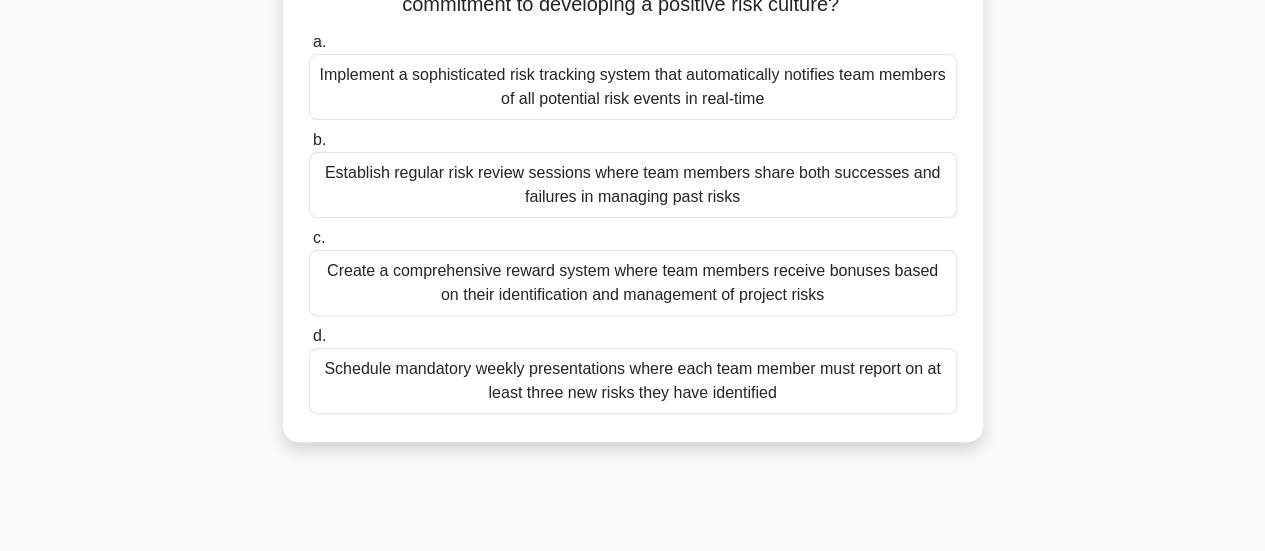 click on "Establish regular risk review sessions where team members share both successes and failures in managing past risks" at bounding box center [633, 185] 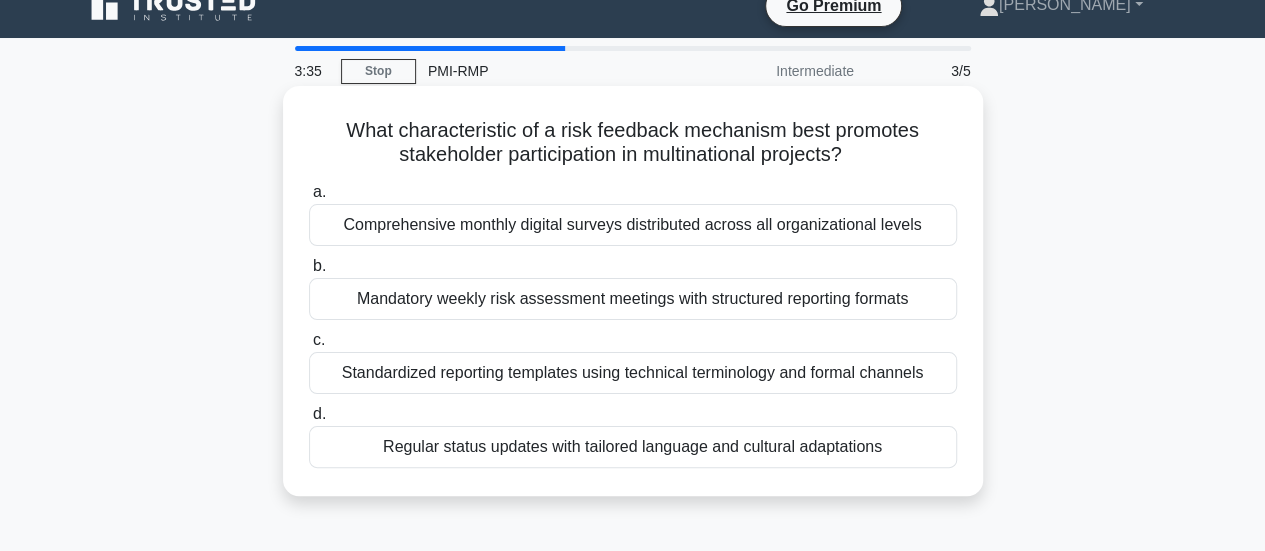 scroll, scrollTop: 0, scrollLeft: 0, axis: both 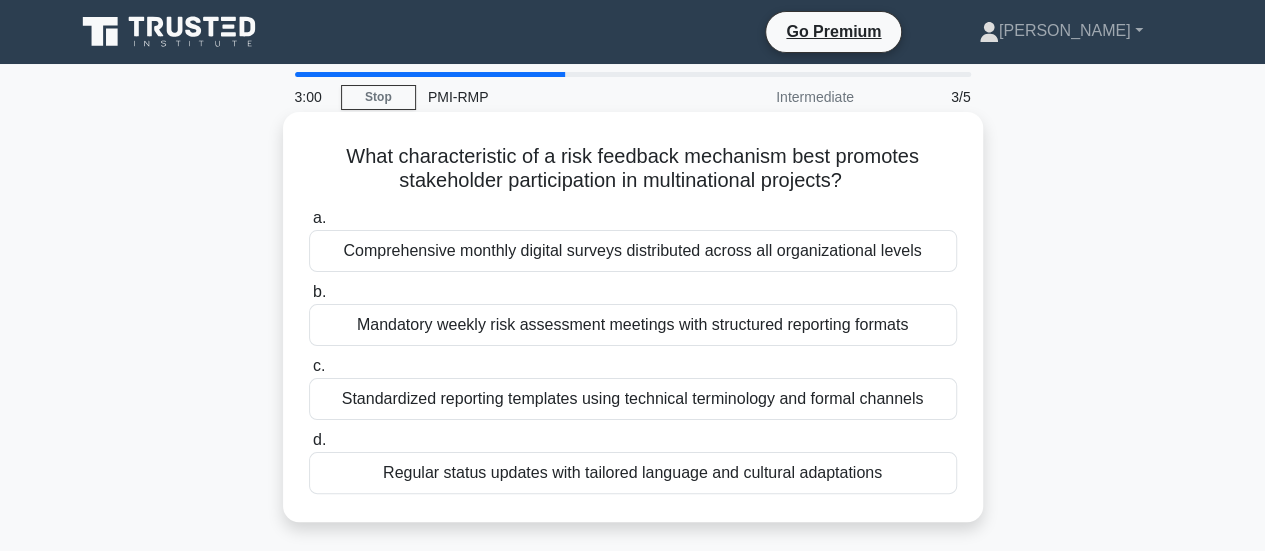 click on "Regular status updates with tailored language and cultural adaptations" at bounding box center [633, 473] 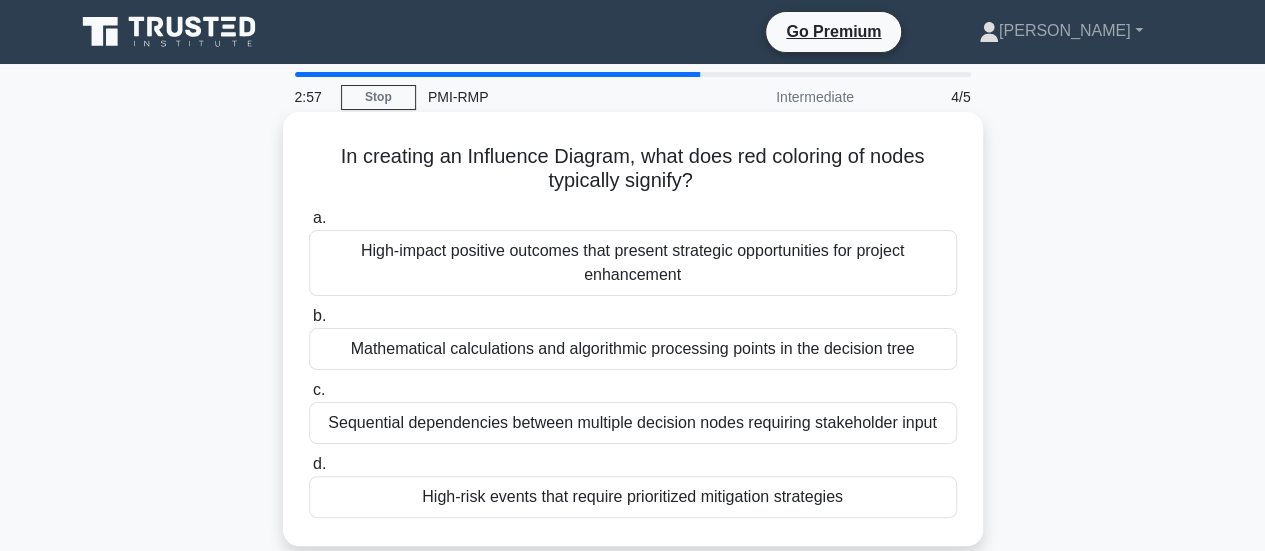 scroll, scrollTop: 100, scrollLeft: 0, axis: vertical 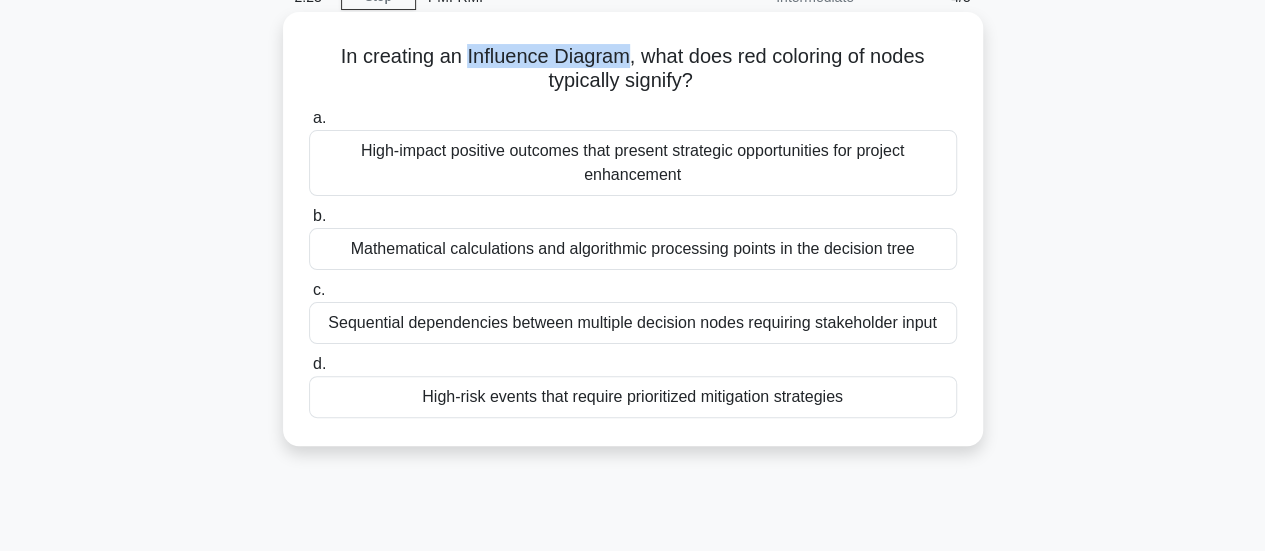 drag, startPoint x: 630, startPoint y: 57, endPoint x: 464, endPoint y: 51, distance: 166.1084 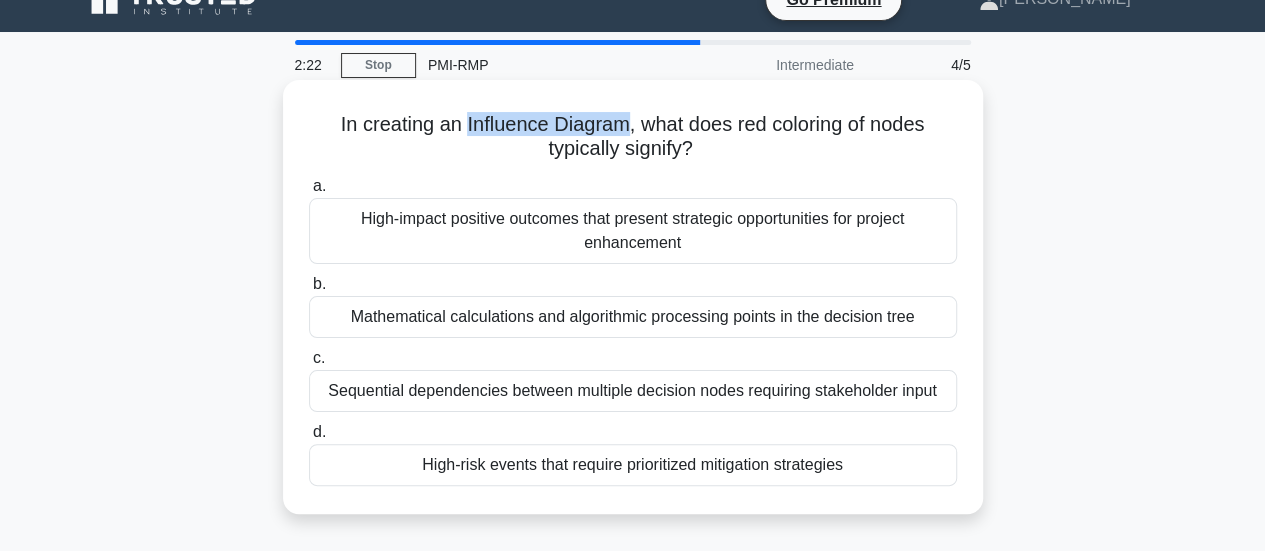 scroll, scrollTop: 0, scrollLeft: 0, axis: both 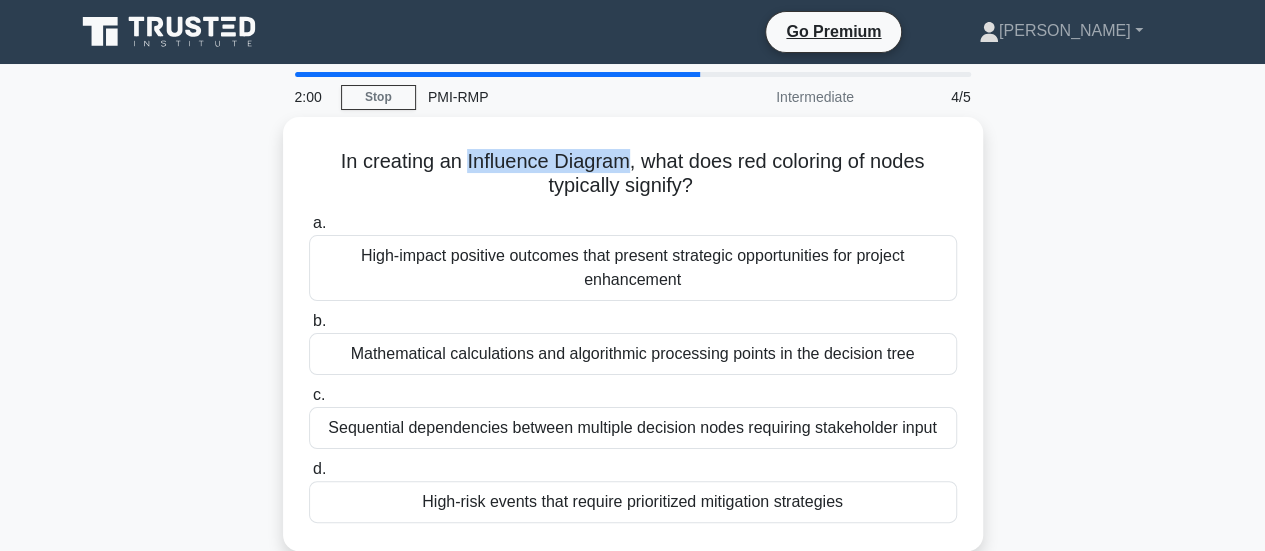 copy on "Influence Diagram" 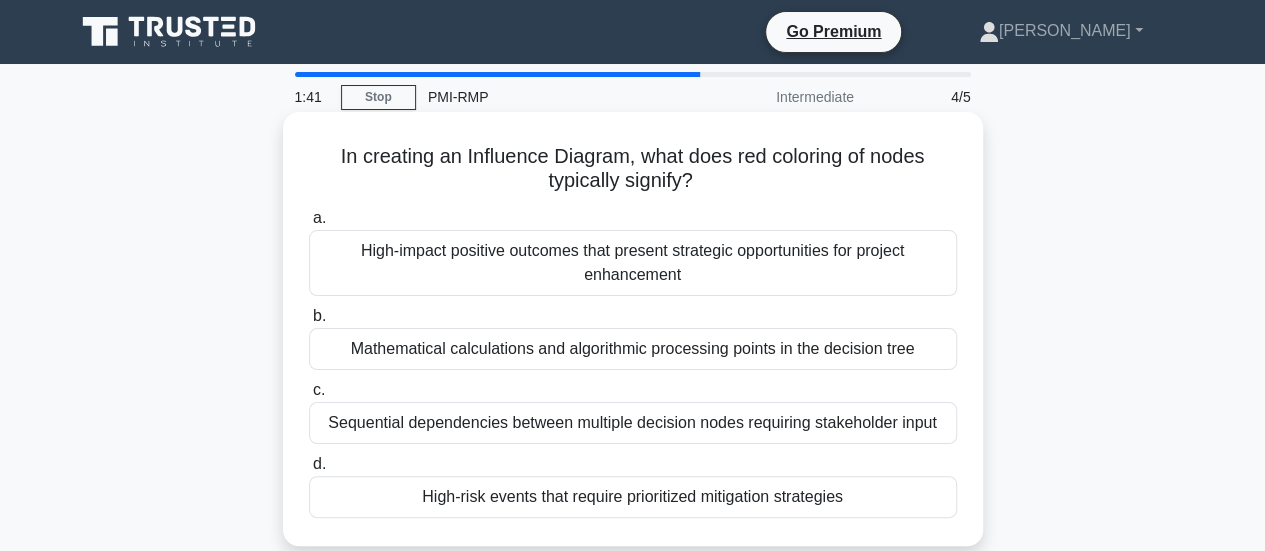 click on "High-impact positive outcomes that present strategic opportunities for project enhancement" at bounding box center (633, 263) 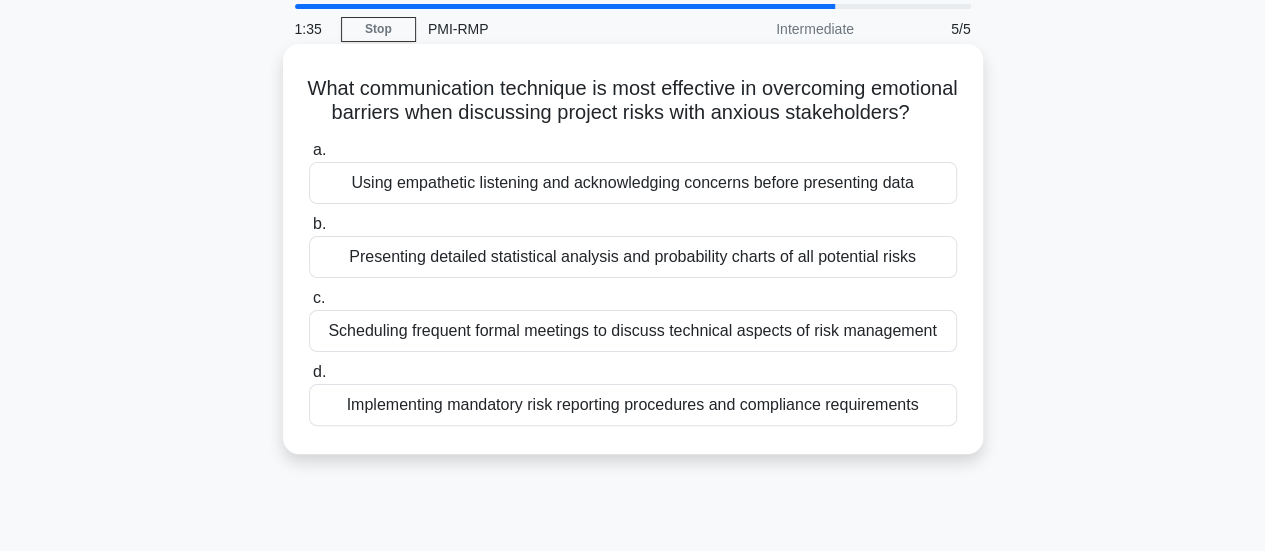 scroll, scrollTop: 100, scrollLeft: 0, axis: vertical 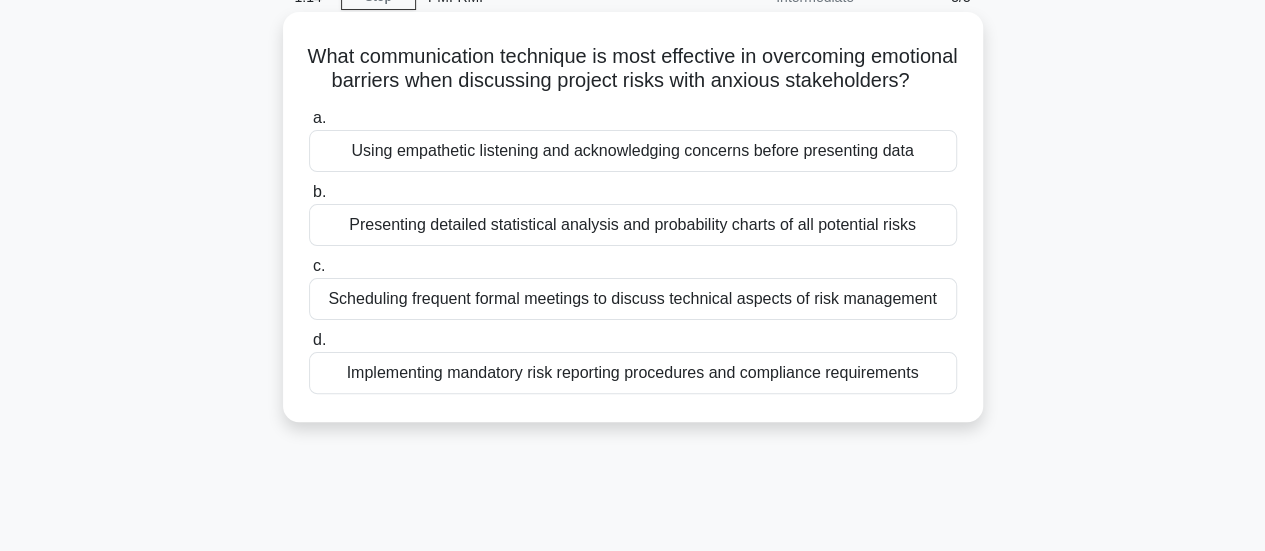 click on "Using empathetic listening and acknowledging concerns before presenting data" at bounding box center [633, 151] 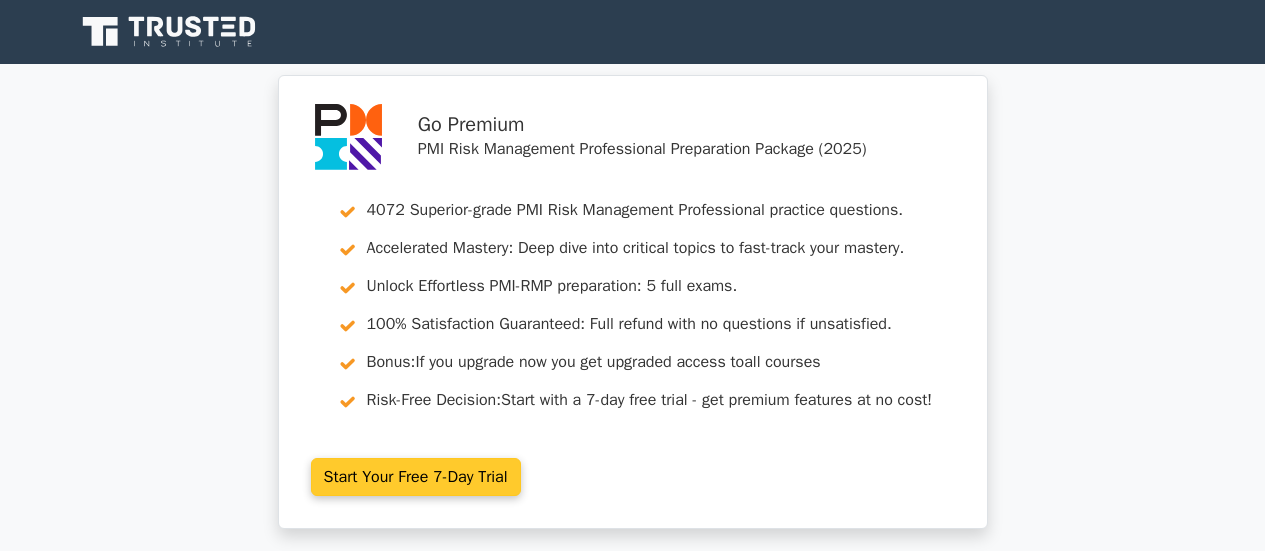 scroll, scrollTop: 0, scrollLeft: 0, axis: both 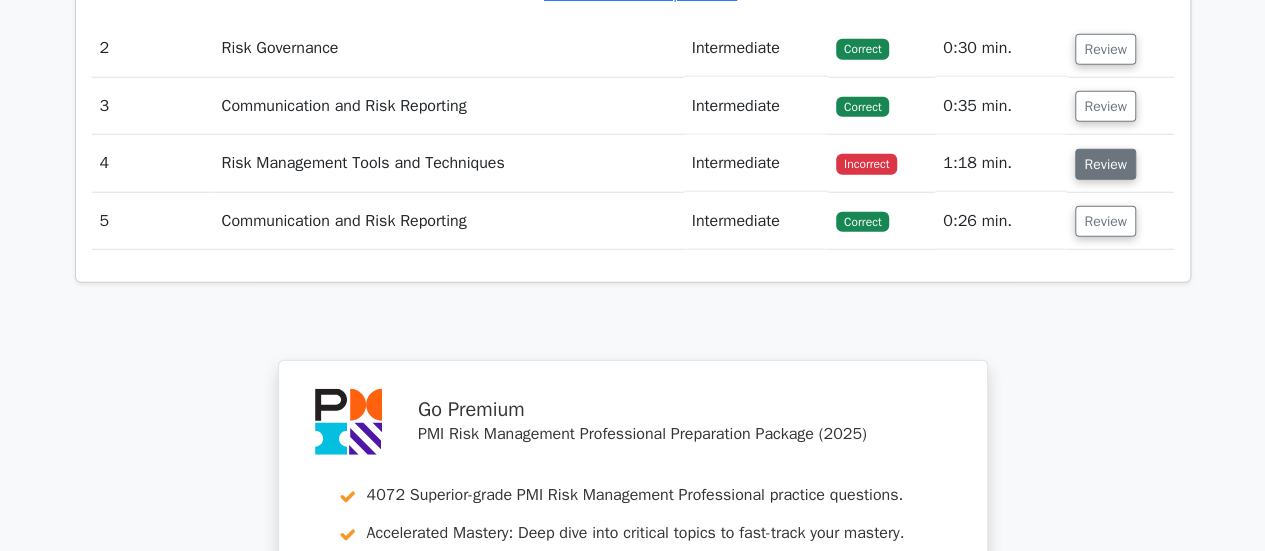 click on "Review" at bounding box center [1105, 164] 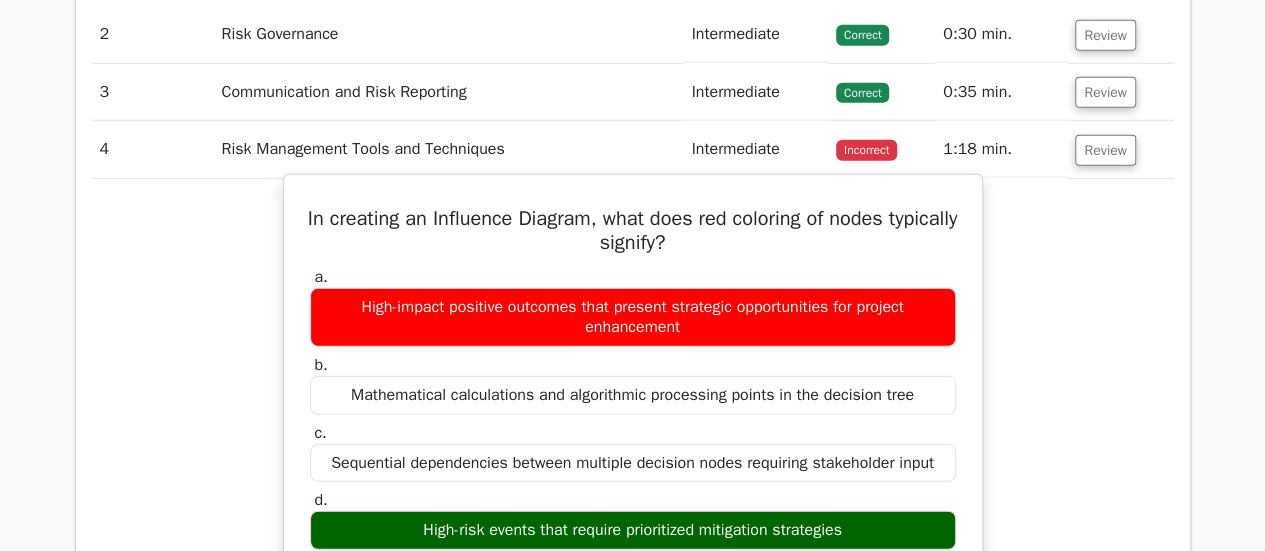 scroll, scrollTop: 2700, scrollLeft: 0, axis: vertical 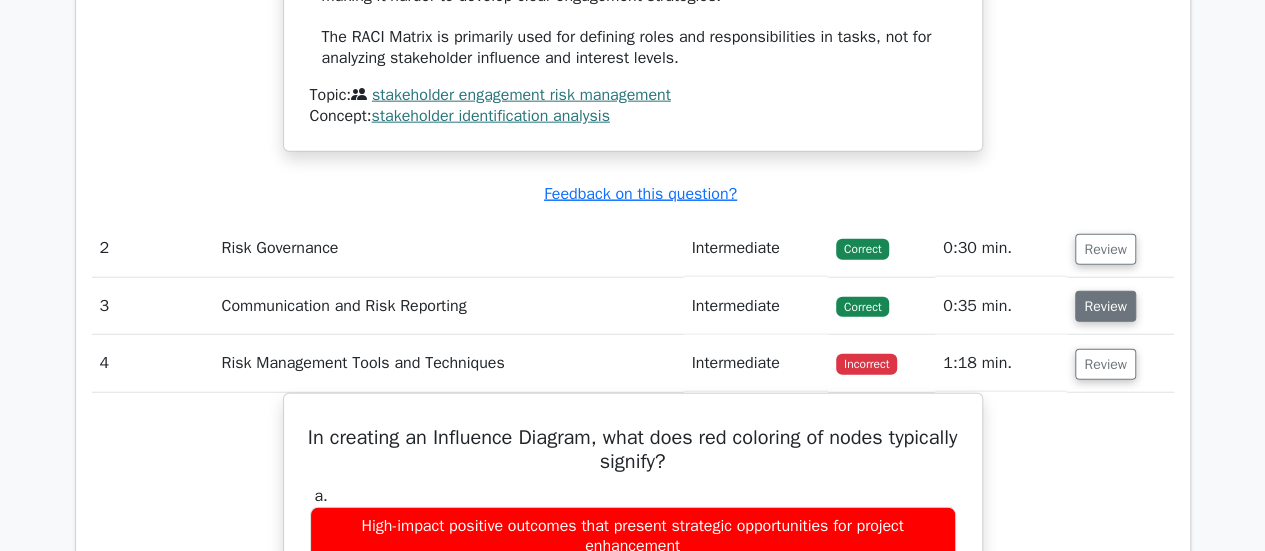 click on "Review" at bounding box center [1105, 306] 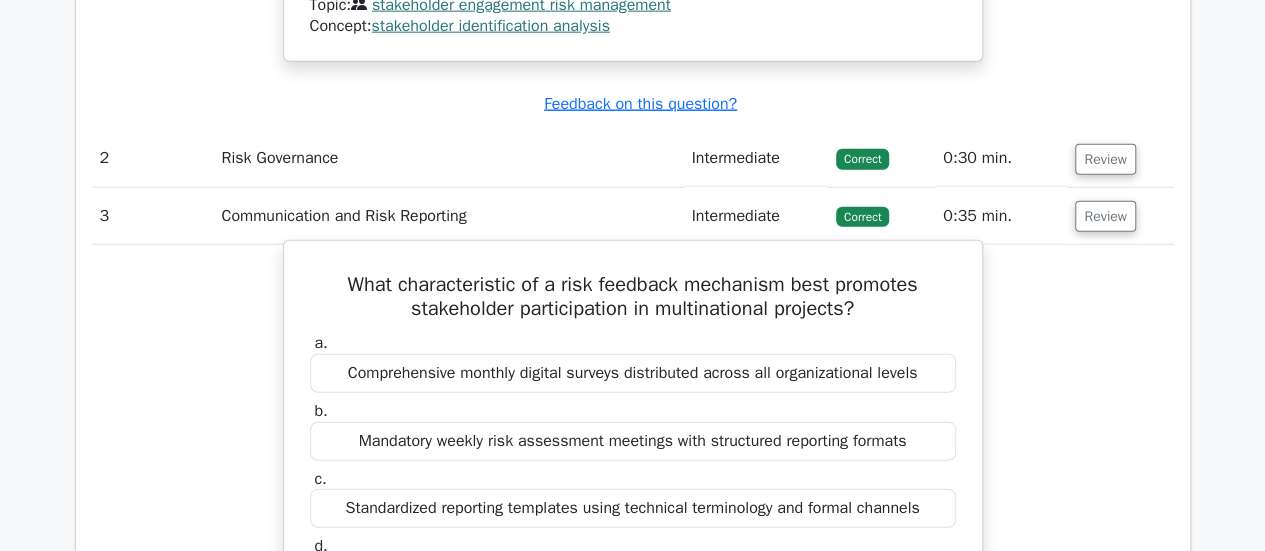 scroll, scrollTop: 2400, scrollLeft: 0, axis: vertical 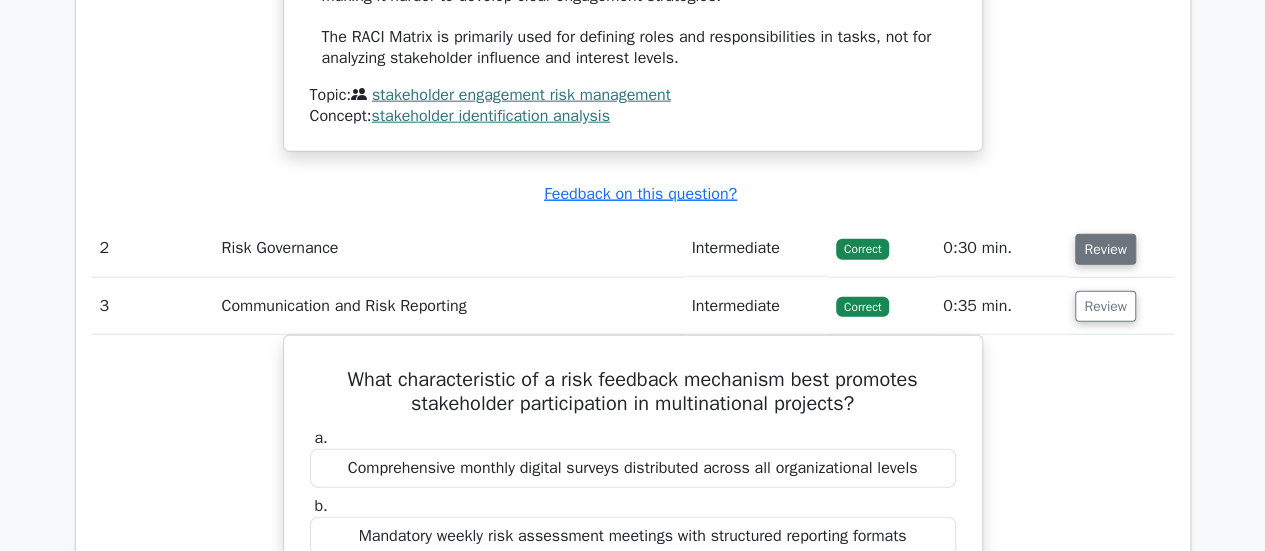 click on "Review" at bounding box center [1105, 249] 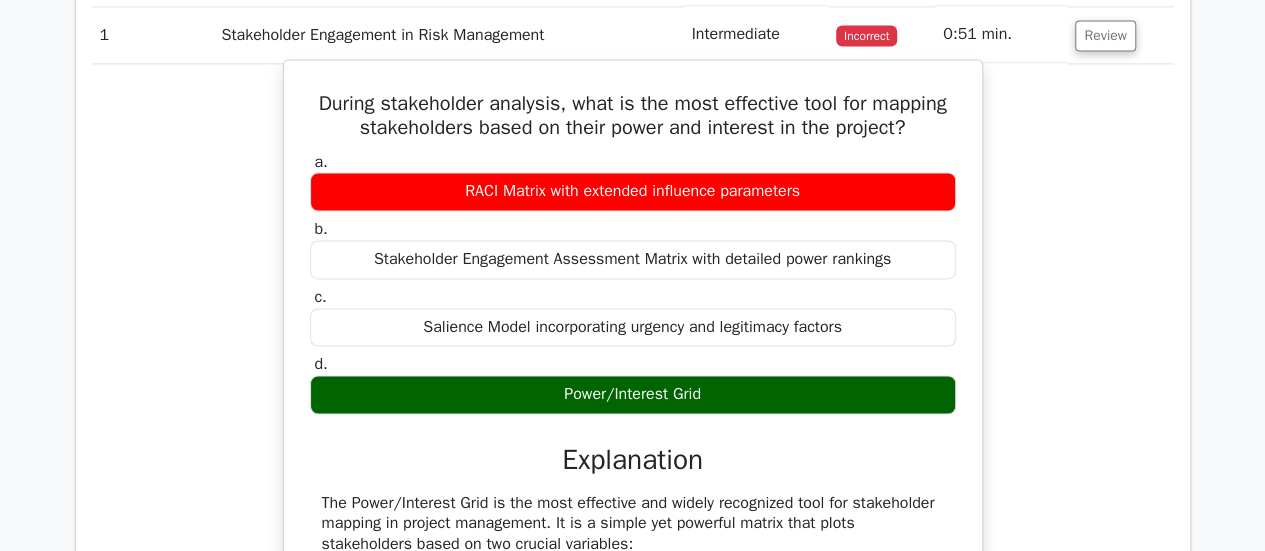 scroll, scrollTop: 1700, scrollLeft: 0, axis: vertical 